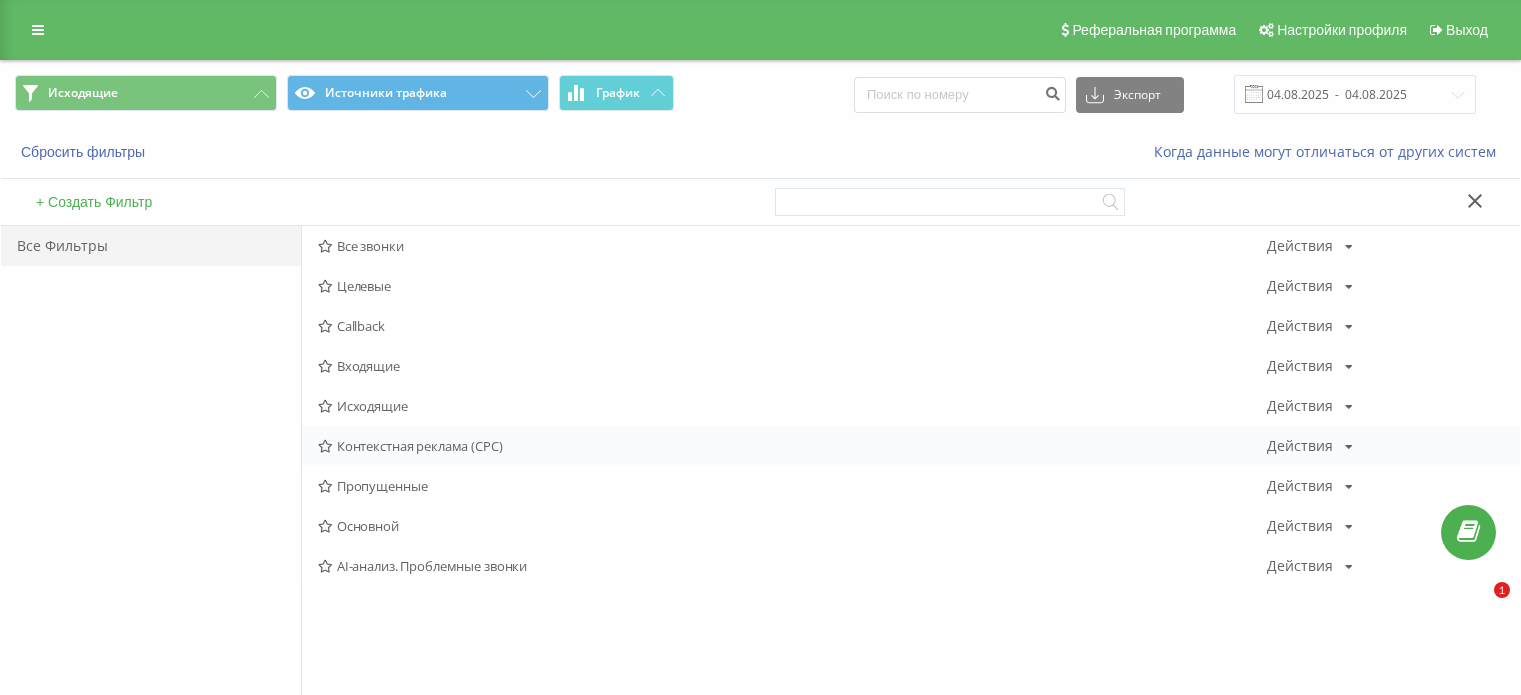 scroll, scrollTop: 0, scrollLeft: 0, axis: both 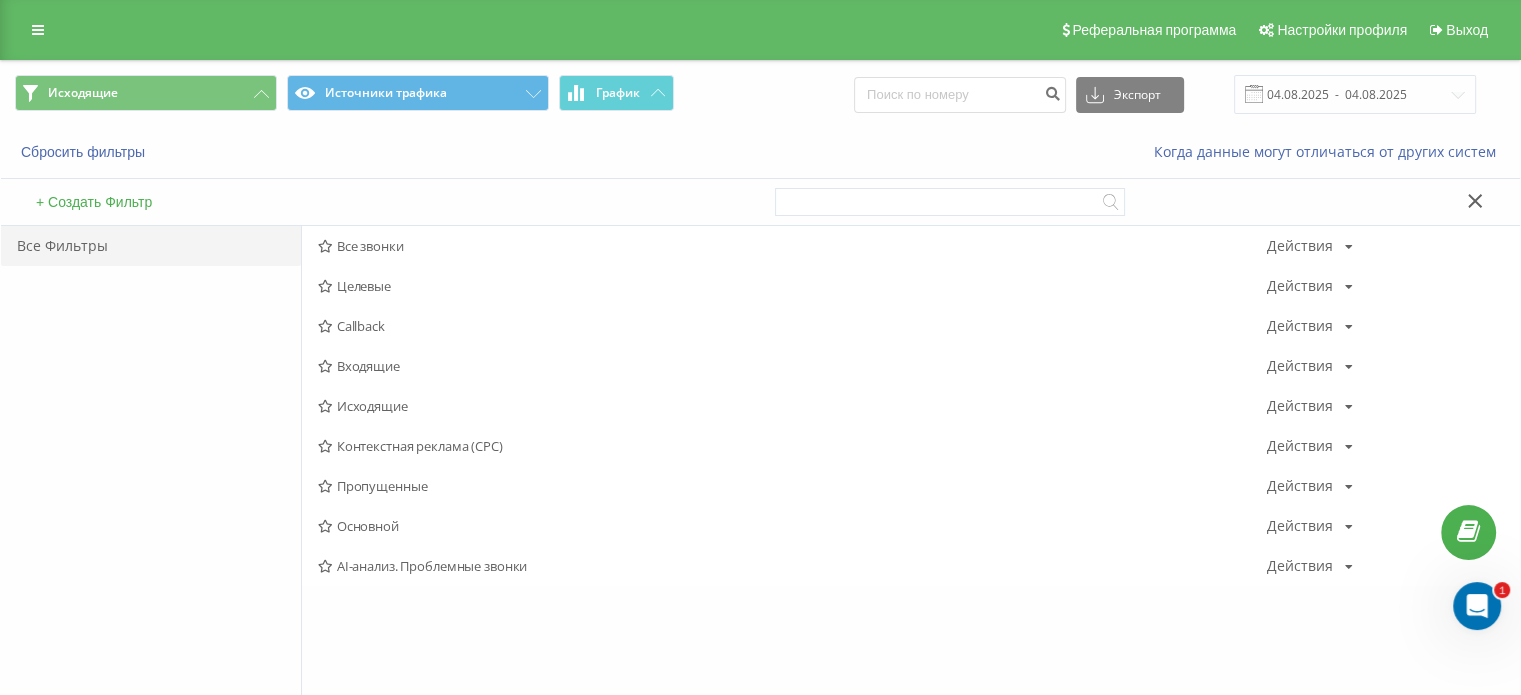 click on "Исходящие" at bounding box center [792, 406] 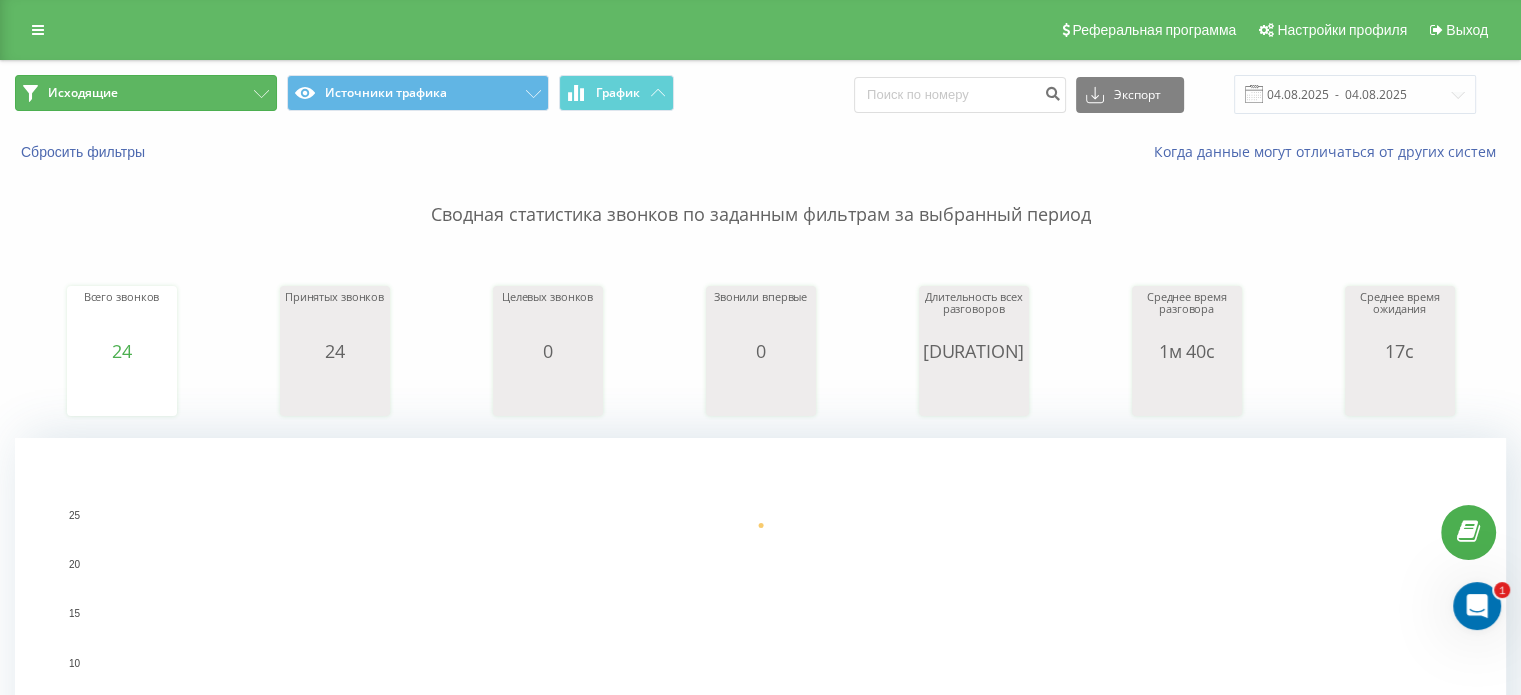 click on "Исходящие" at bounding box center [146, 93] 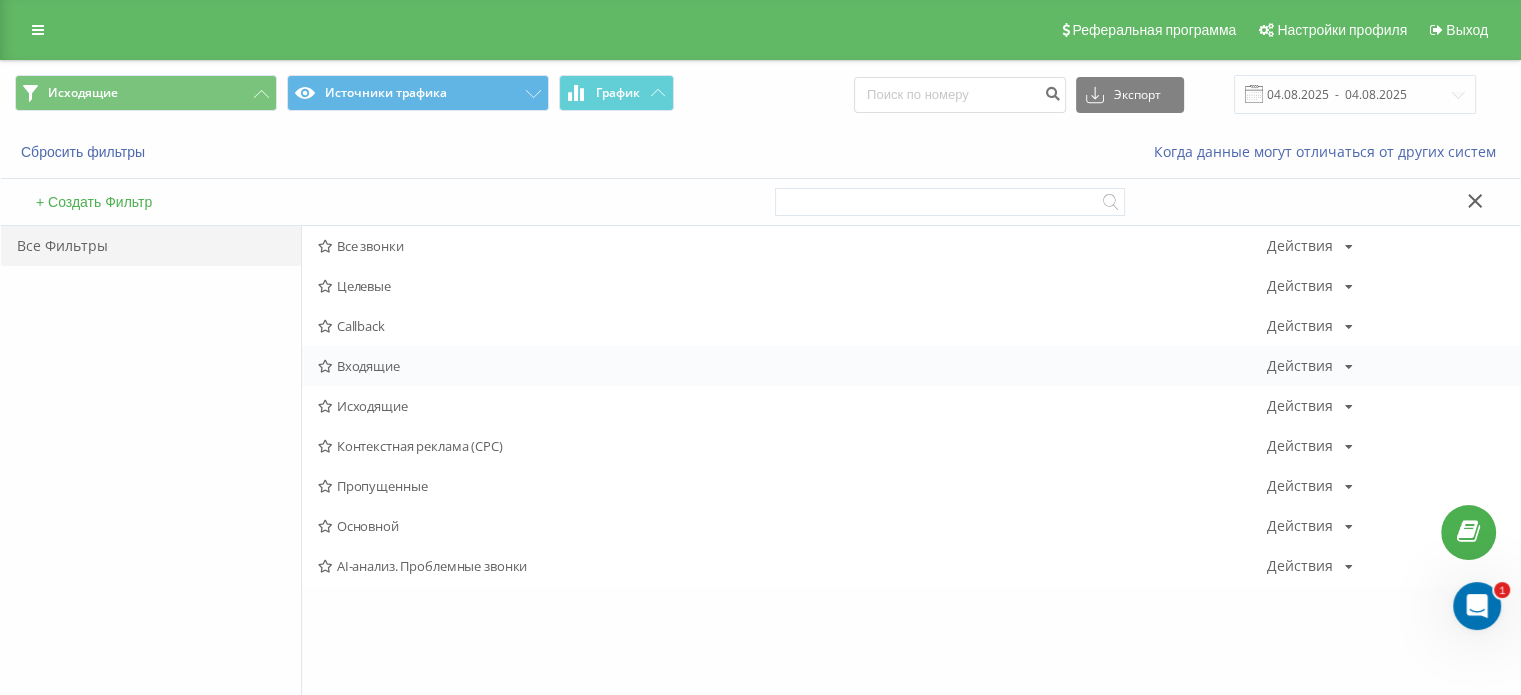click on "Входящие" at bounding box center [792, 366] 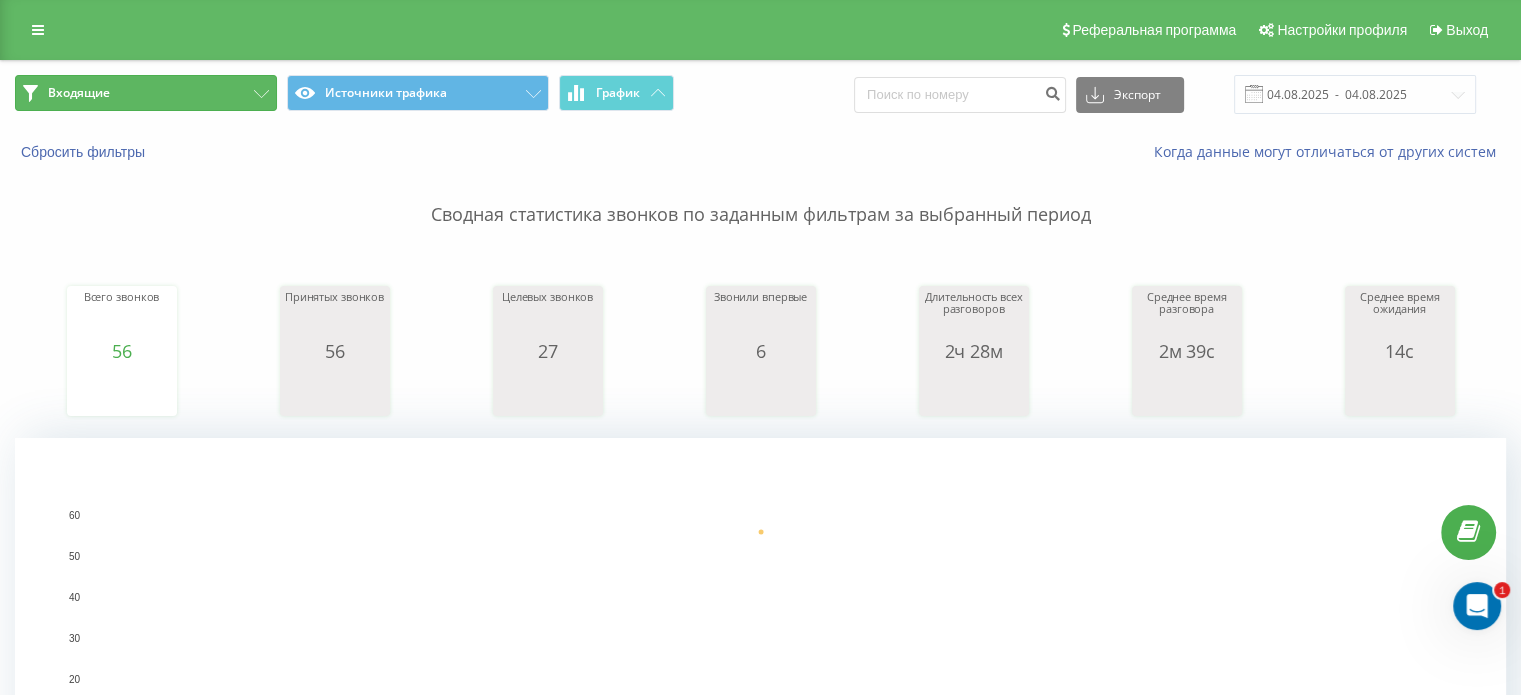 click on "Входящие" at bounding box center [146, 93] 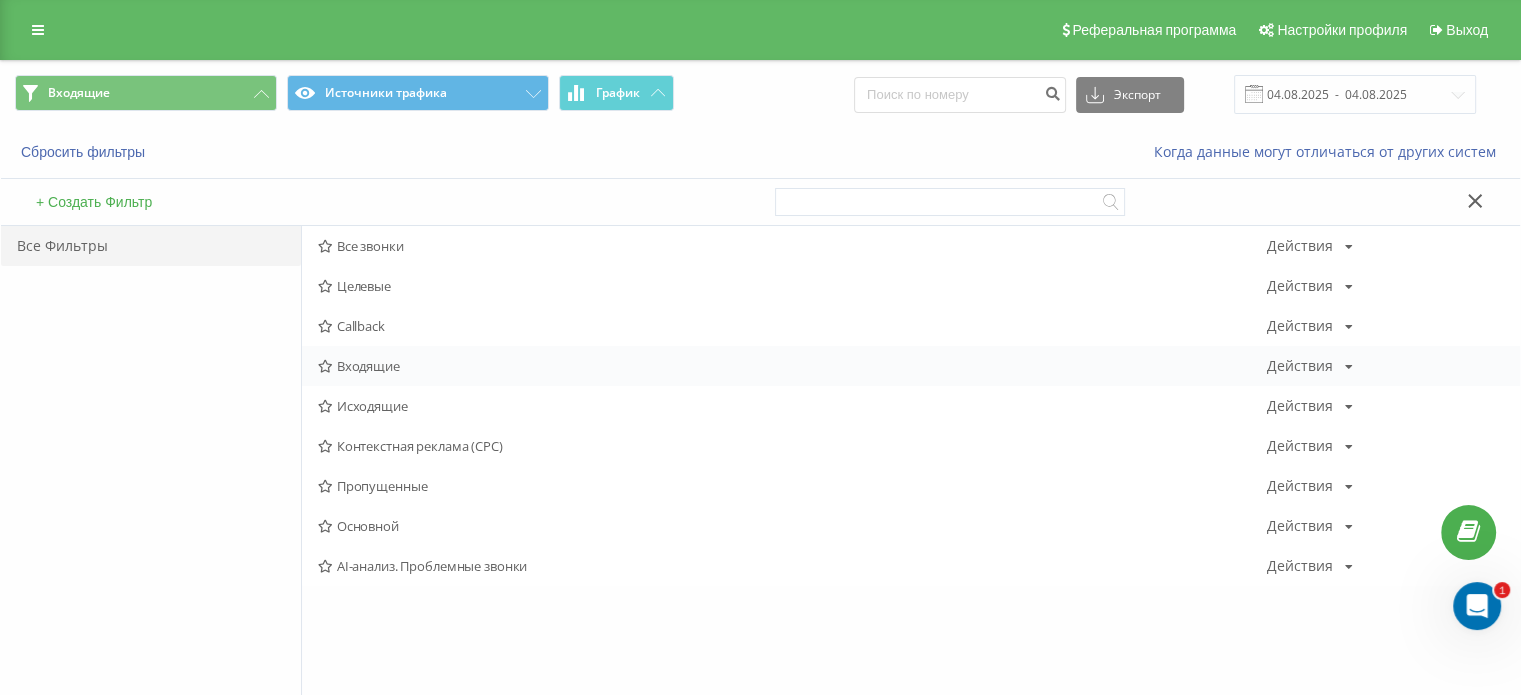 click on "Входящие" at bounding box center [792, 366] 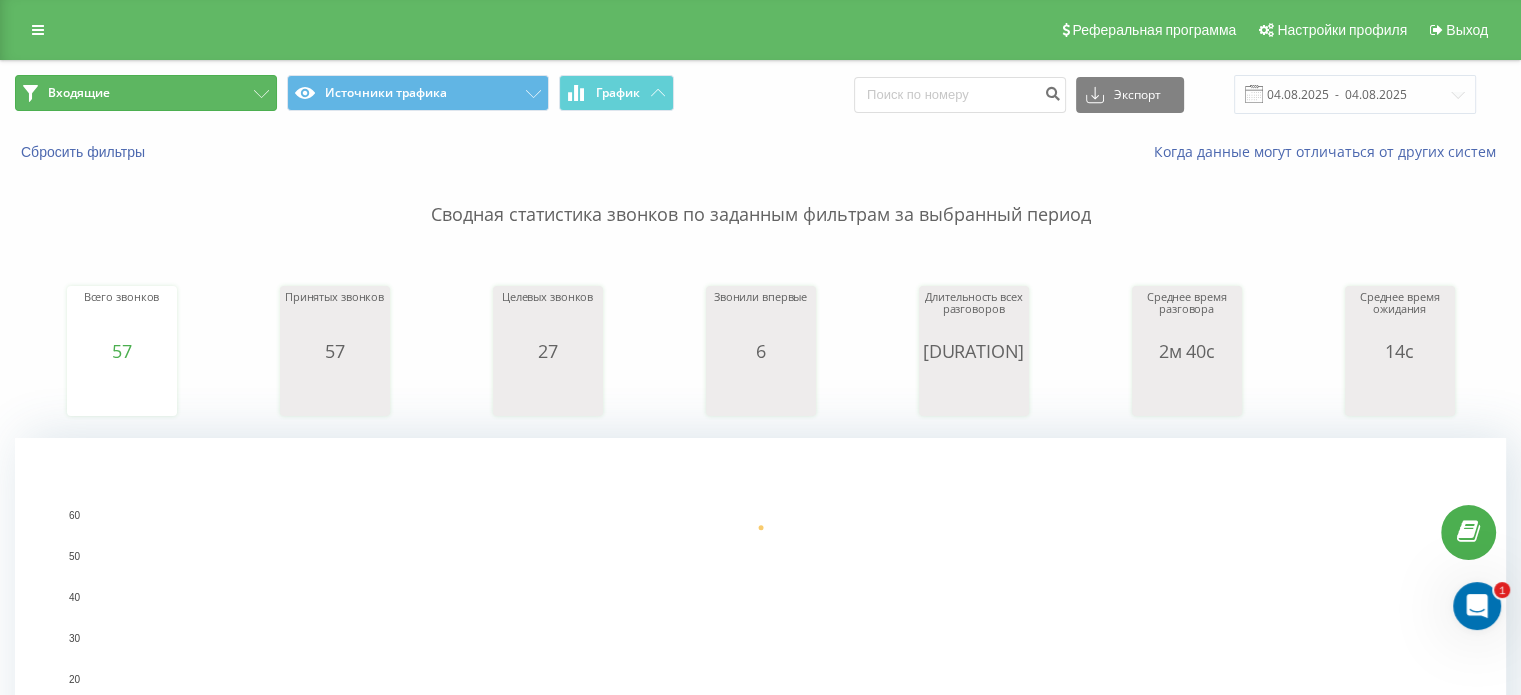 click on "Входящие" at bounding box center (146, 93) 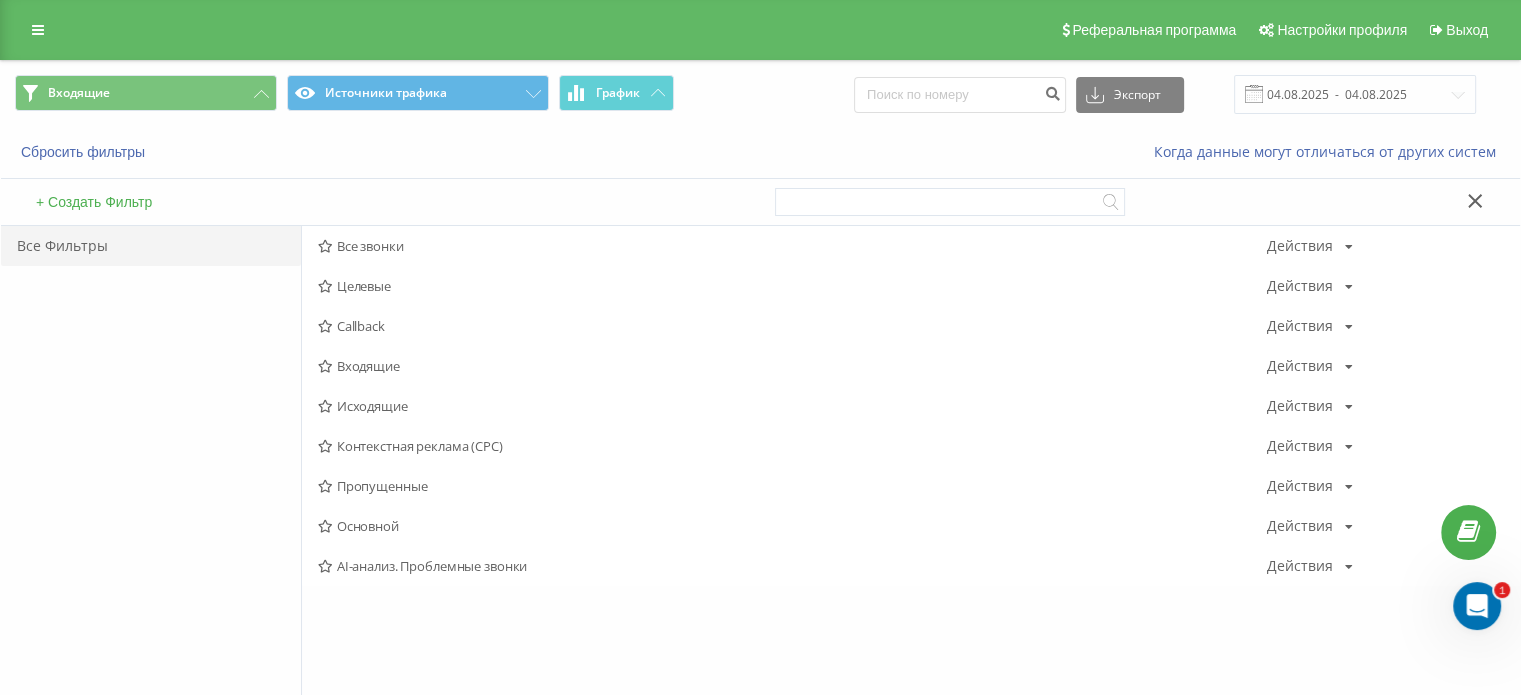 click on "Исходящие" at bounding box center [792, 406] 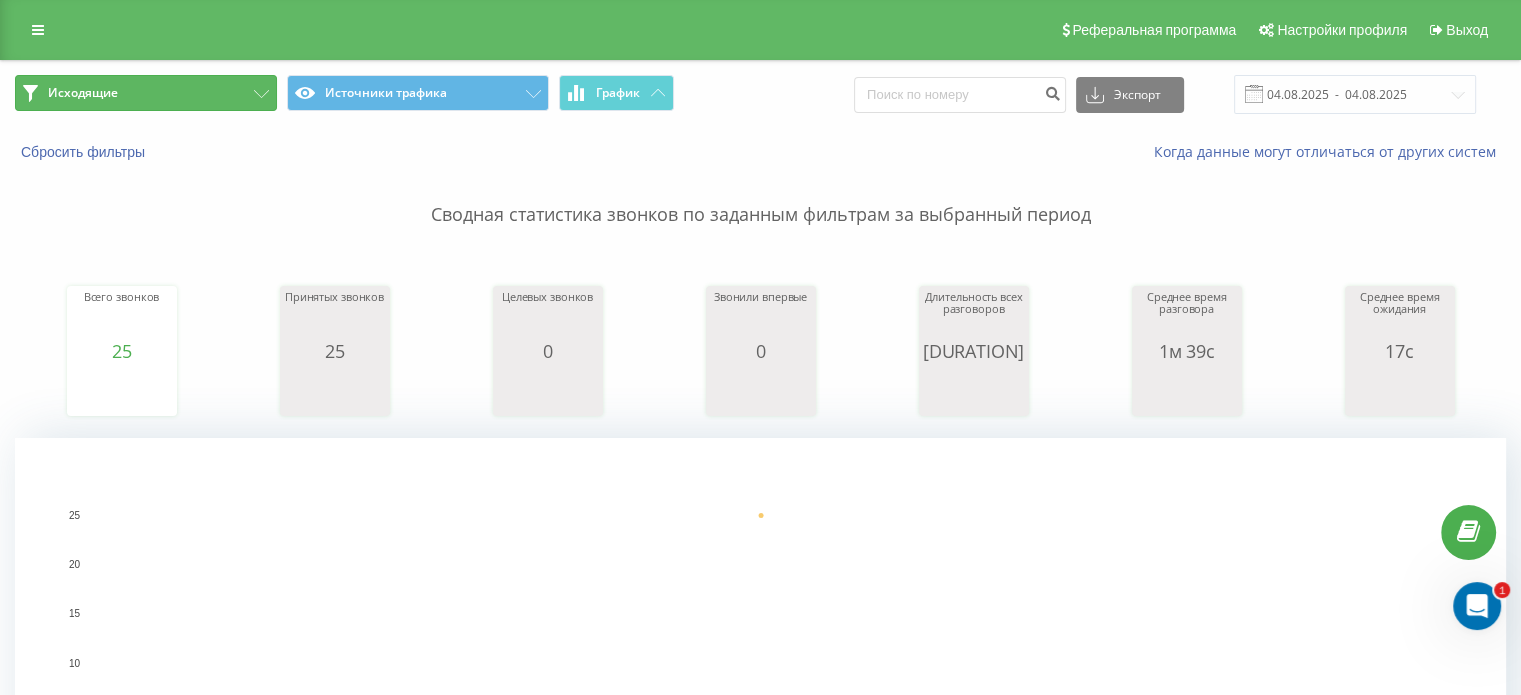 click on "Исходящие" at bounding box center [146, 93] 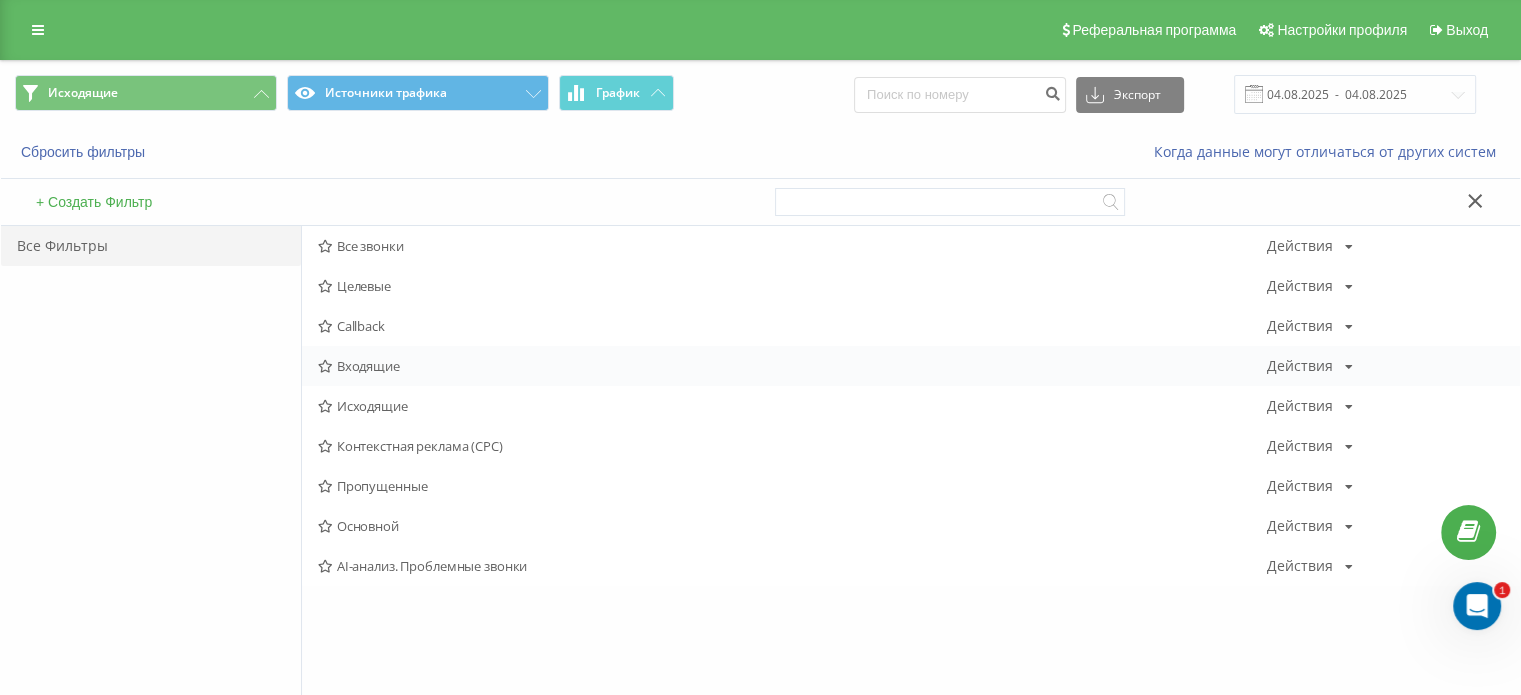 click on "Входящие" at bounding box center (792, 366) 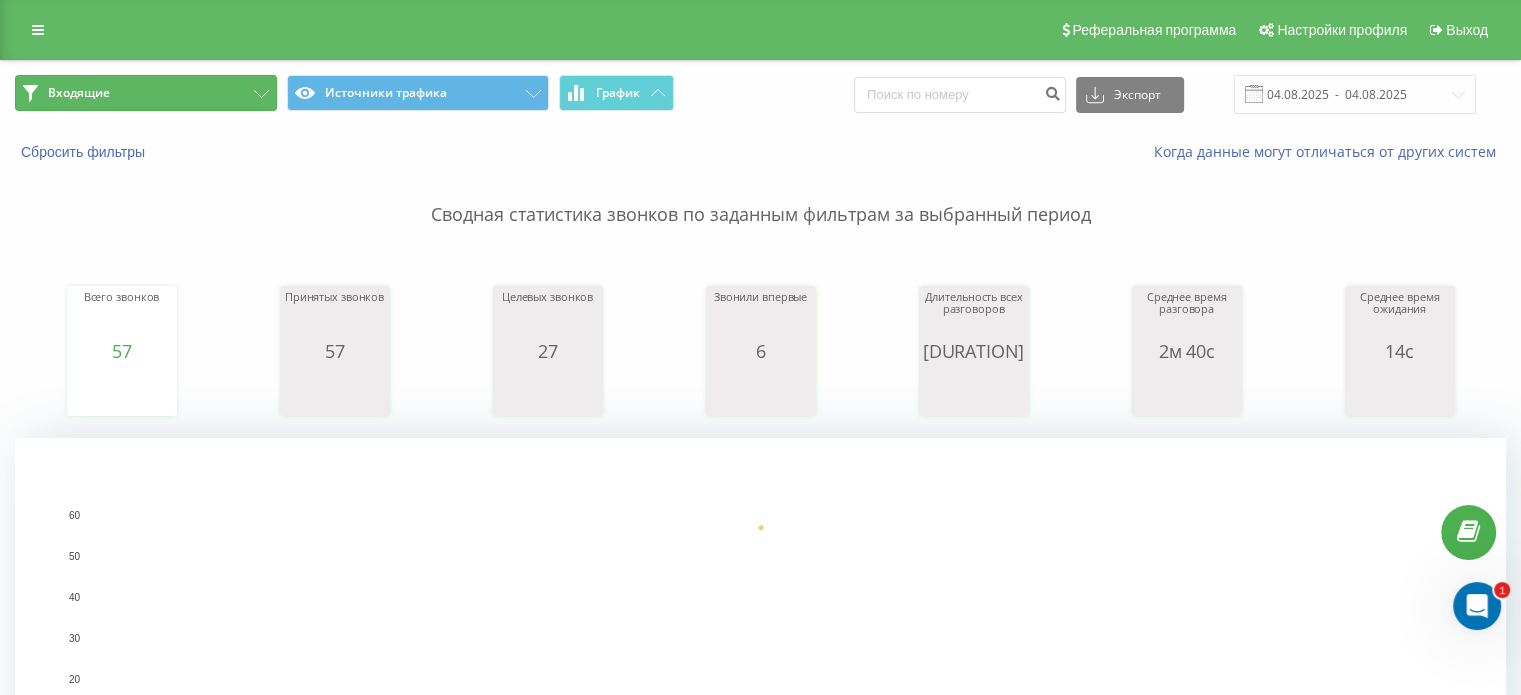 click on "Входящие" at bounding box center [146, 93] 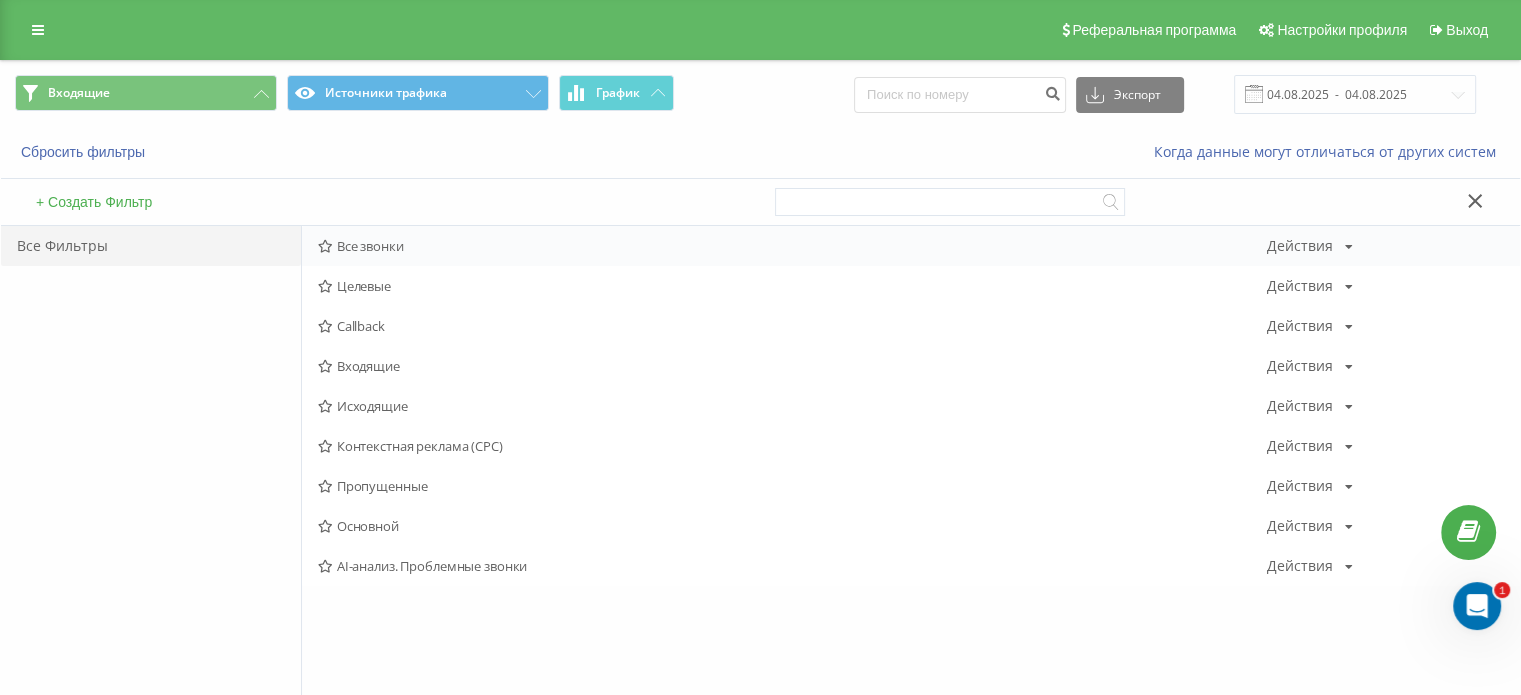 click on "Все звонки" at bounding box center [792, 246] 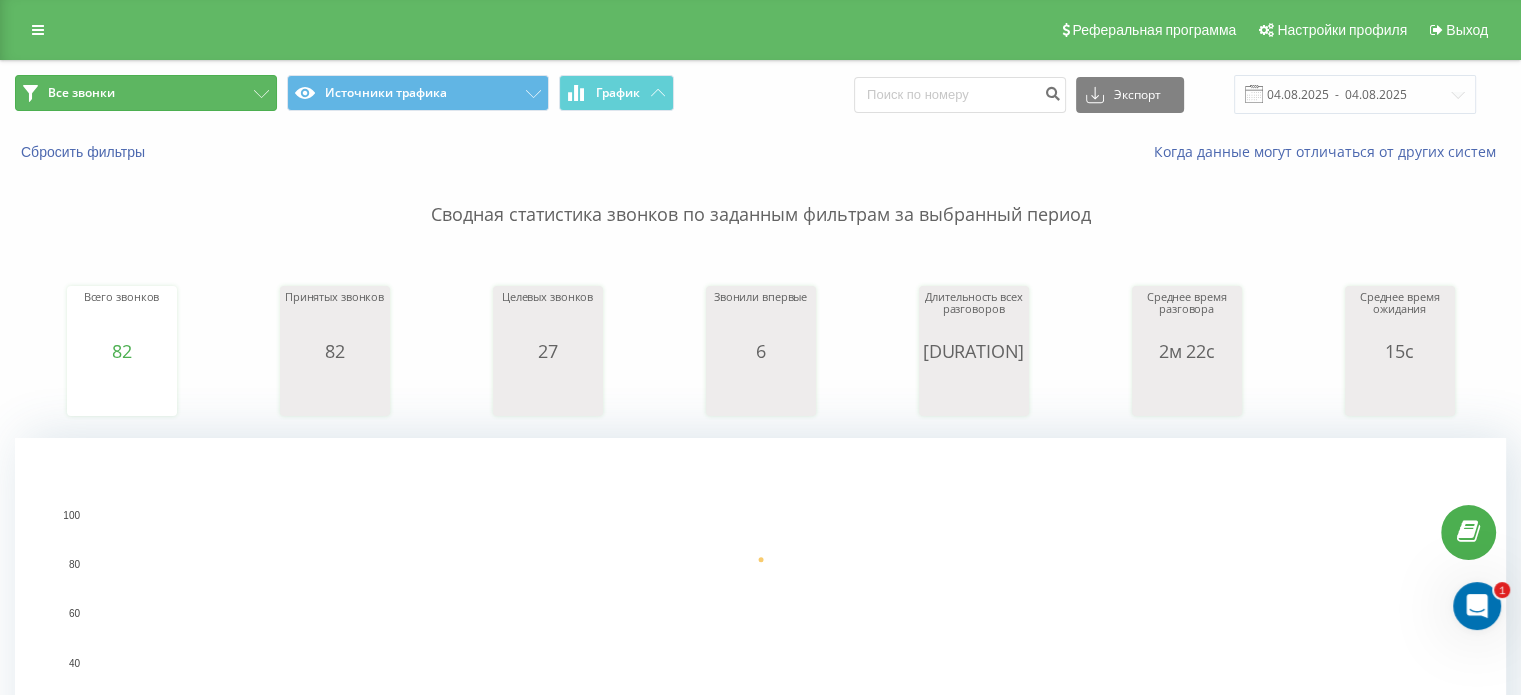click on "Все звонки" at bounding box center [146, 93] 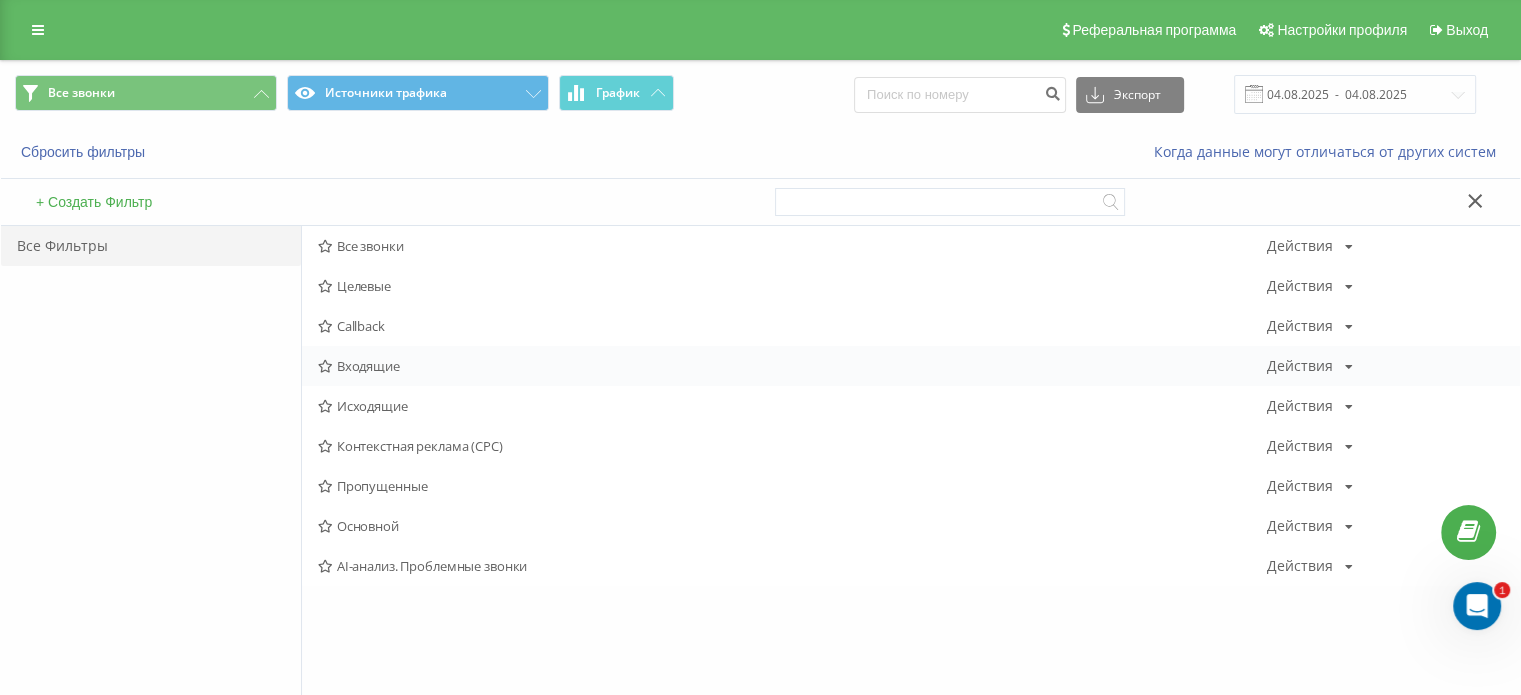 click on "Входящие" at bounding box center [792, 366] 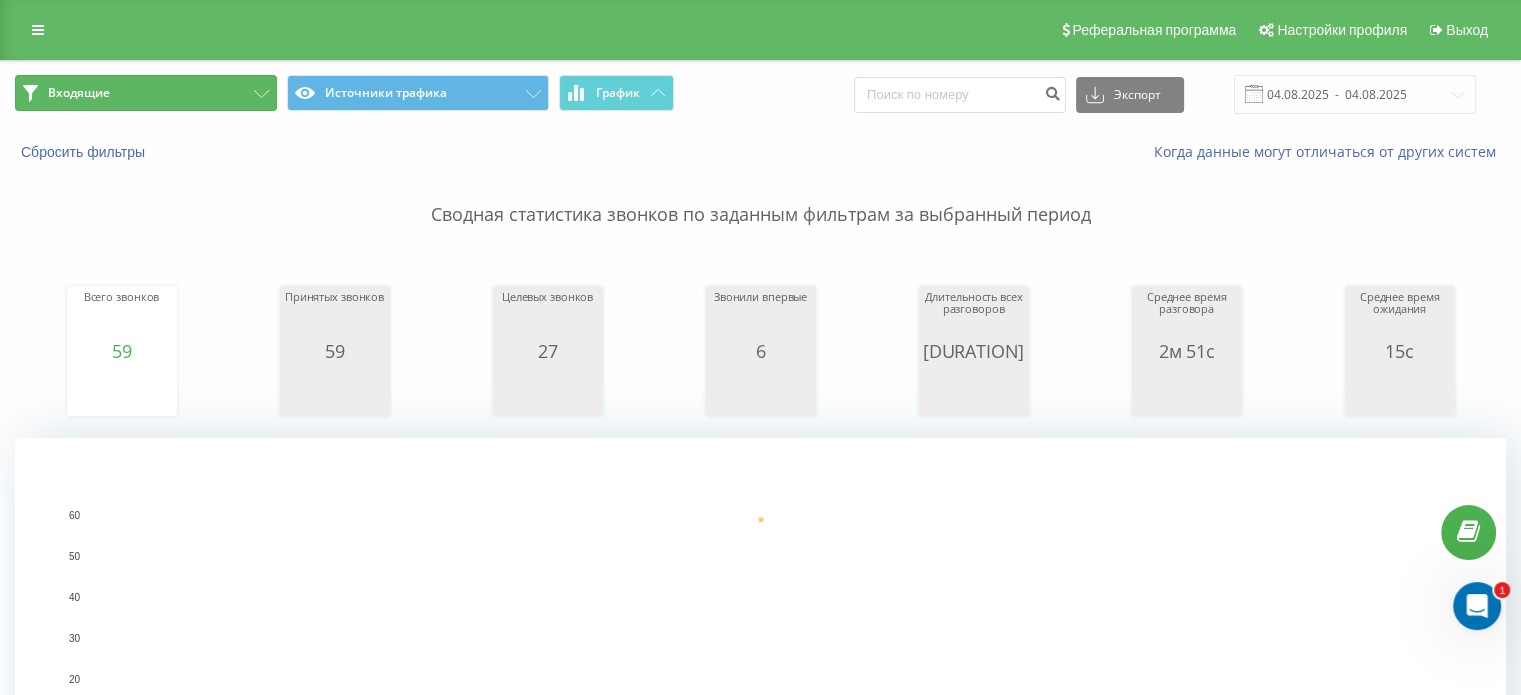 click on "Входящие" at bounding box center [146, 93] 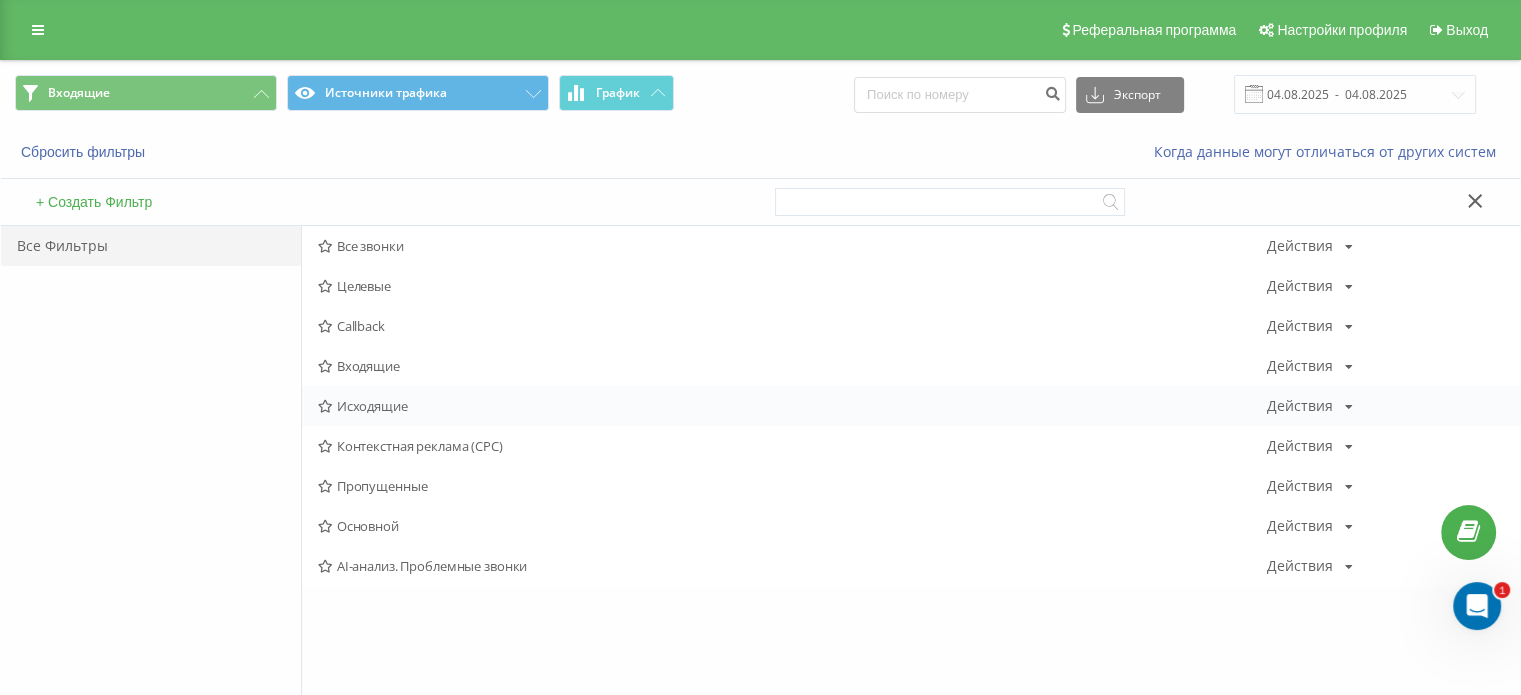 click on "Исходящие" at bounding box center [792, 406] 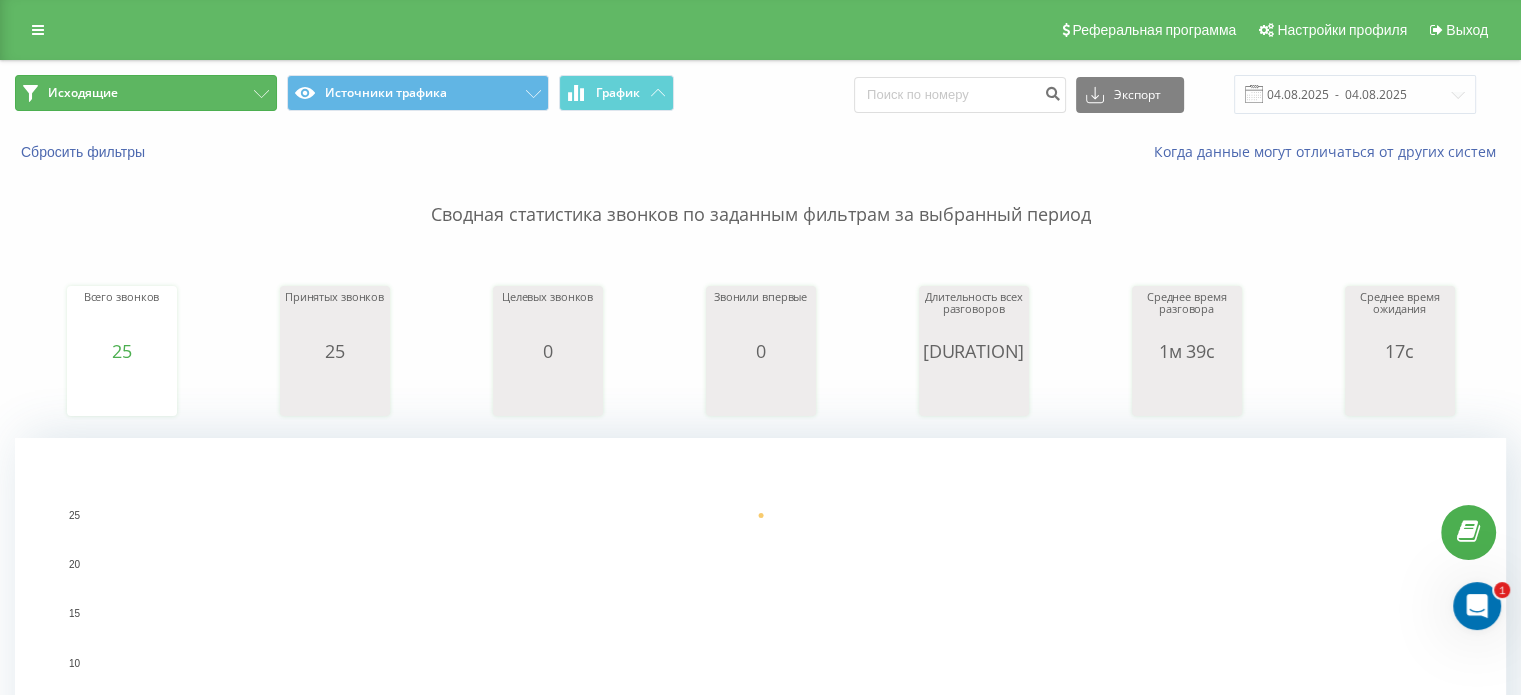 click on "Исходящие" at bounding box center (146, 93) 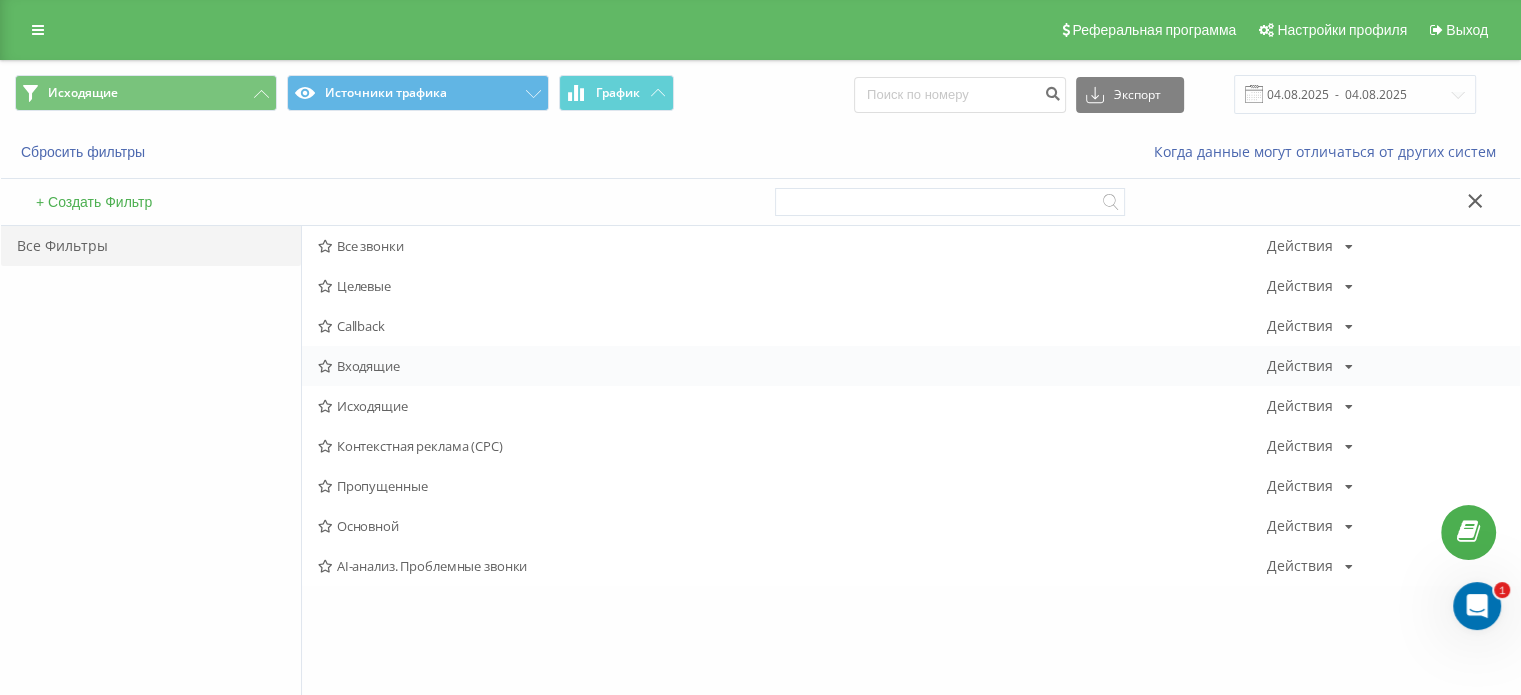 click on "Входящие" at bounding box center [792, 366] 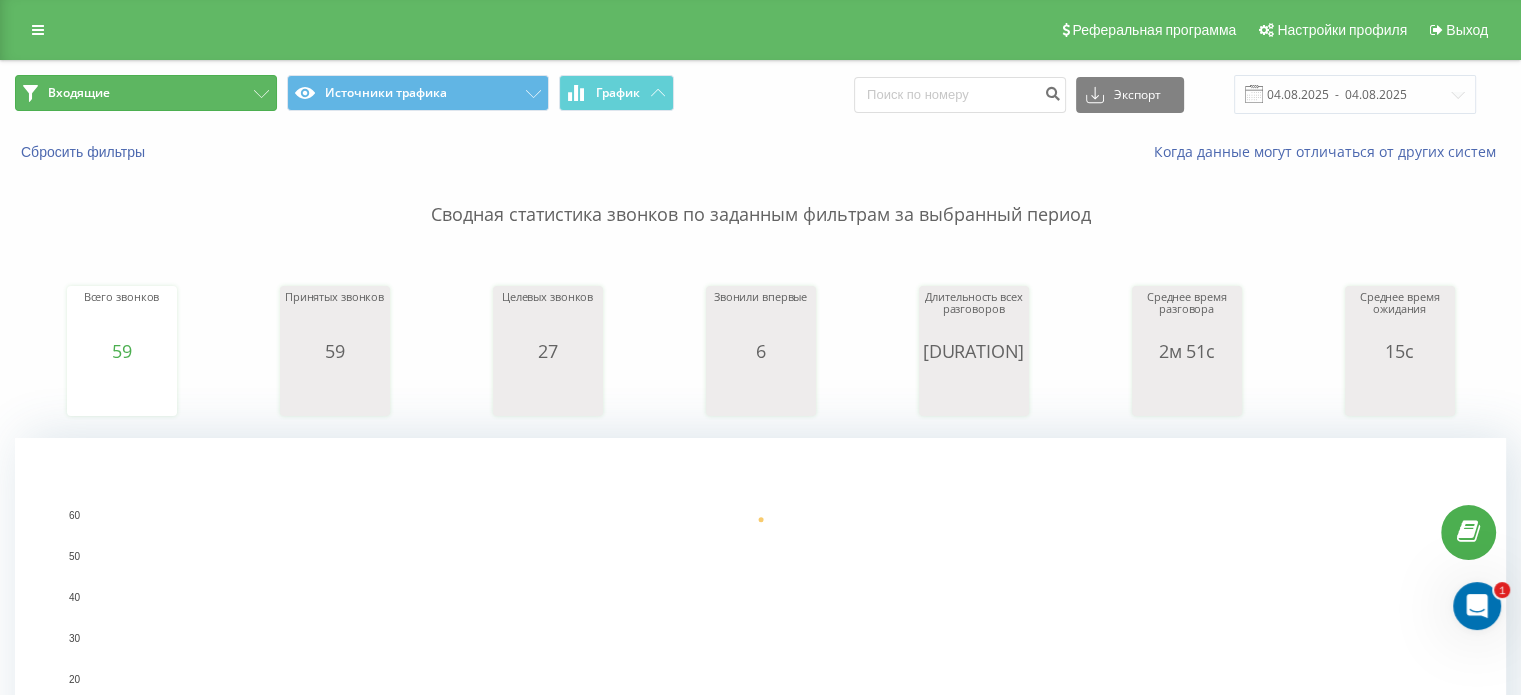 click on "Входящие" at bounding box center [79, 93] 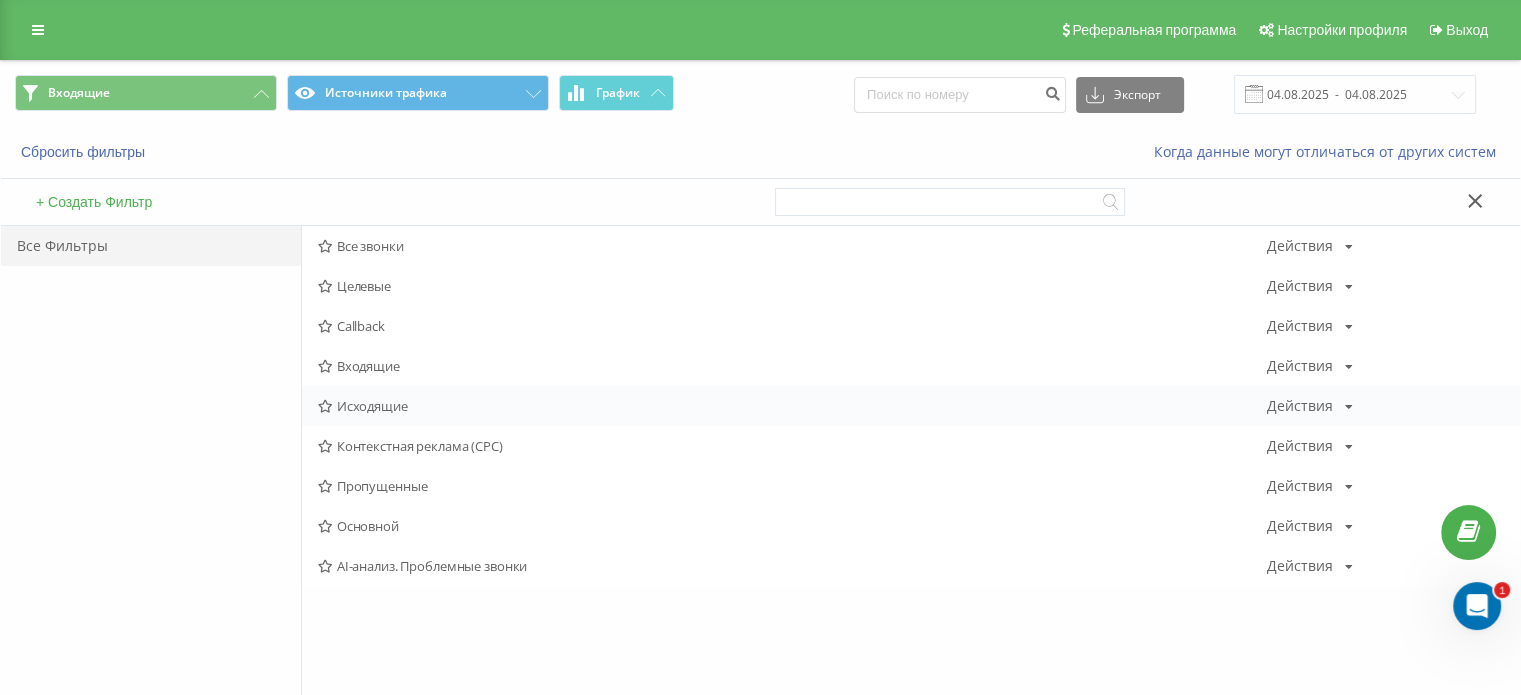 click on "Исходящие" at bounding box center (792, 406) 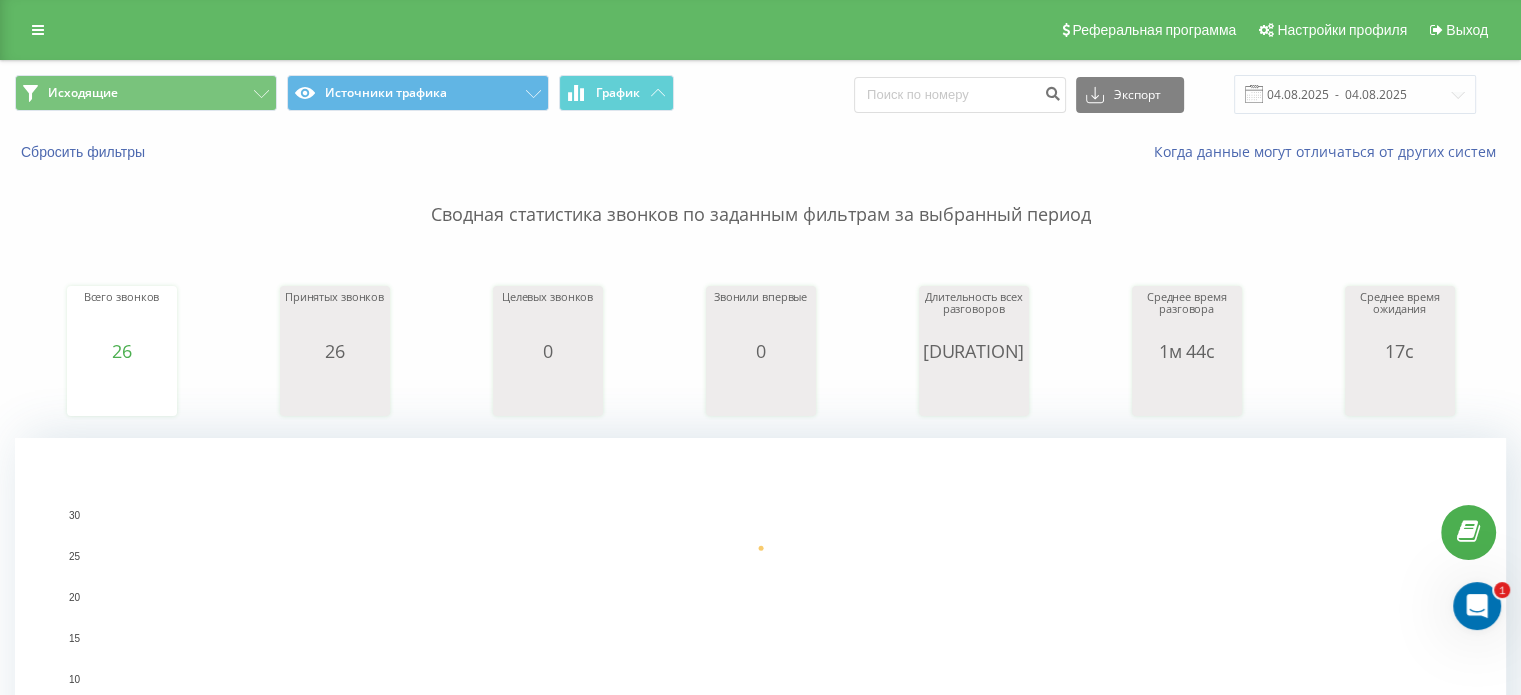 drag, startPoint x: 966, startPoint y: 145, endPoint x: 969, endPoint y: 94, distance: 51.088158 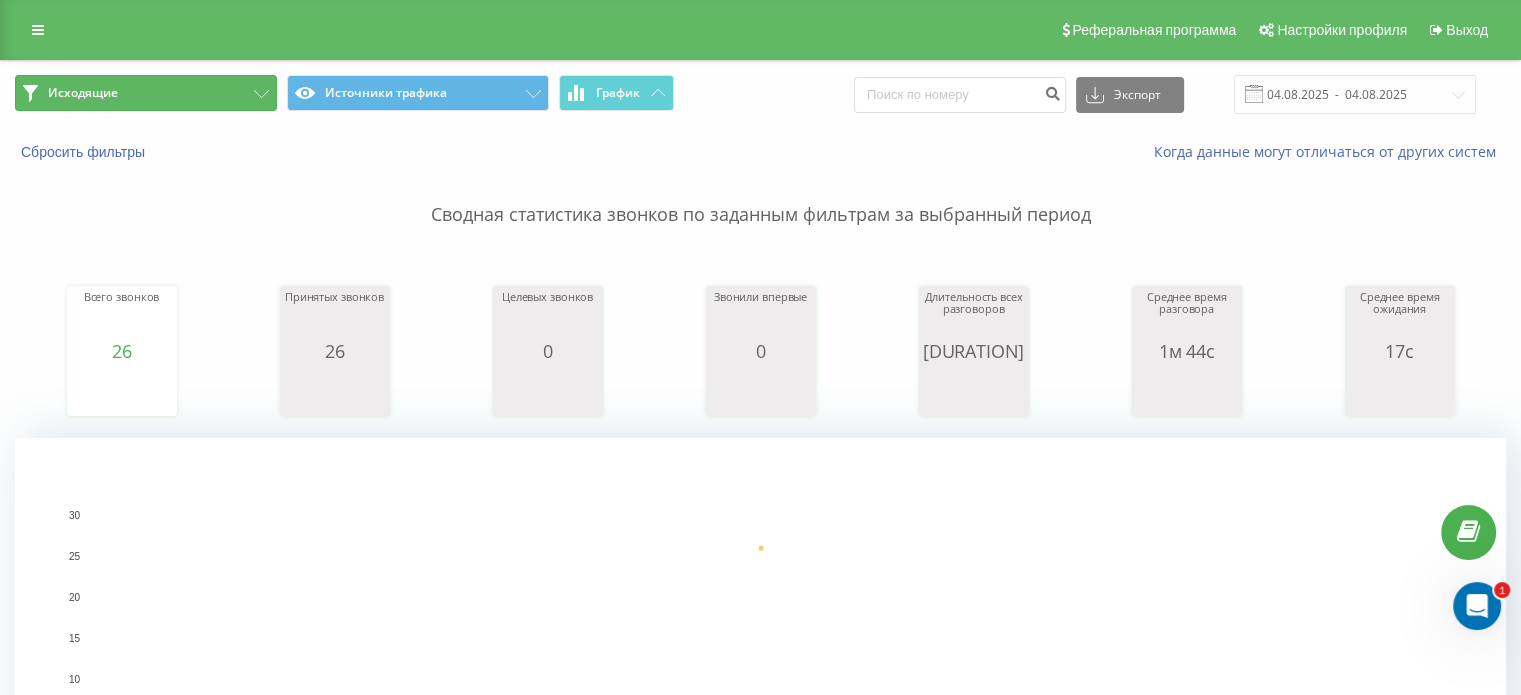 click on "Исходящие" at bounding box center (146, 93) 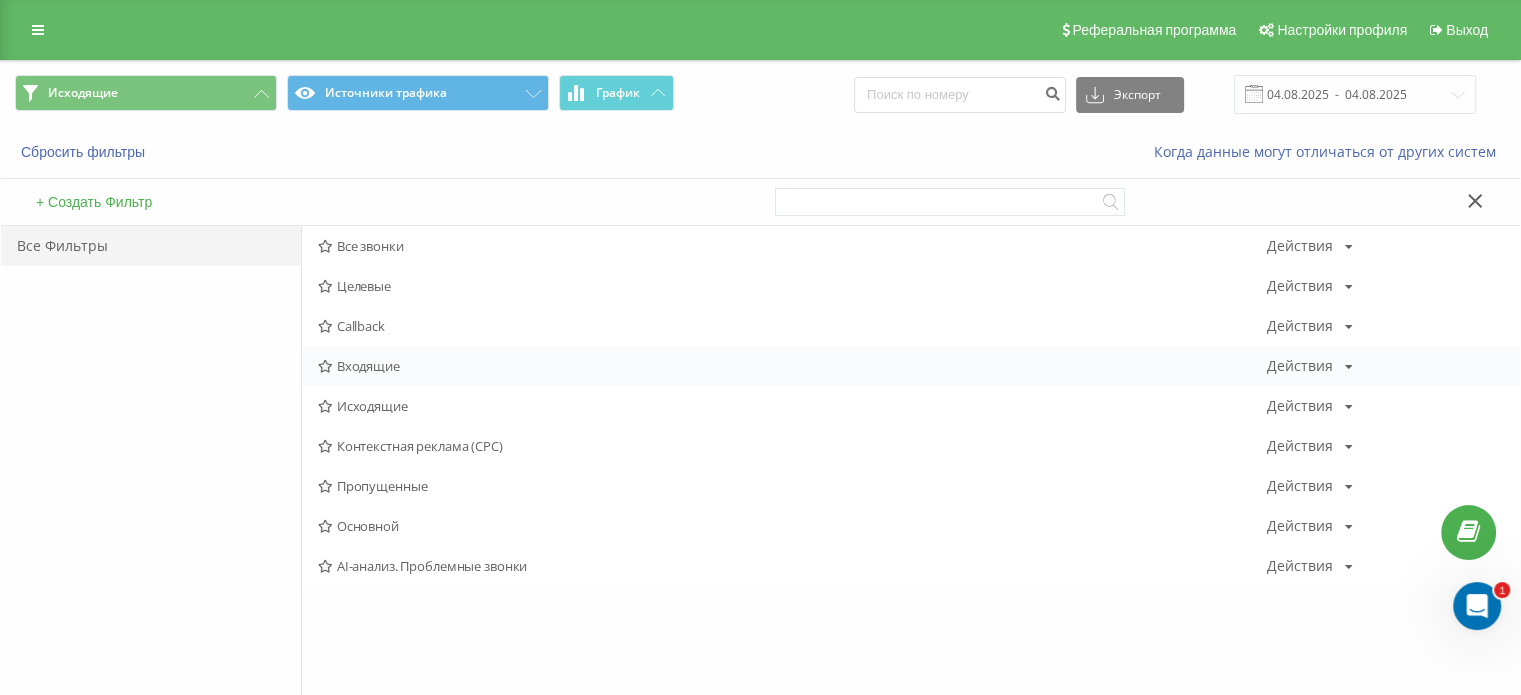 click on "Входящие" at bounding box center (792, 366) 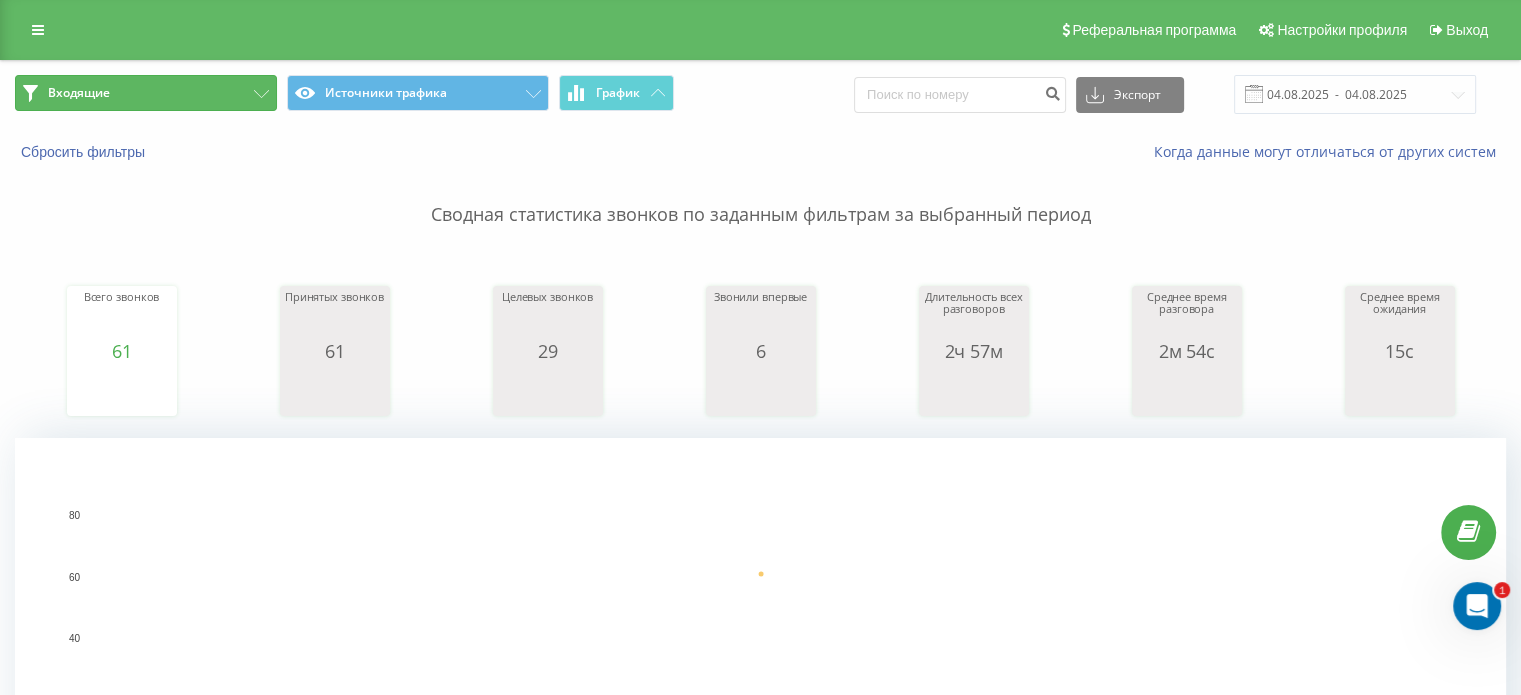 click on "Входящие" at bounding box center [146, 93] 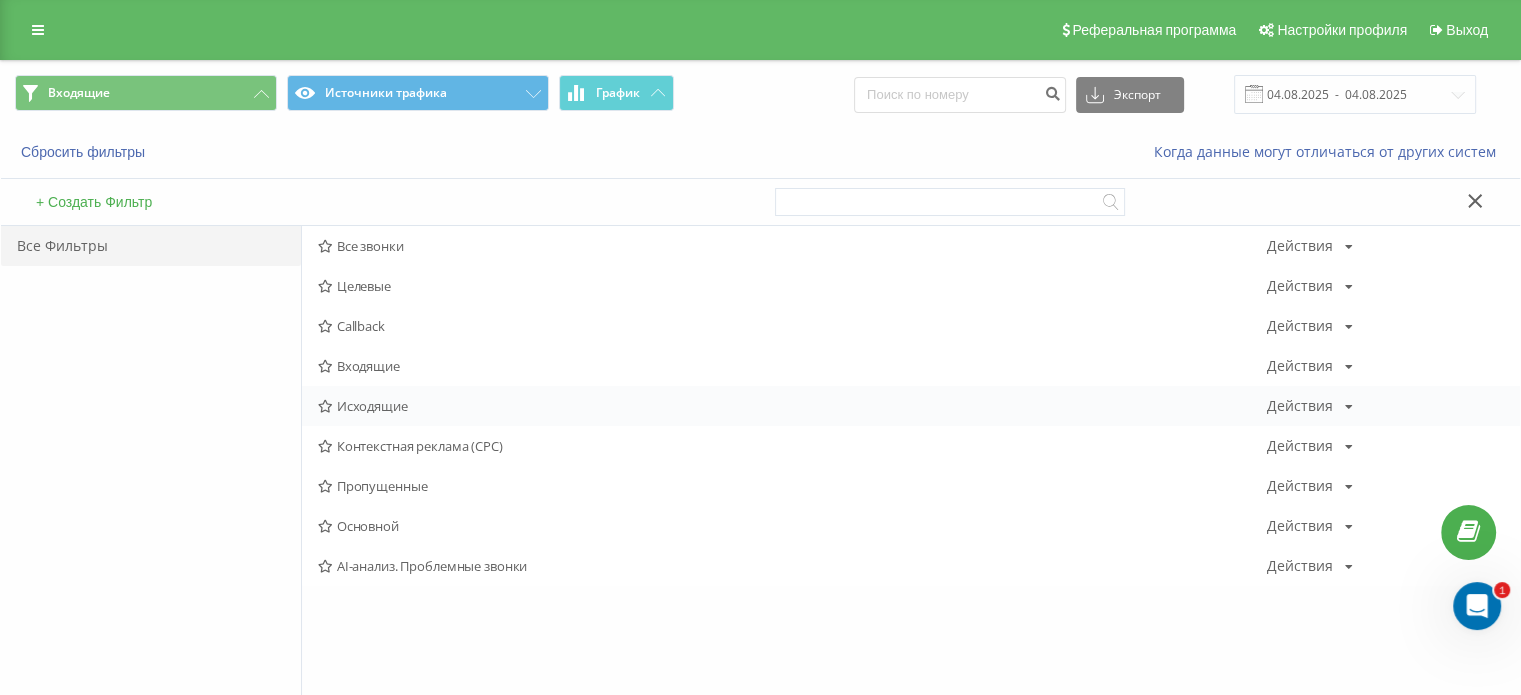 click on "Исходящие Действия Редактировать Копировать Удалить По умолчанию Поделиться" at bounding box center (911, 406) 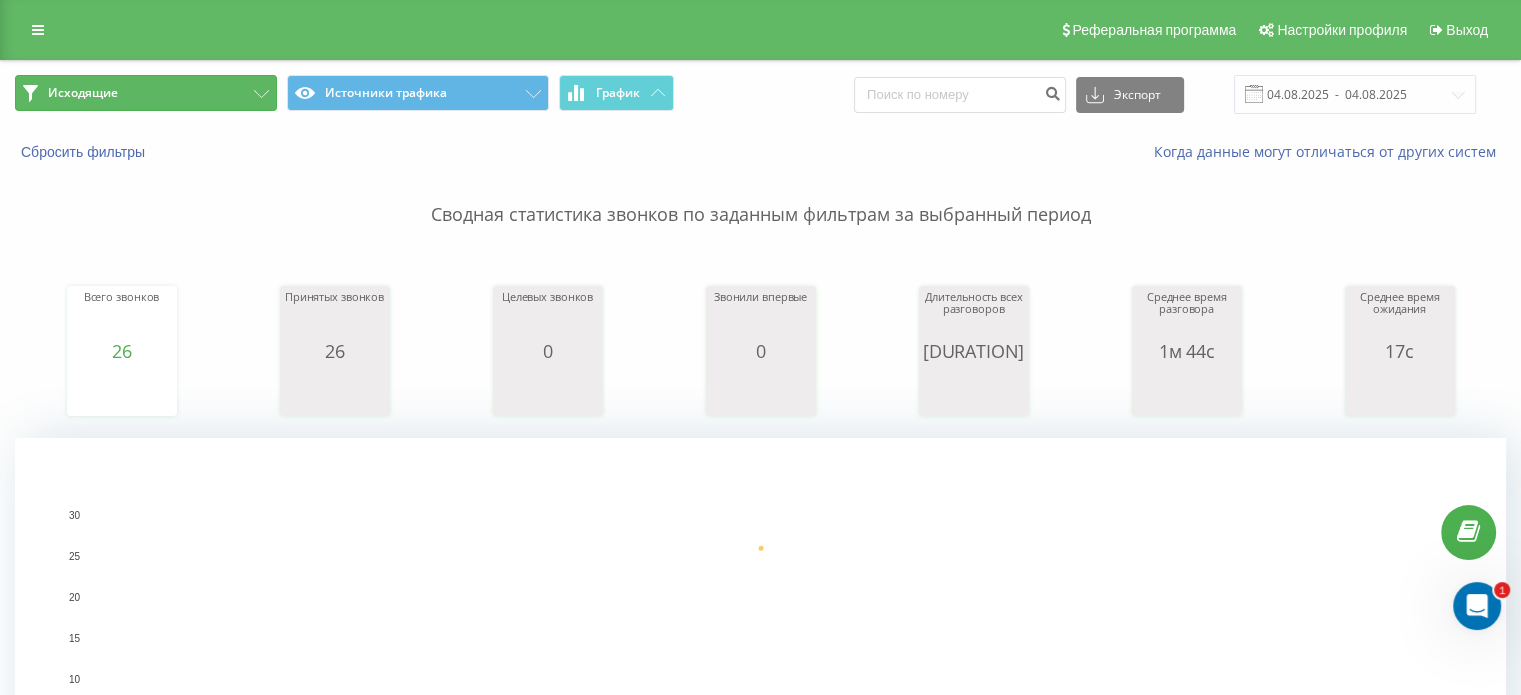 click on "Исходящие" at bounding box center [146, 93] 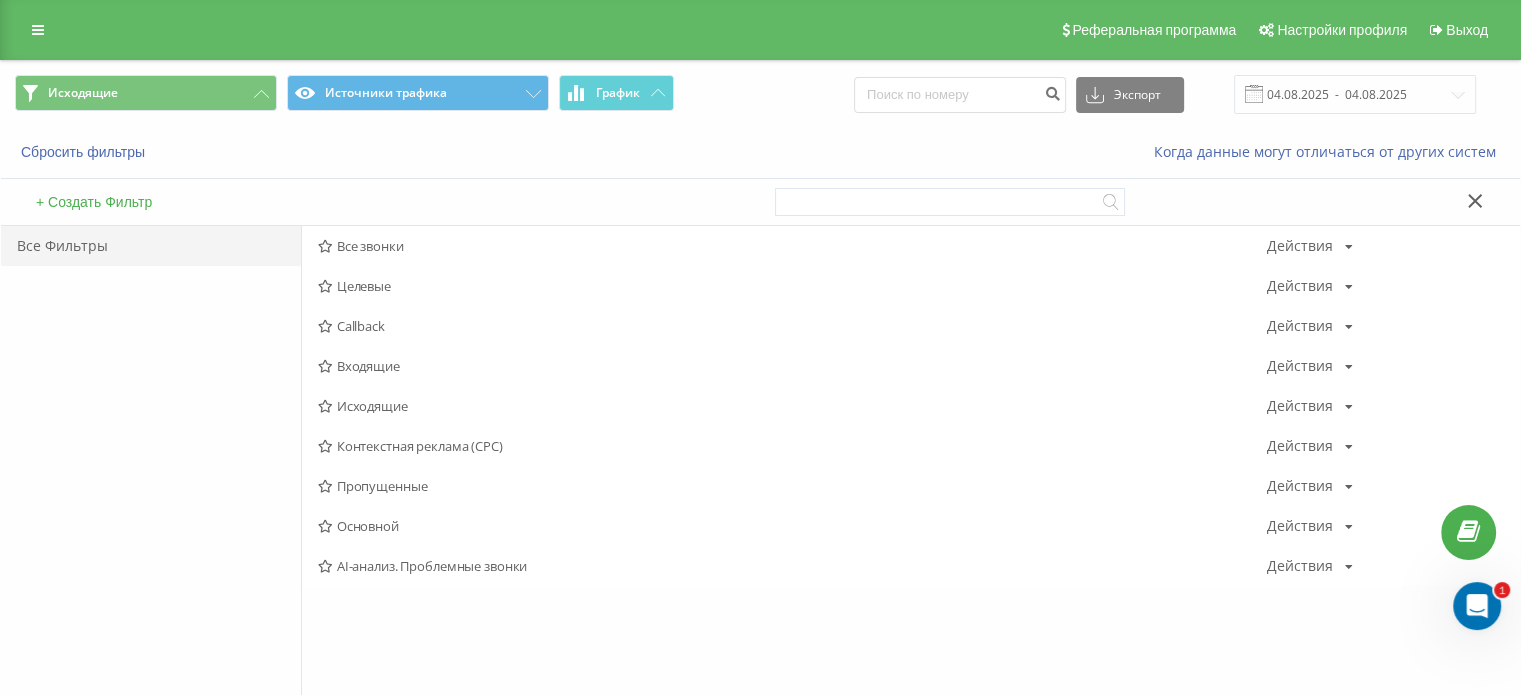 click on "Входящие" at bounding box center [792, 366] 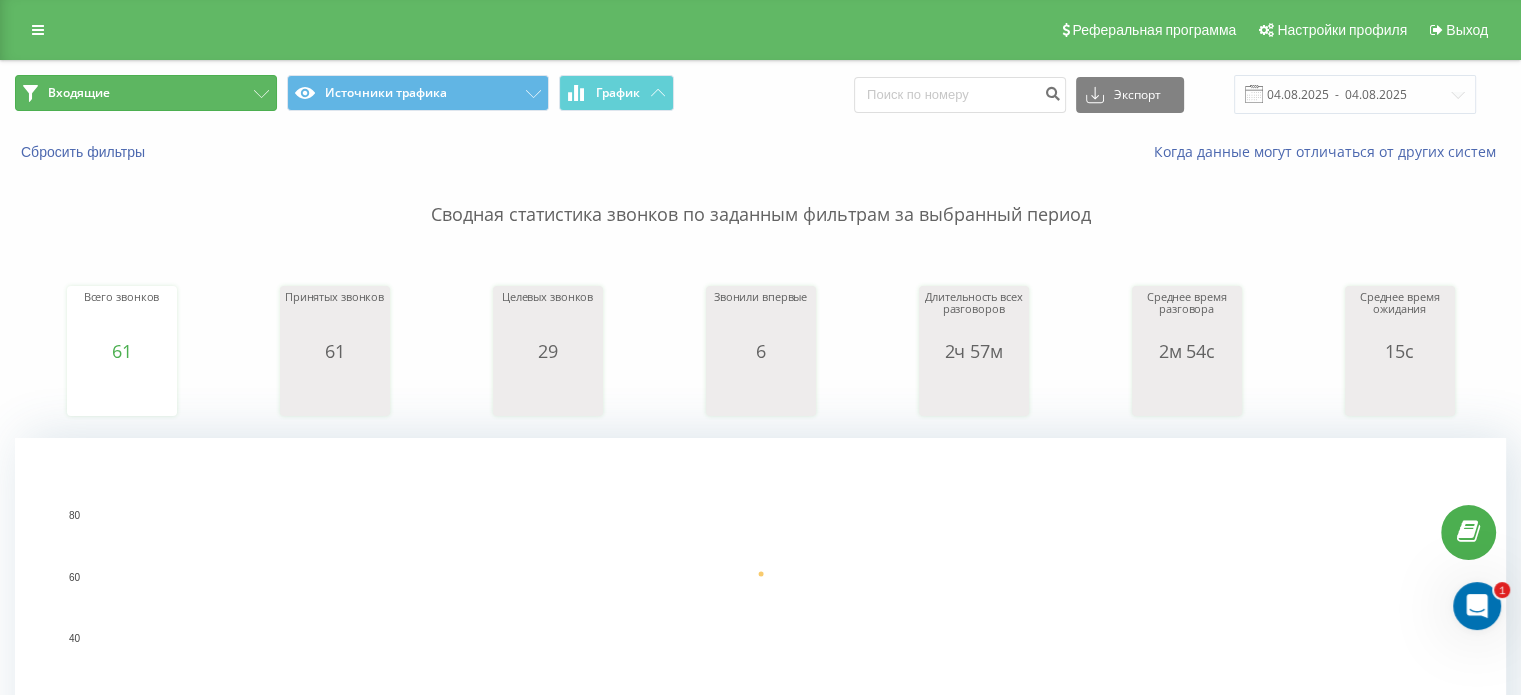 click on "Входящие" at bounding box center [146, 93] 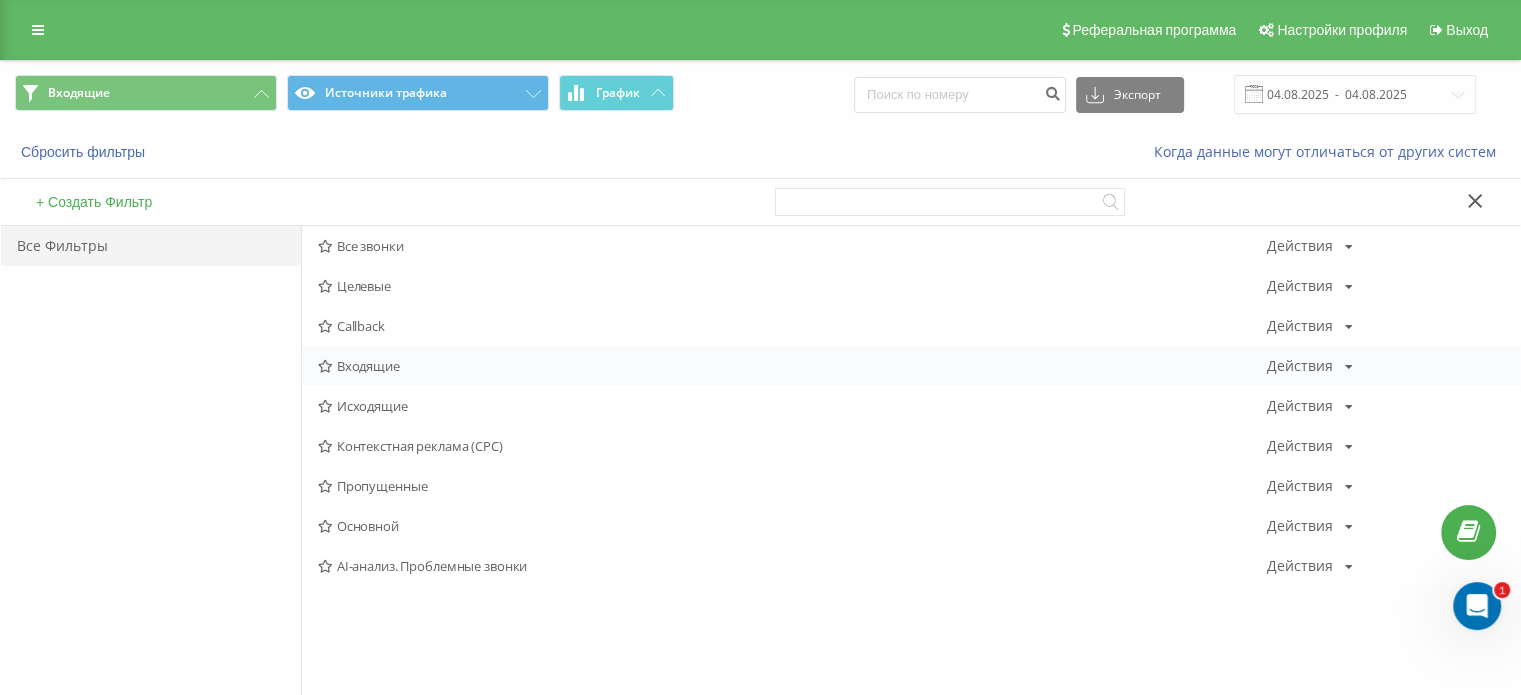 click on "Входящие" at bounding box center [792, 366] 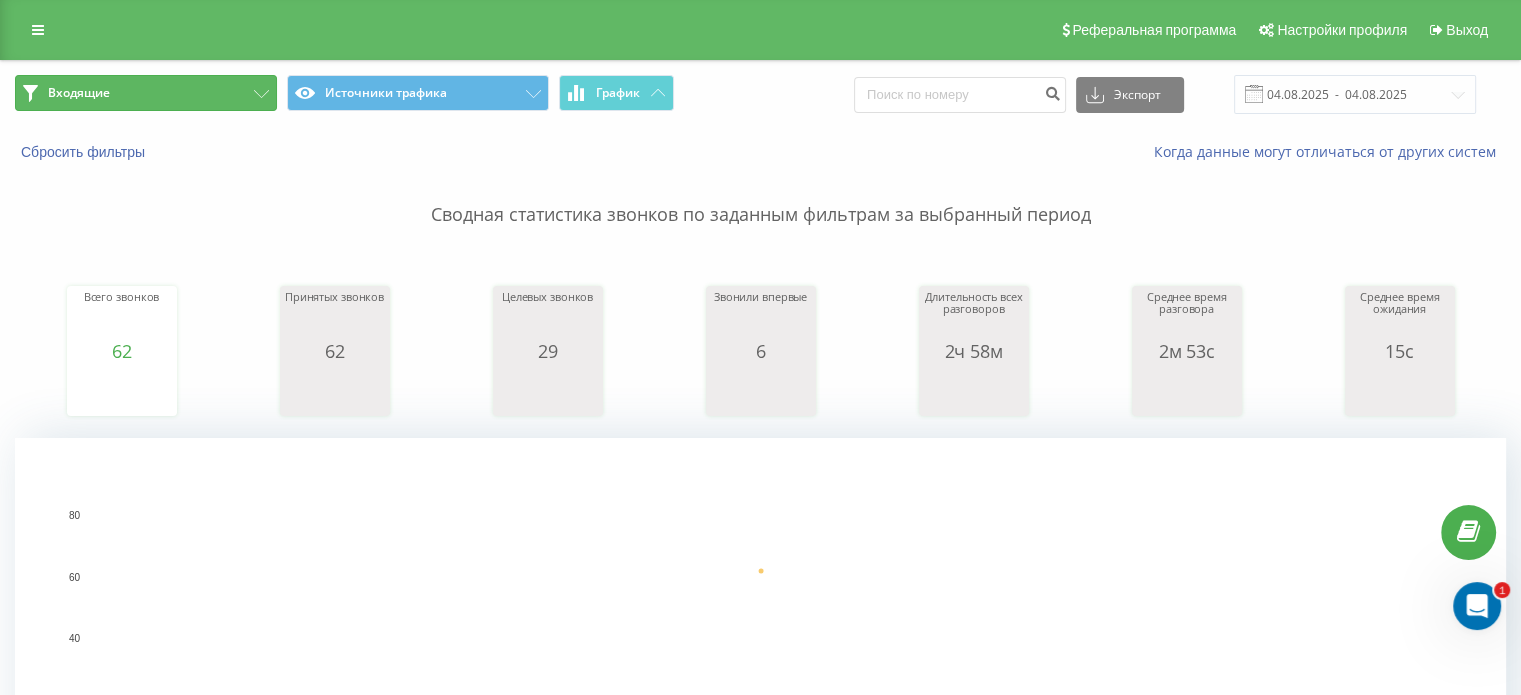 click on "Входящие" at bounding box center [146, 93] 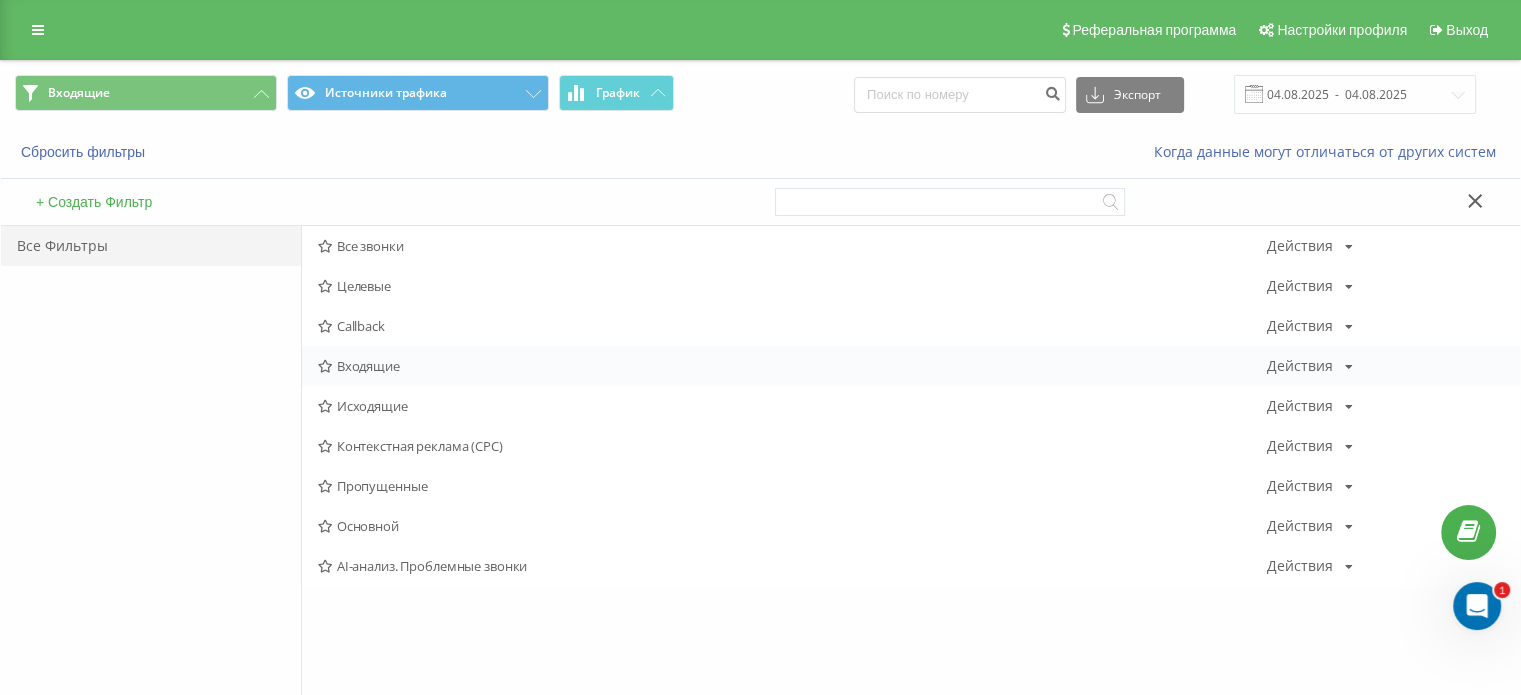 click on "Входящие" at bounding box center (792, 366) 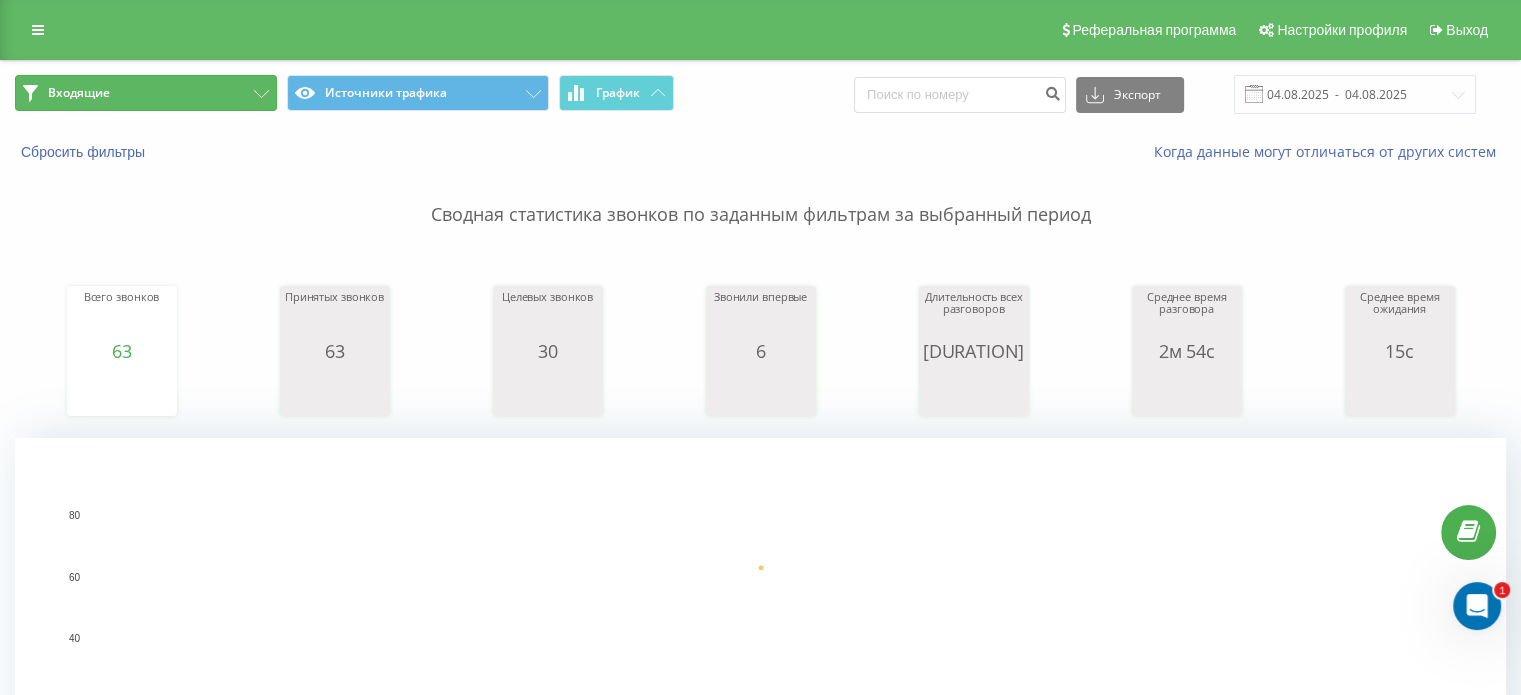 click on "Входящие" at bounding box center (146, 93) 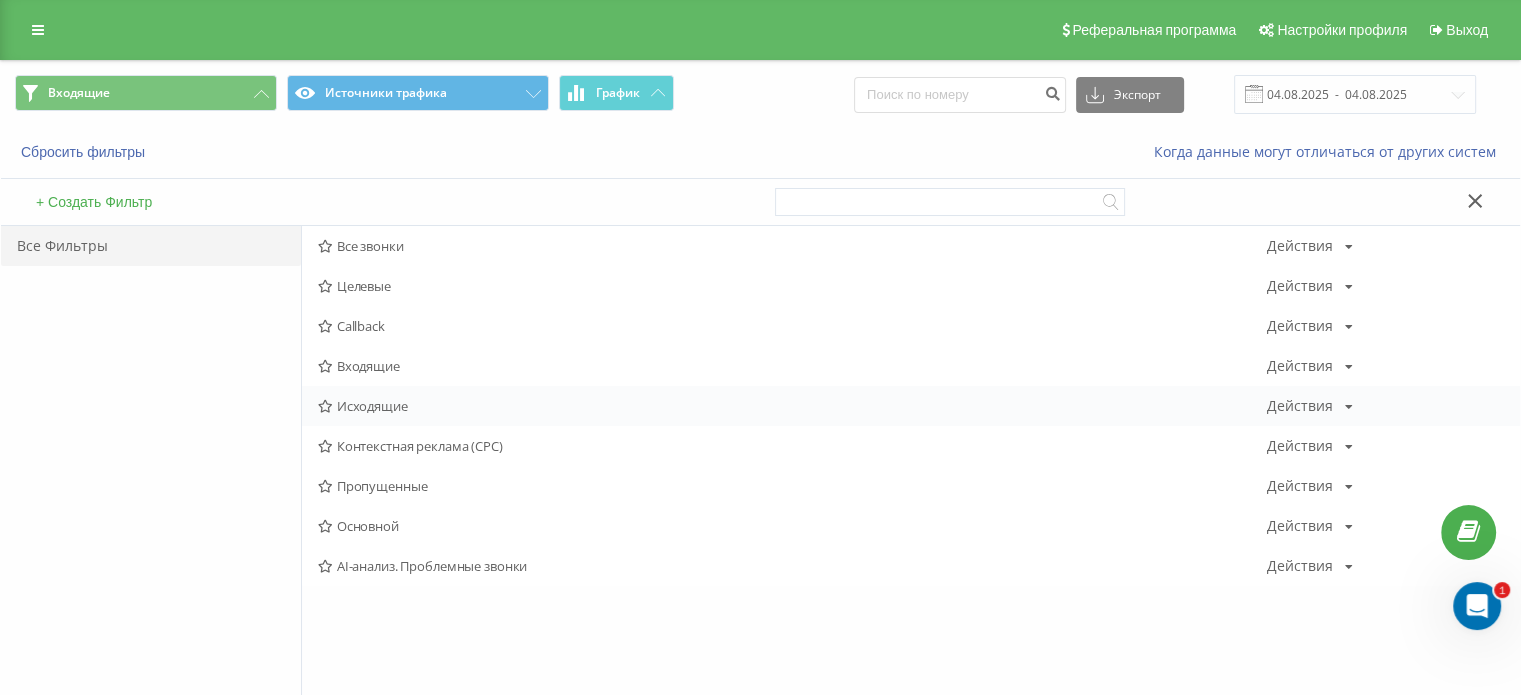 click on "Исходящие" at bounding box center (792, 406) 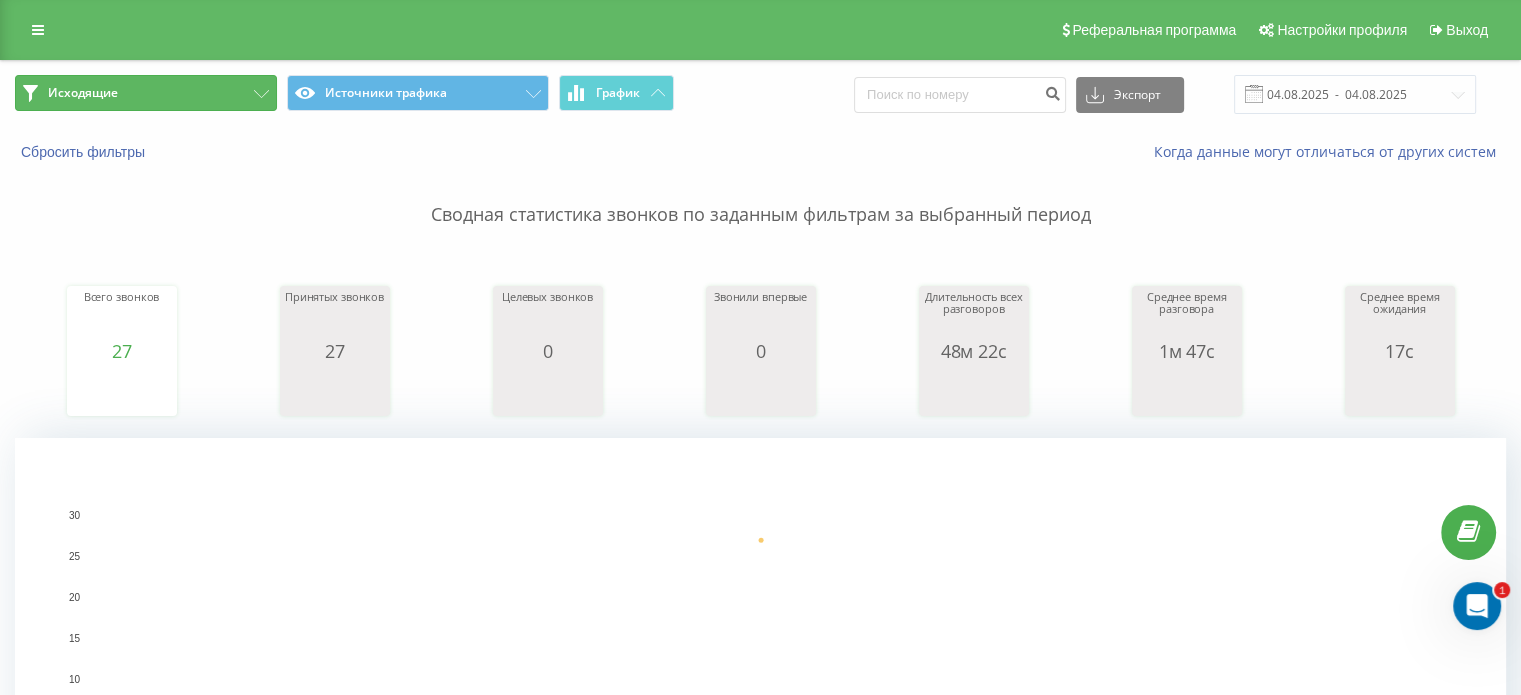 click on "Исходящие" at bounding box center (146, 93) 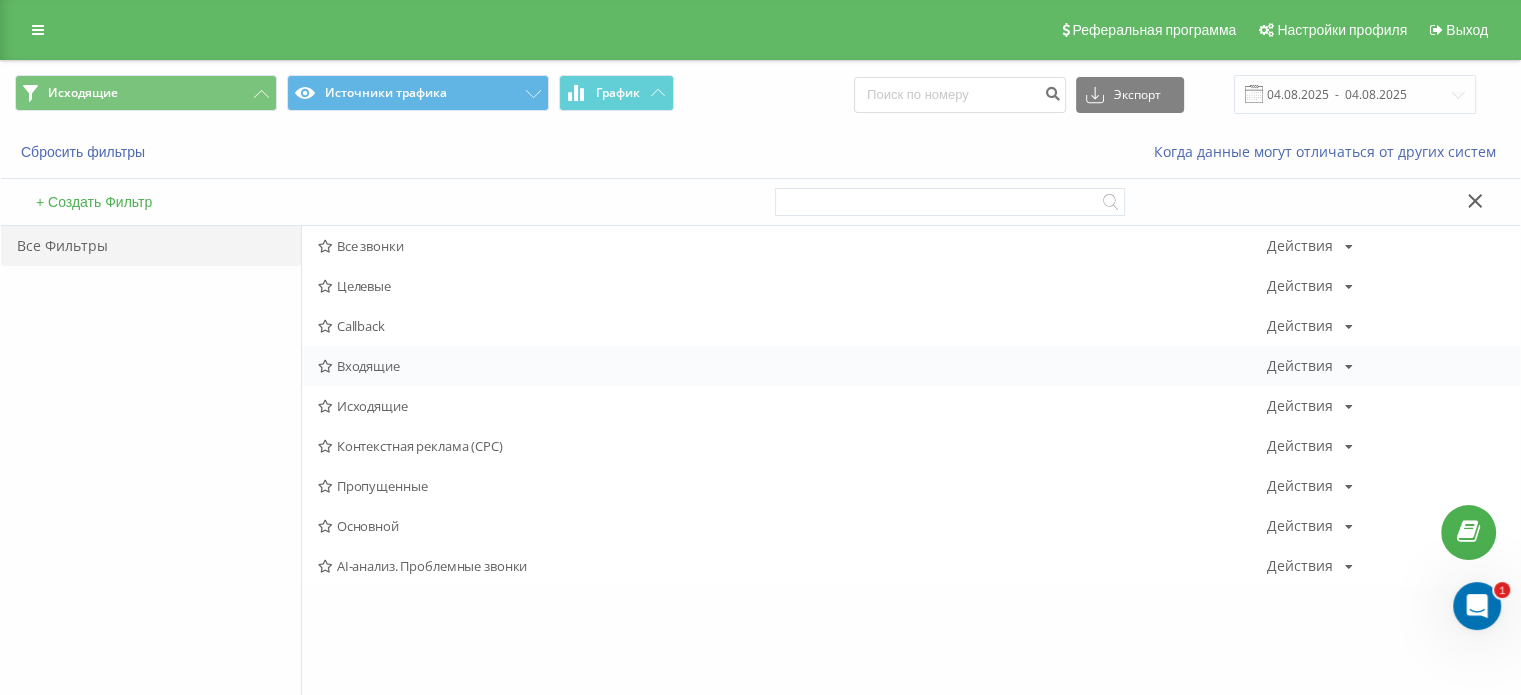 click on "Входящие Действия Редактировать Копировать Удалить По умолчанию Поделиться" at bounding box center [911, 366] 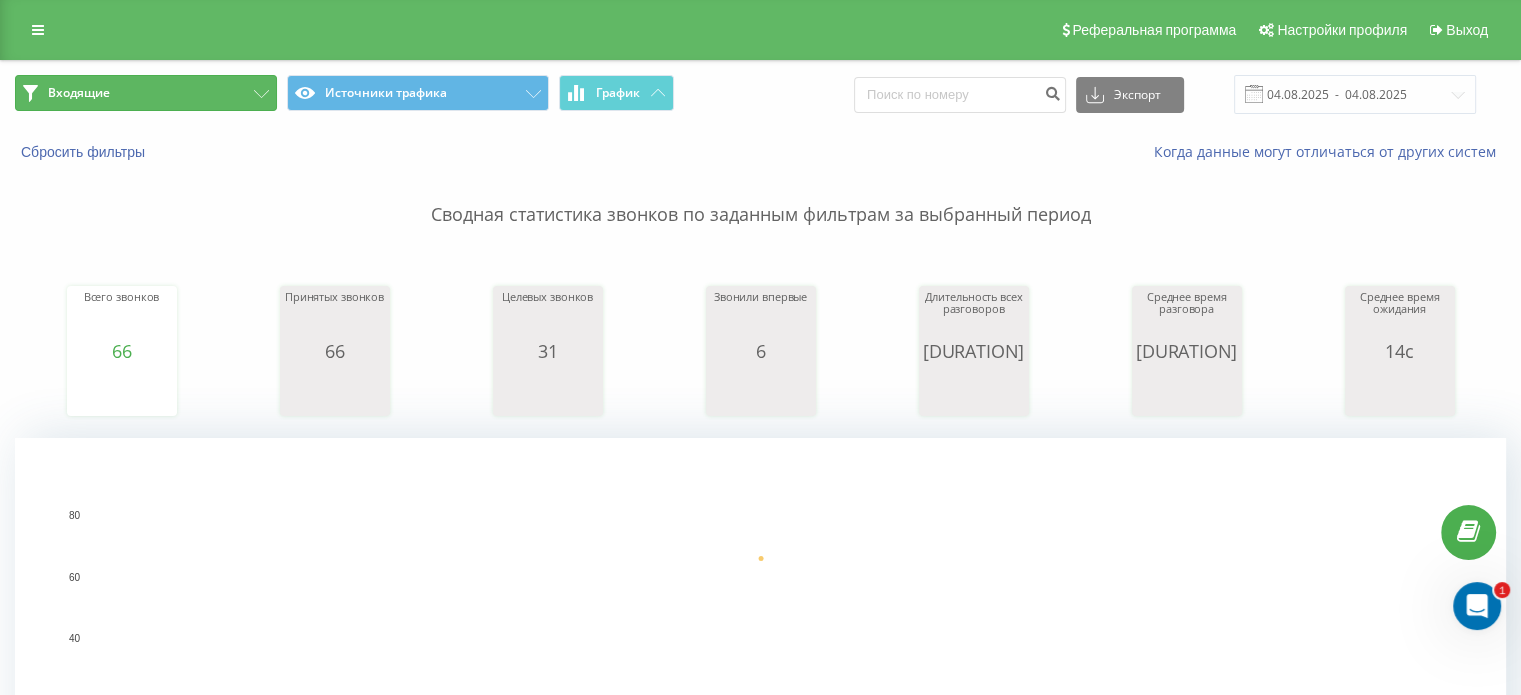 click on "Входящие" at bounding box center (79, 93) 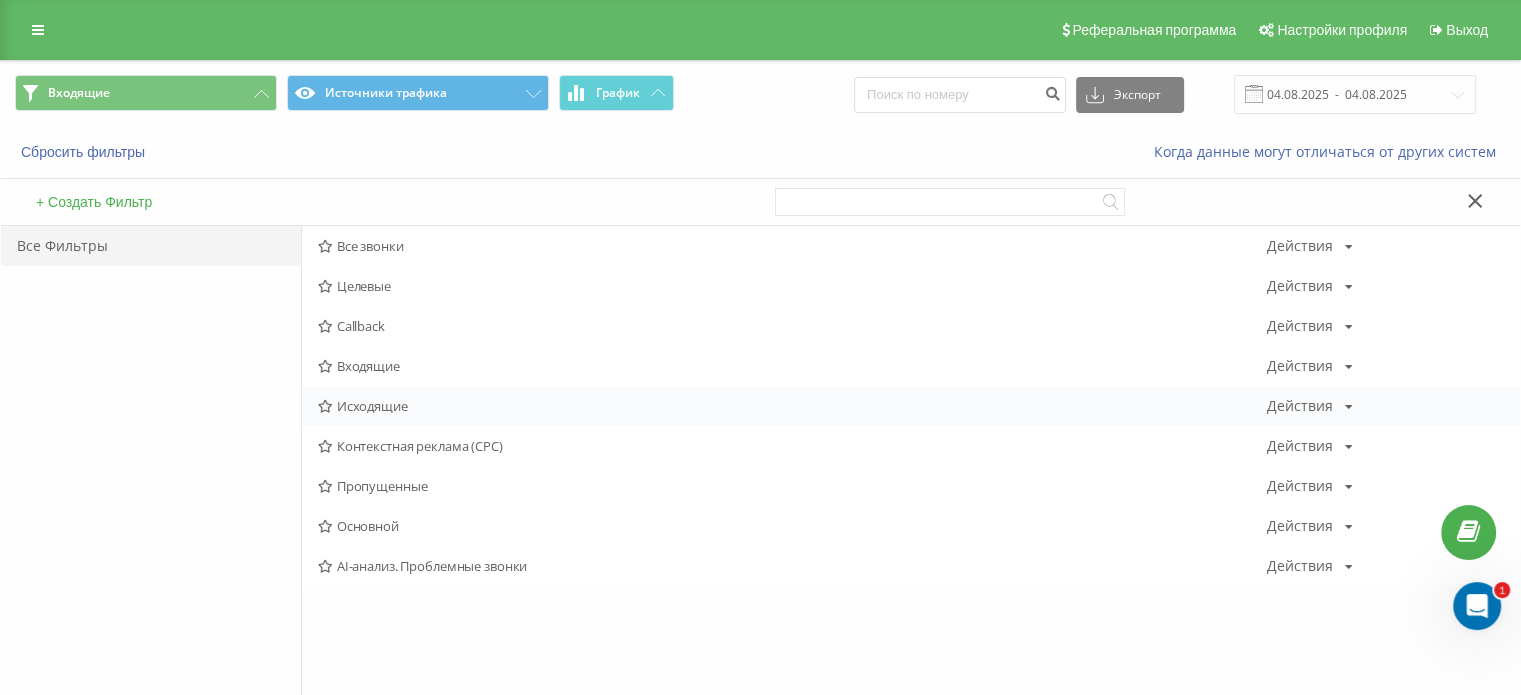 click on "Исходящие Действия Редактировать Копировать Удалить По умолчанию Поделиться" at bounding box center [911, 406] 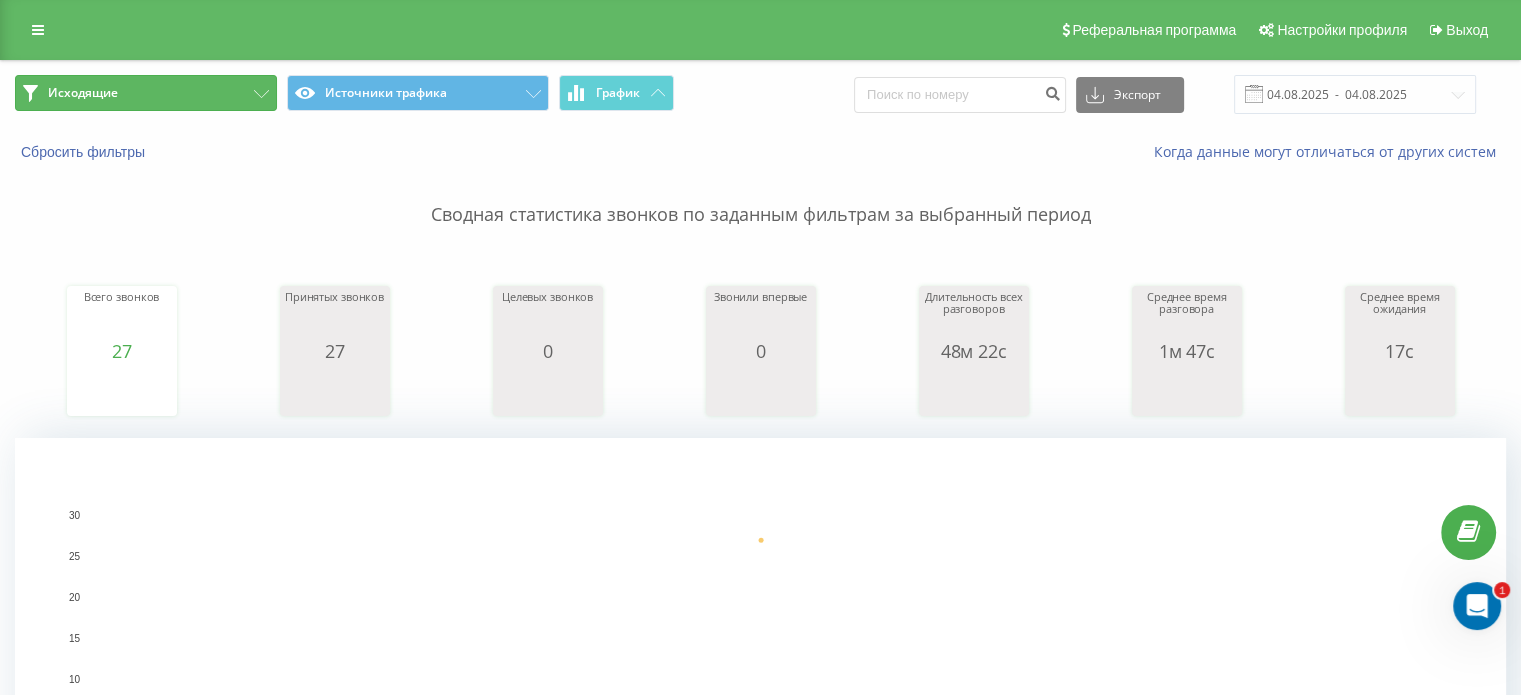 click on "Исходящие" at bounding box center [146, 93] 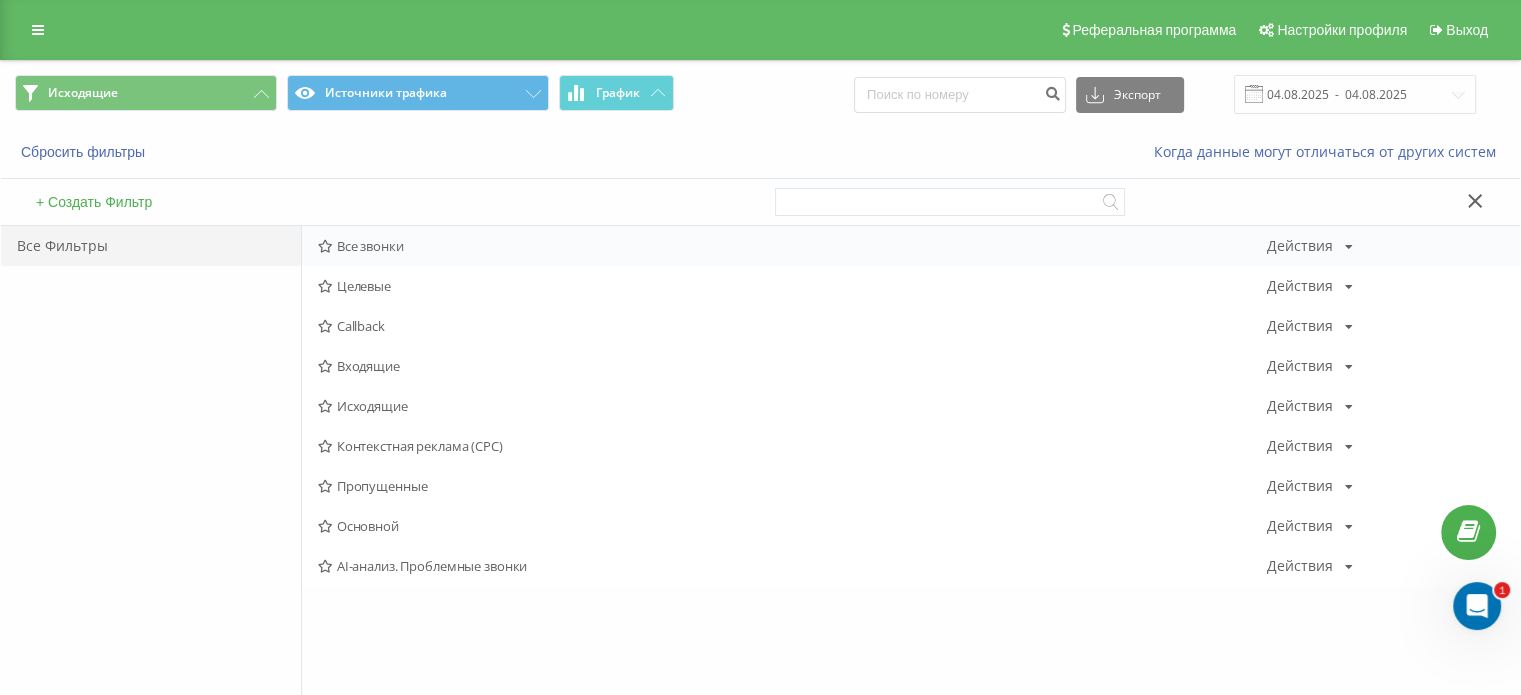 click on "Все звонки" at bounding box center [792, 246] 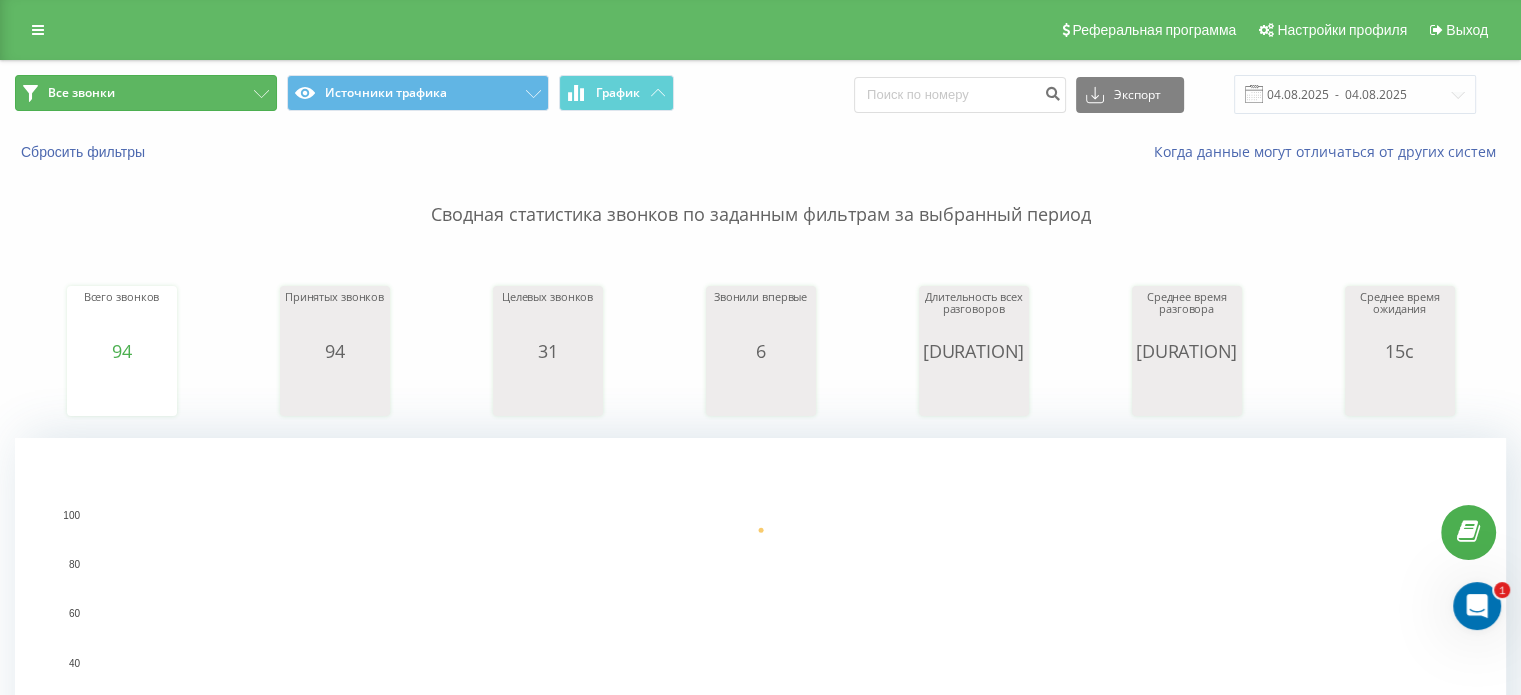 click on "Все звонки" at bounding box center (146, 93) 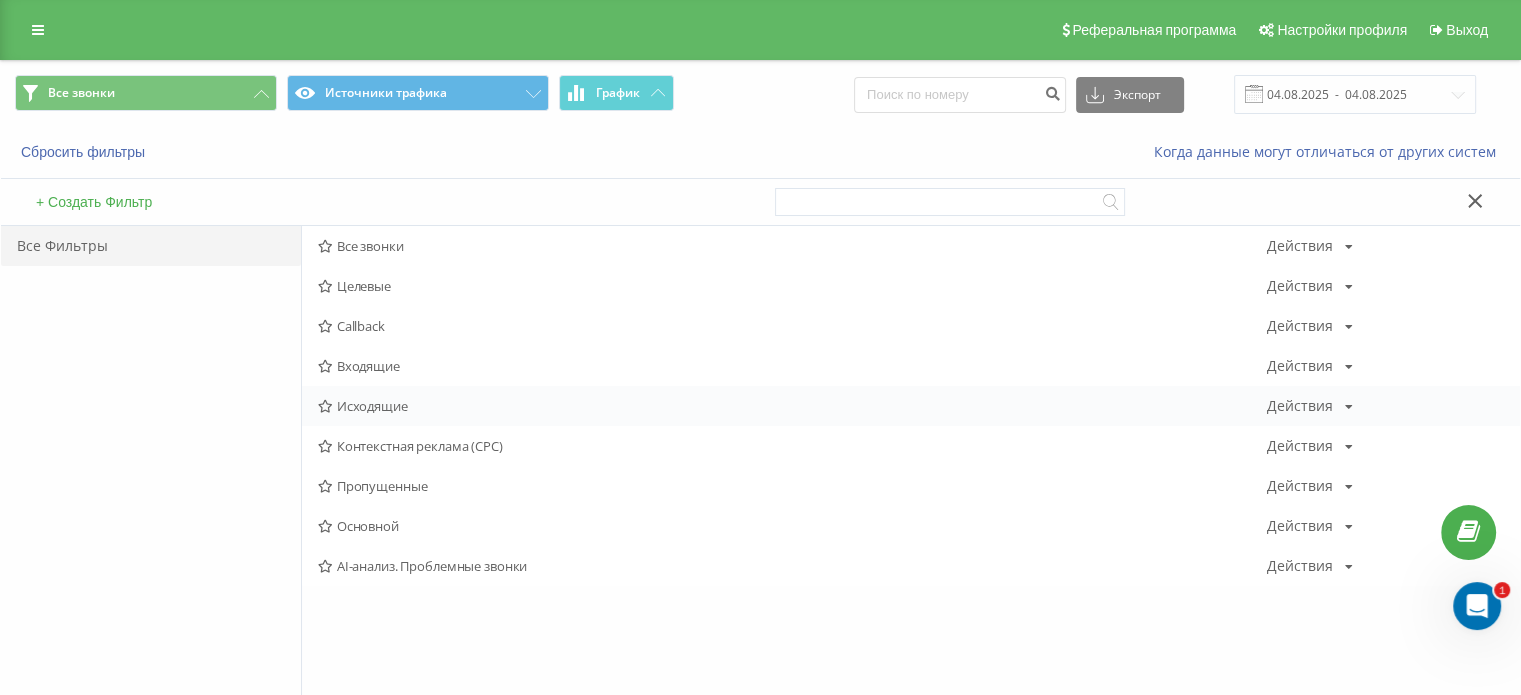 click on "Исходящие Действия Редактировать Копировать Удалить По умолчанию Поделиться" at bounding box center (911, 406) 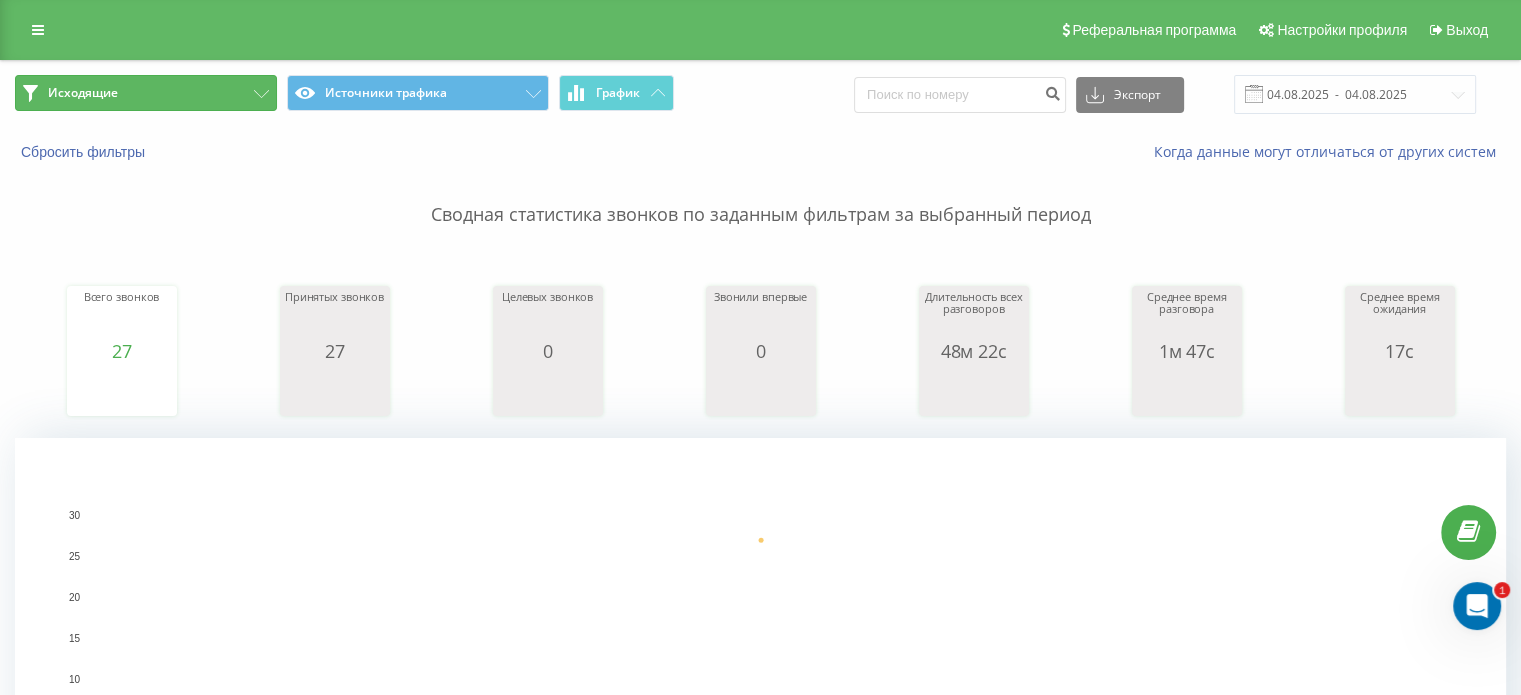 click on "Исходящие" at bounding box center [146, 93] 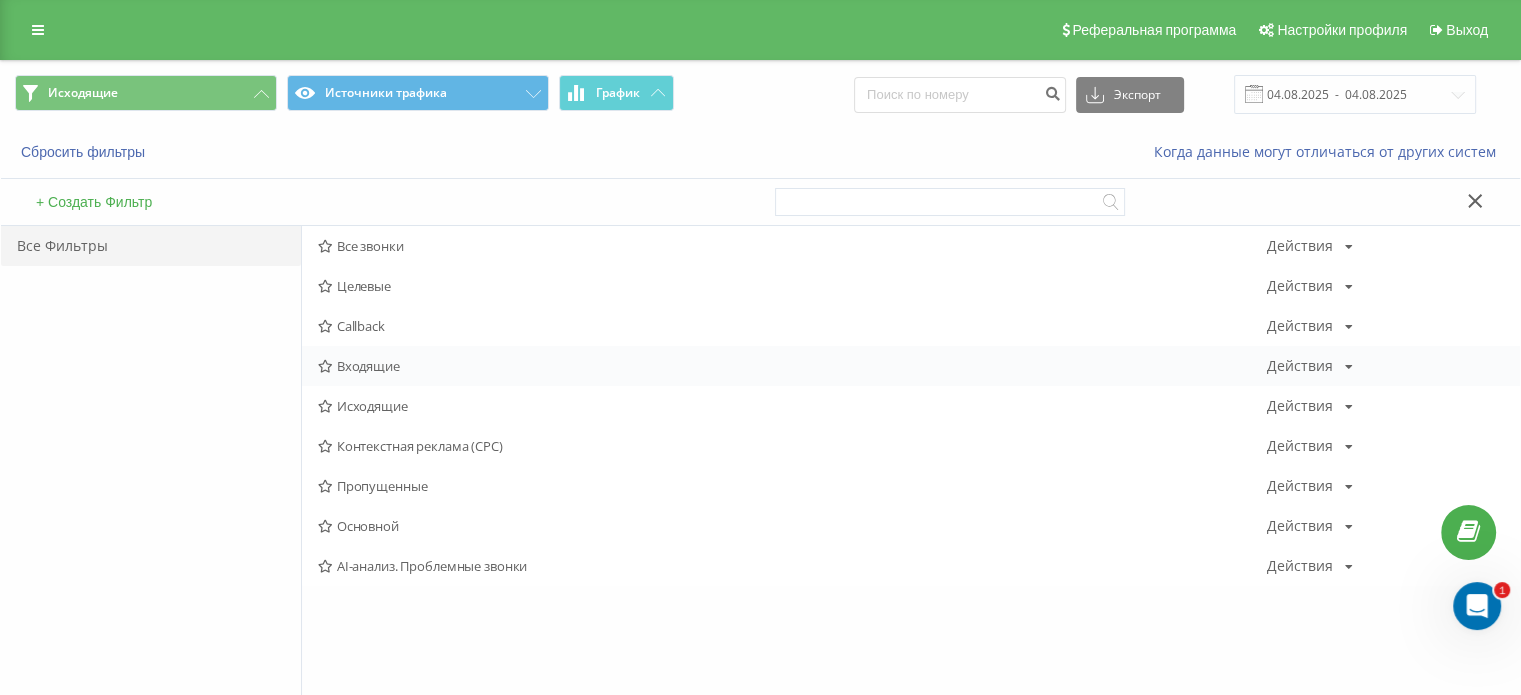 click on "Входящие" at bounding box center (792, 366) 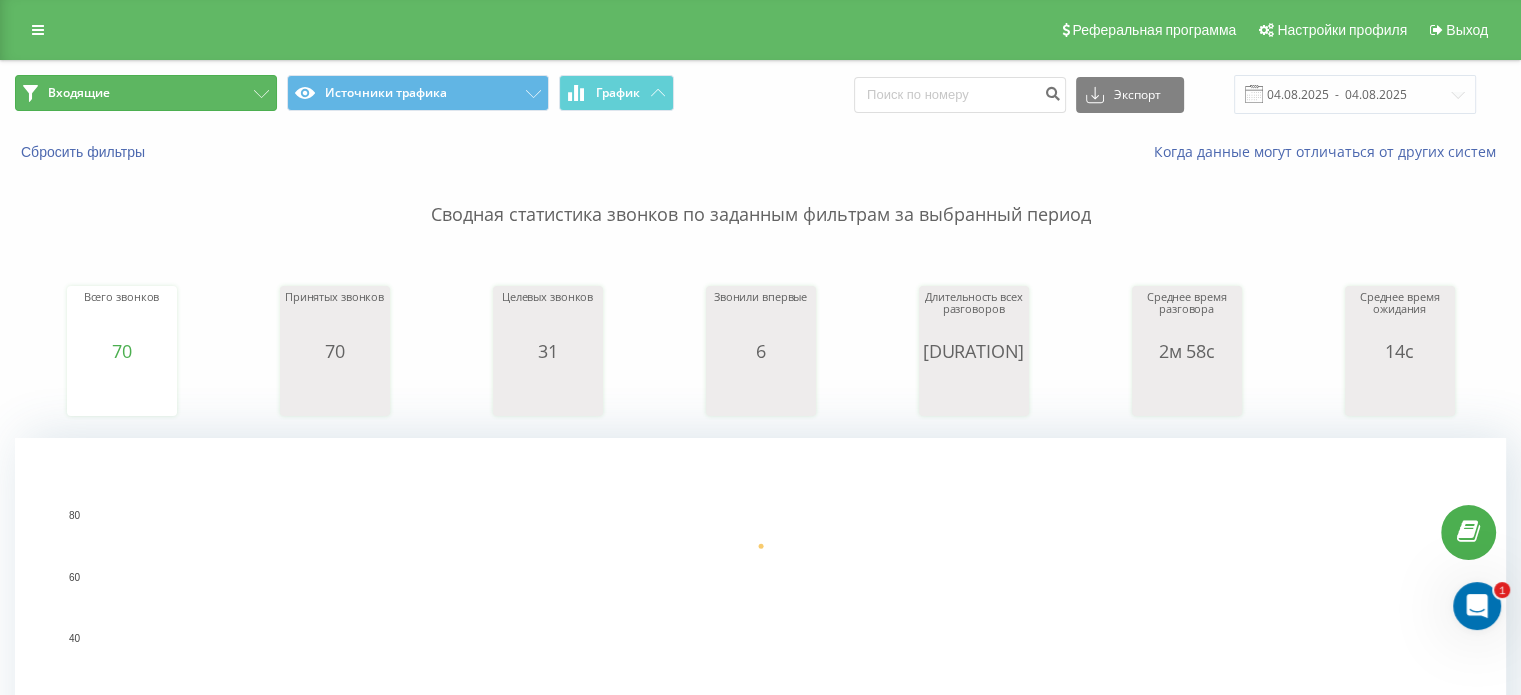 click on "Входящие" at bounding box center (146, 93) 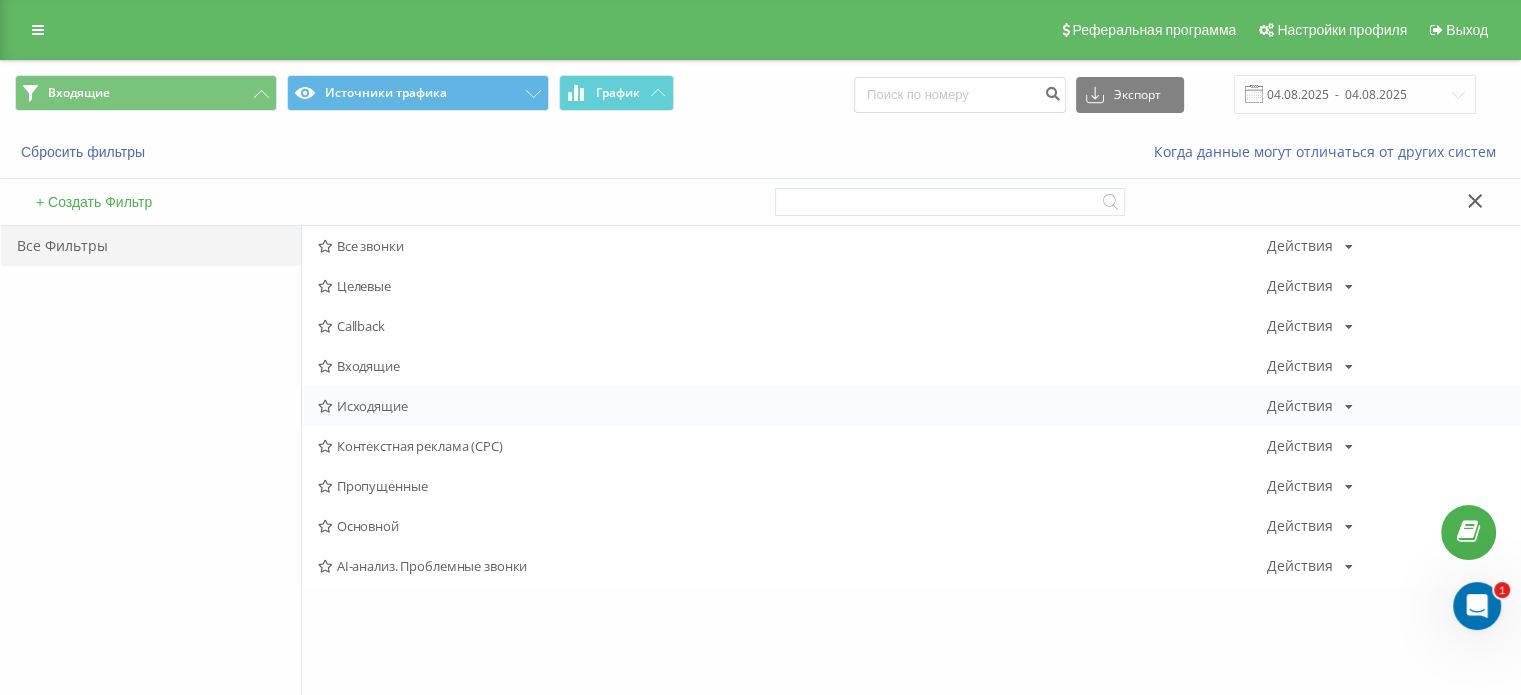 click on "Исходящие" at bounding box center (792, 406) 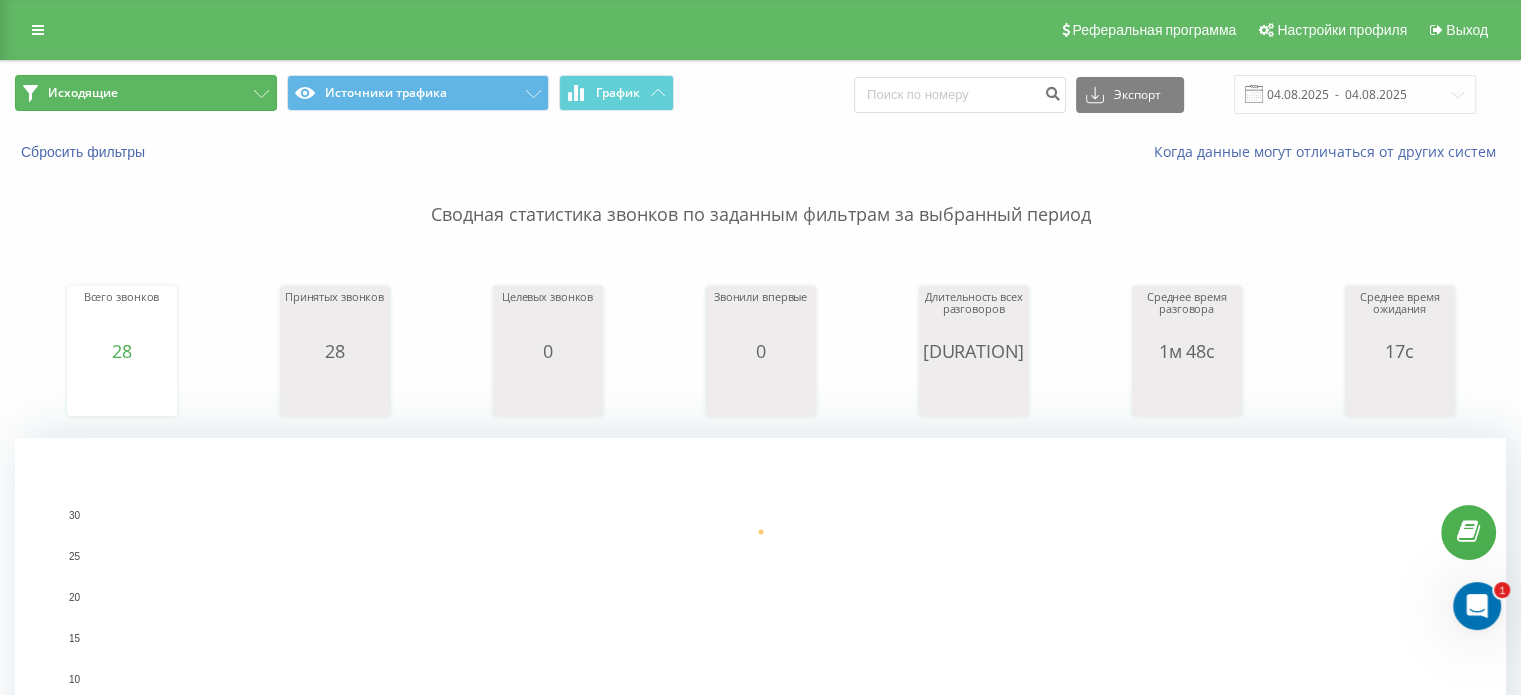 click on "Исходящие" at bounding box center (146, 93) 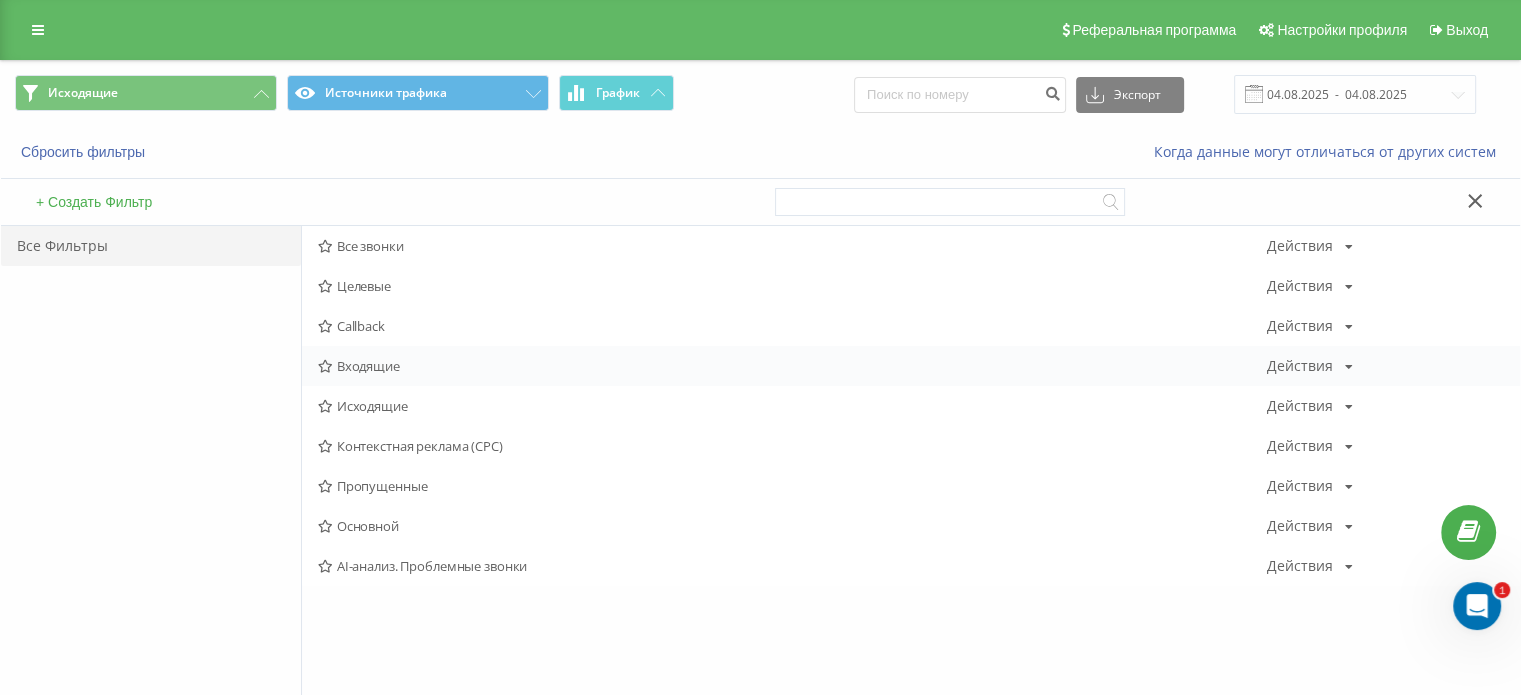 click on "Входящие" at bounding box center [792, 366] 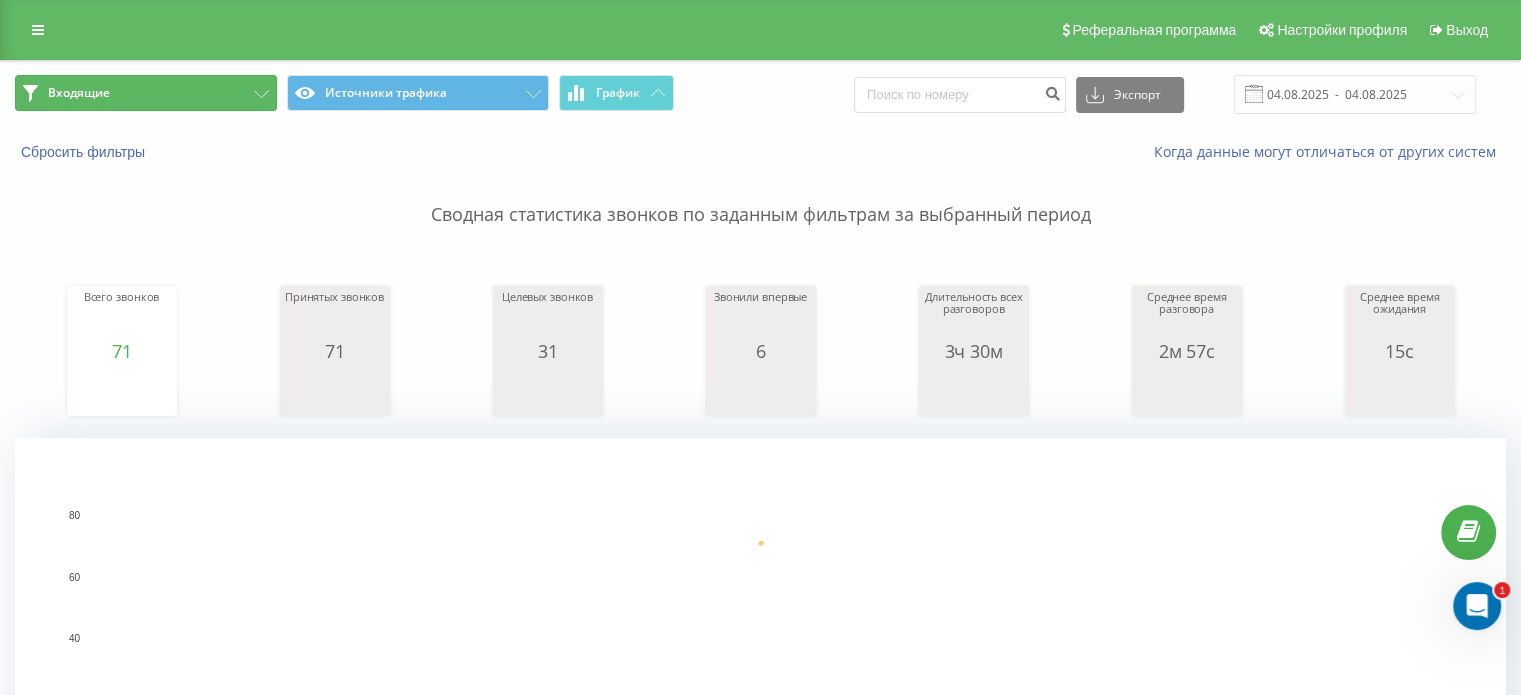 click on "Входящие" at bounding box center [146, 93] 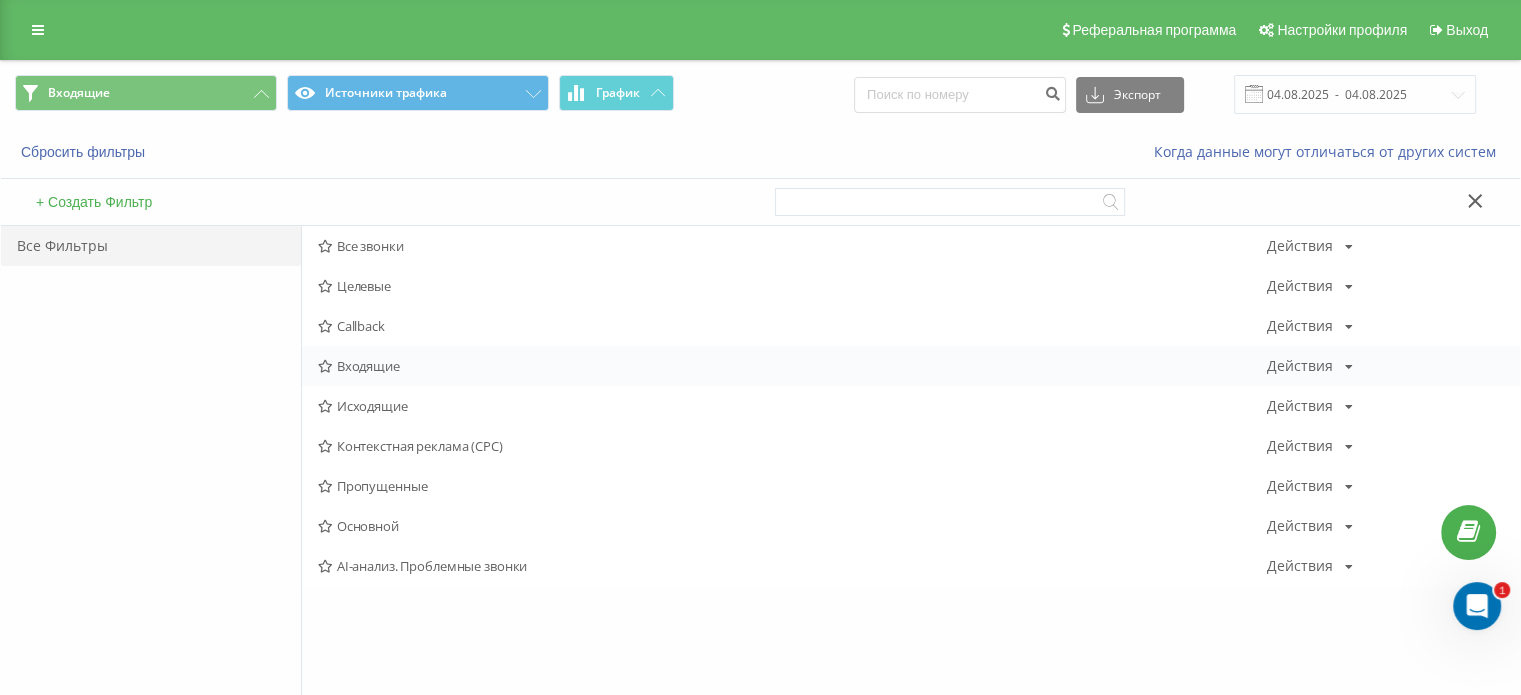 click on "Входящие" at bounding box center (792, 366) 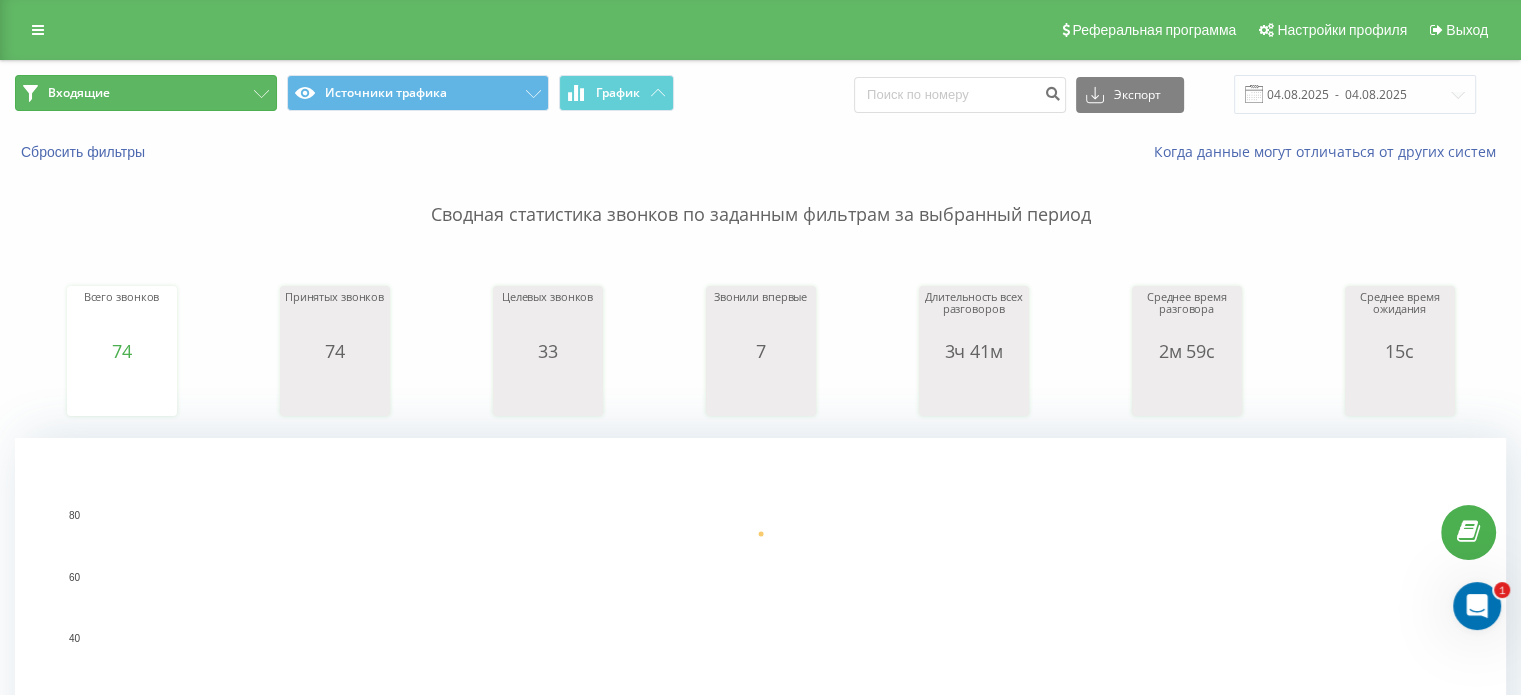 click on "Входящие" at bounding box center (146, 93) 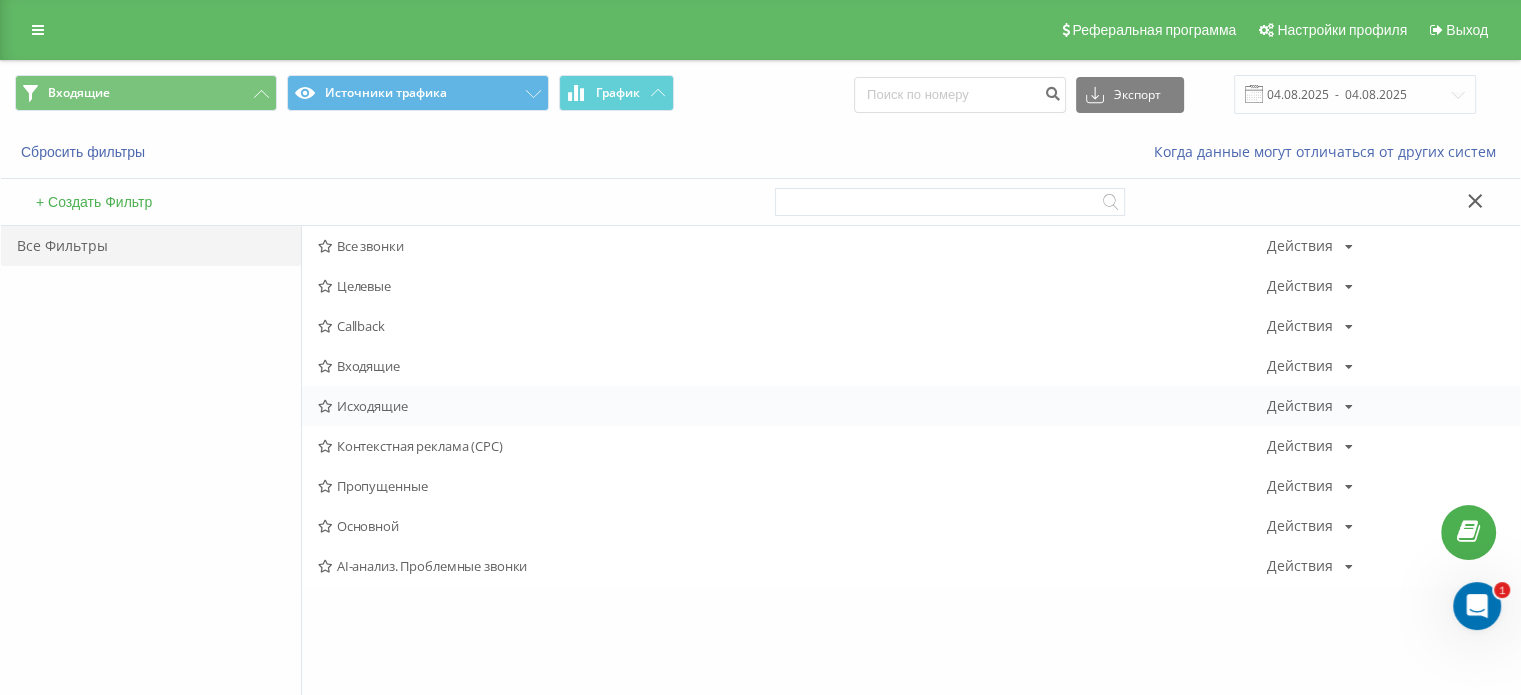 click on "Исходящие" at bounding box center [792, 406] 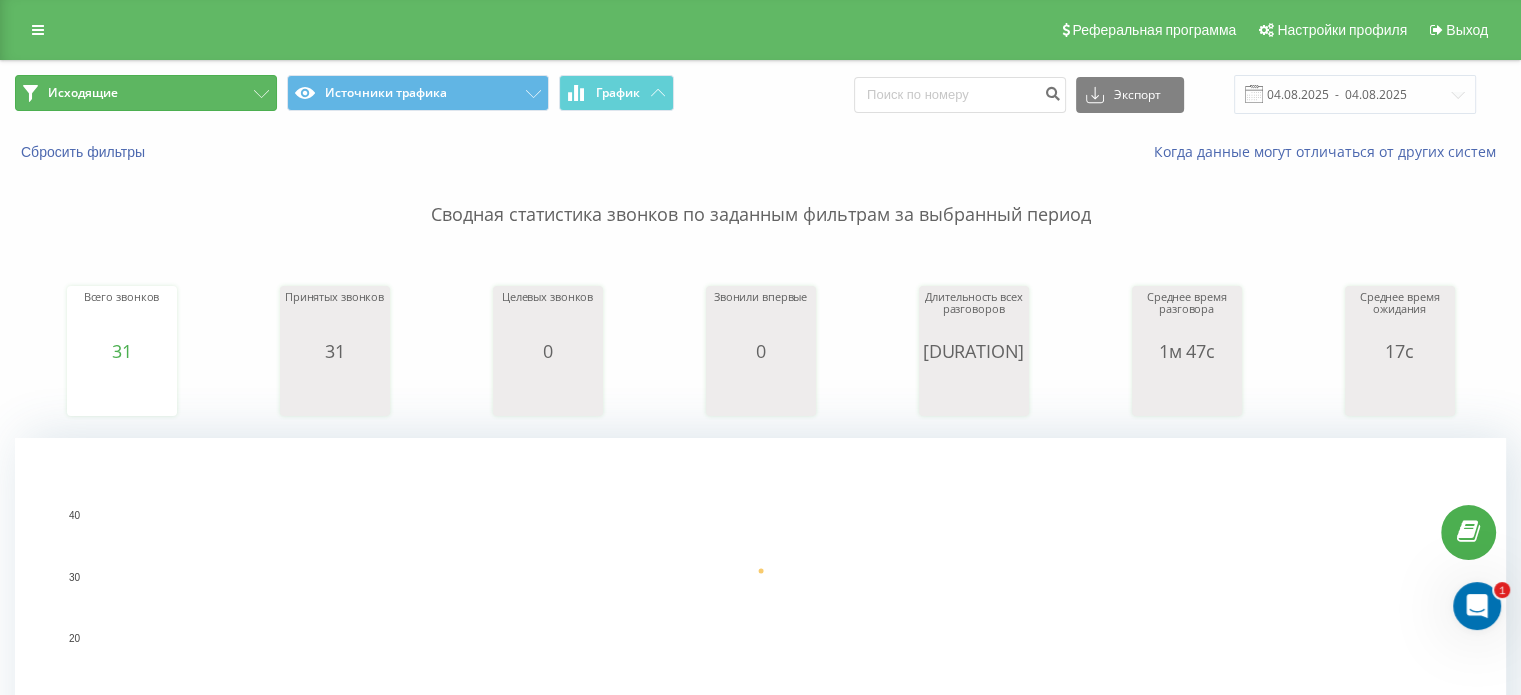 click on "Исходящие" at bounding box center (146, 93) 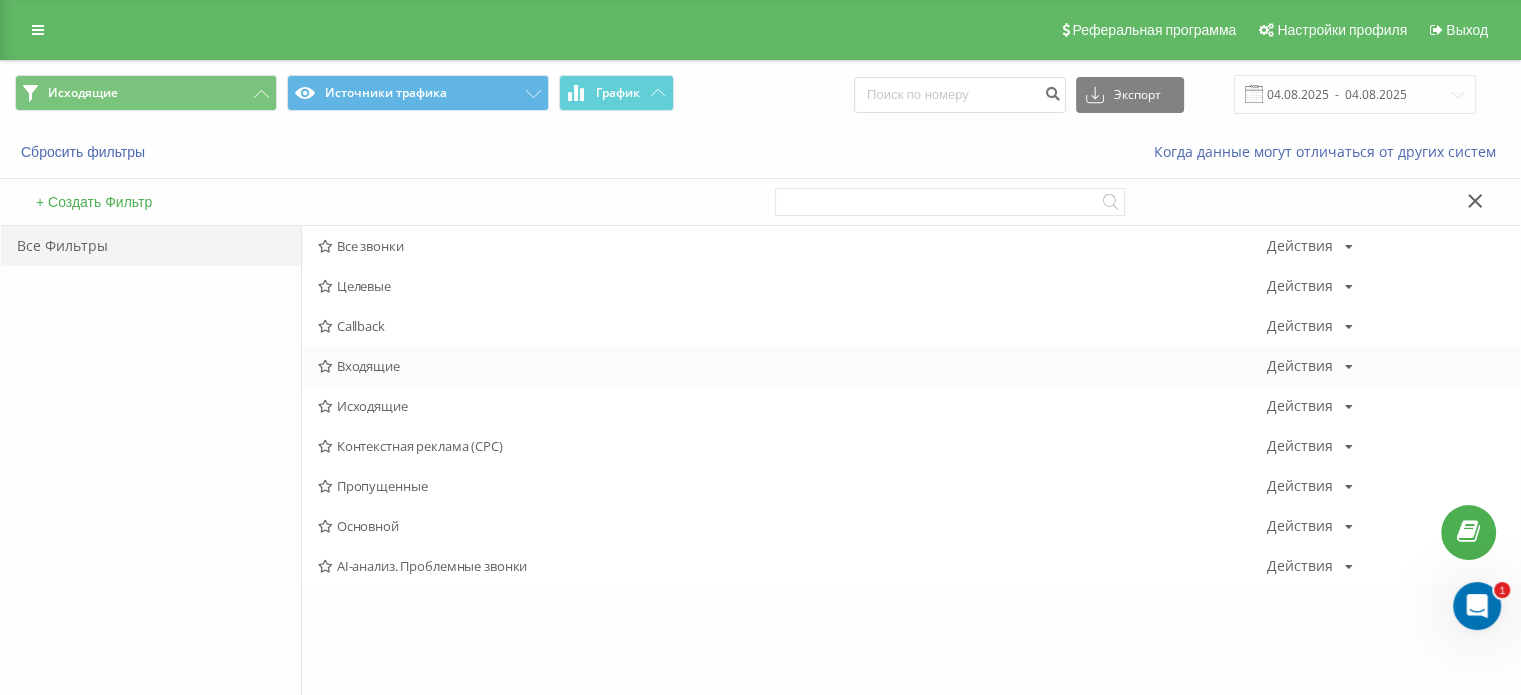 click on "Входящие" at bounding box center [792, 366] 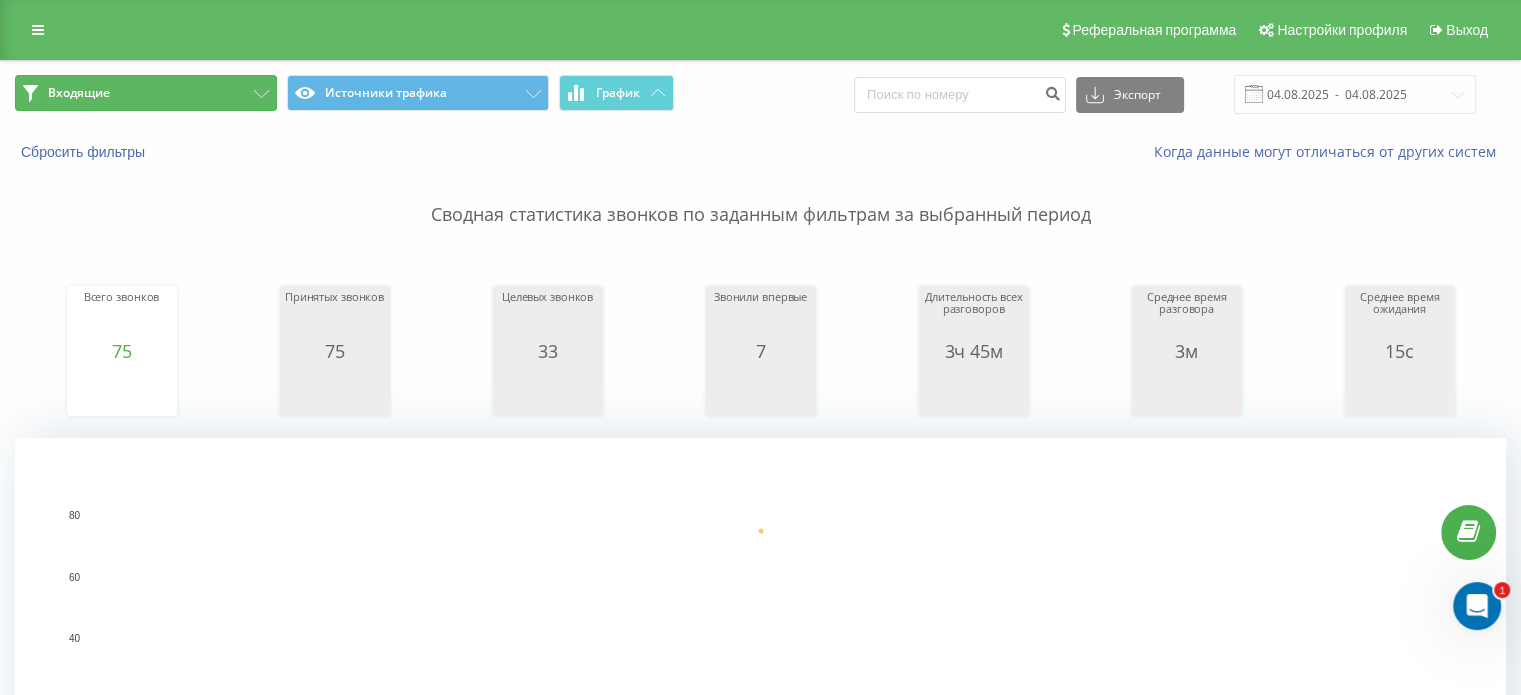 click on "Входящие" at bounding box center (146, 93) 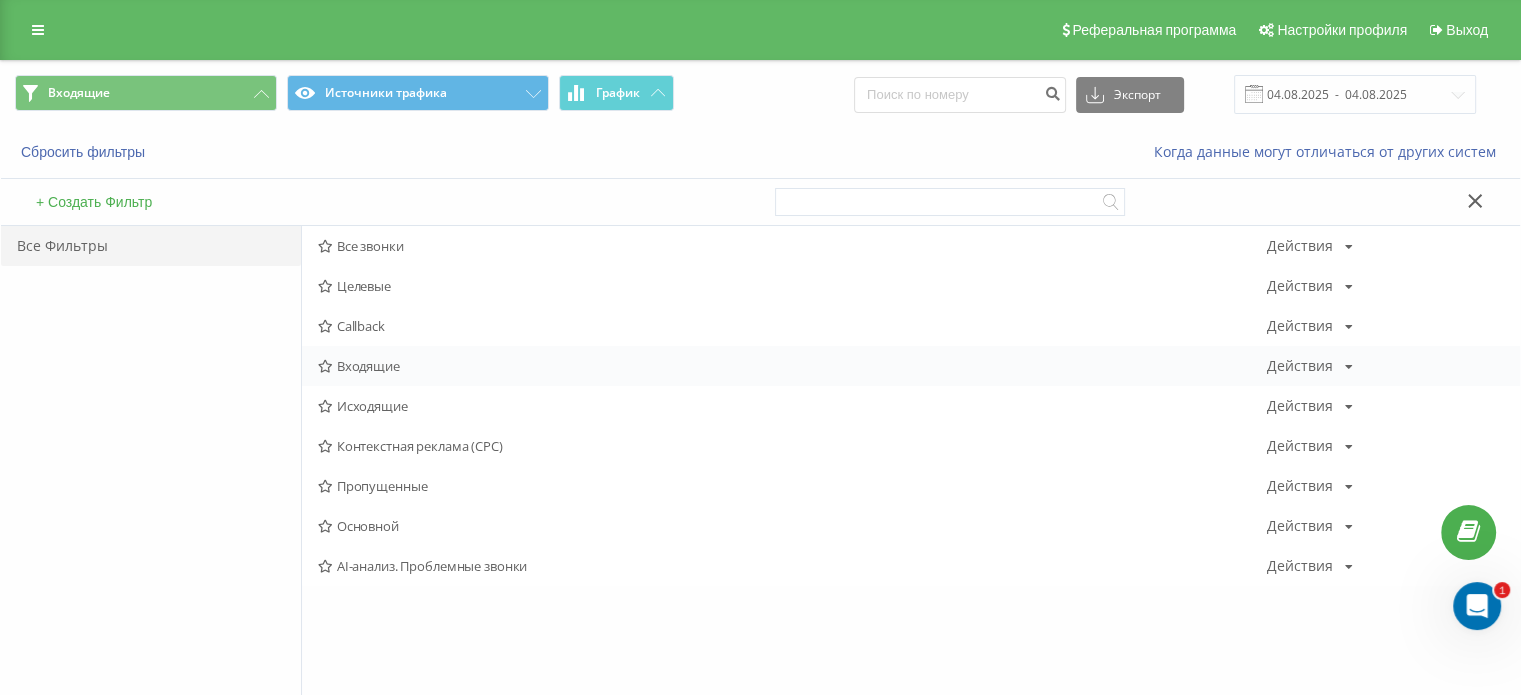 click on "Входящие" at bounding box center [792, 366] 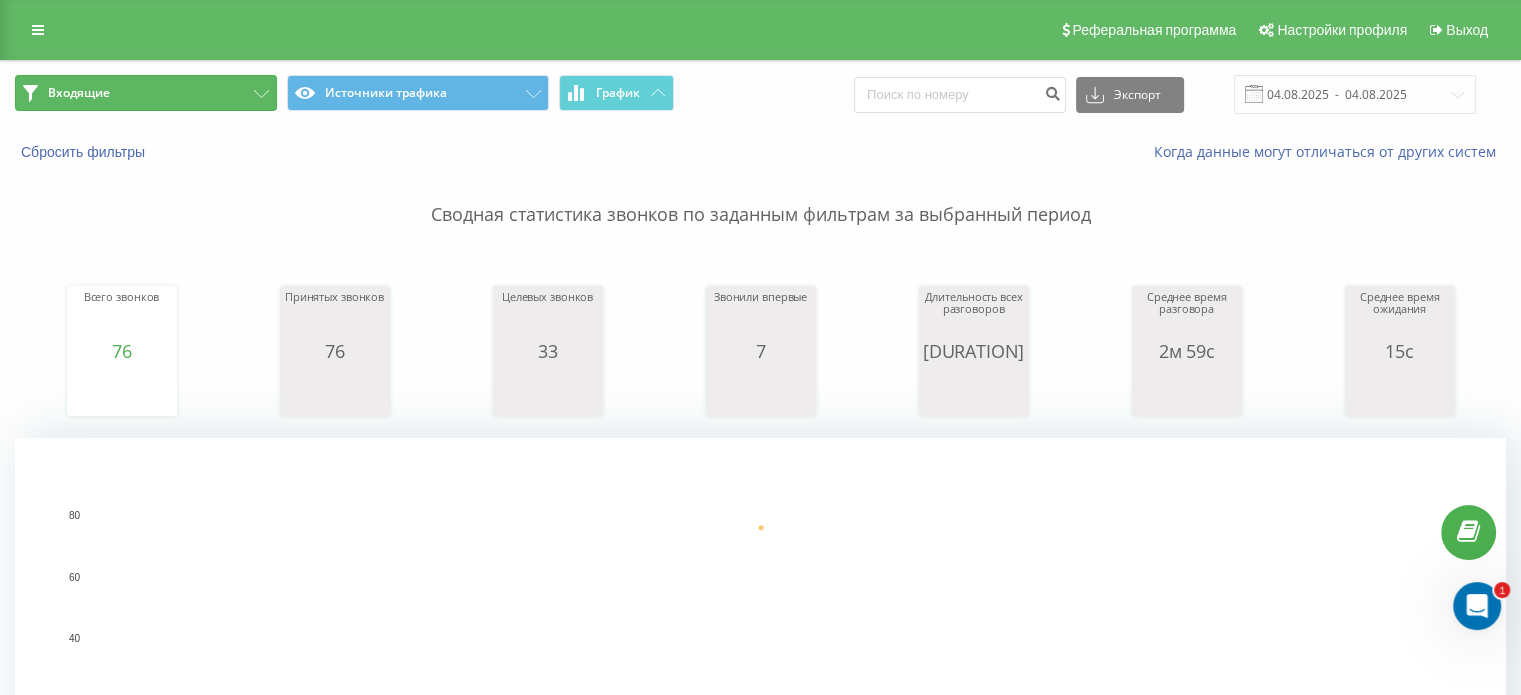 click on "Входящие" at bounding box center (146, 93) 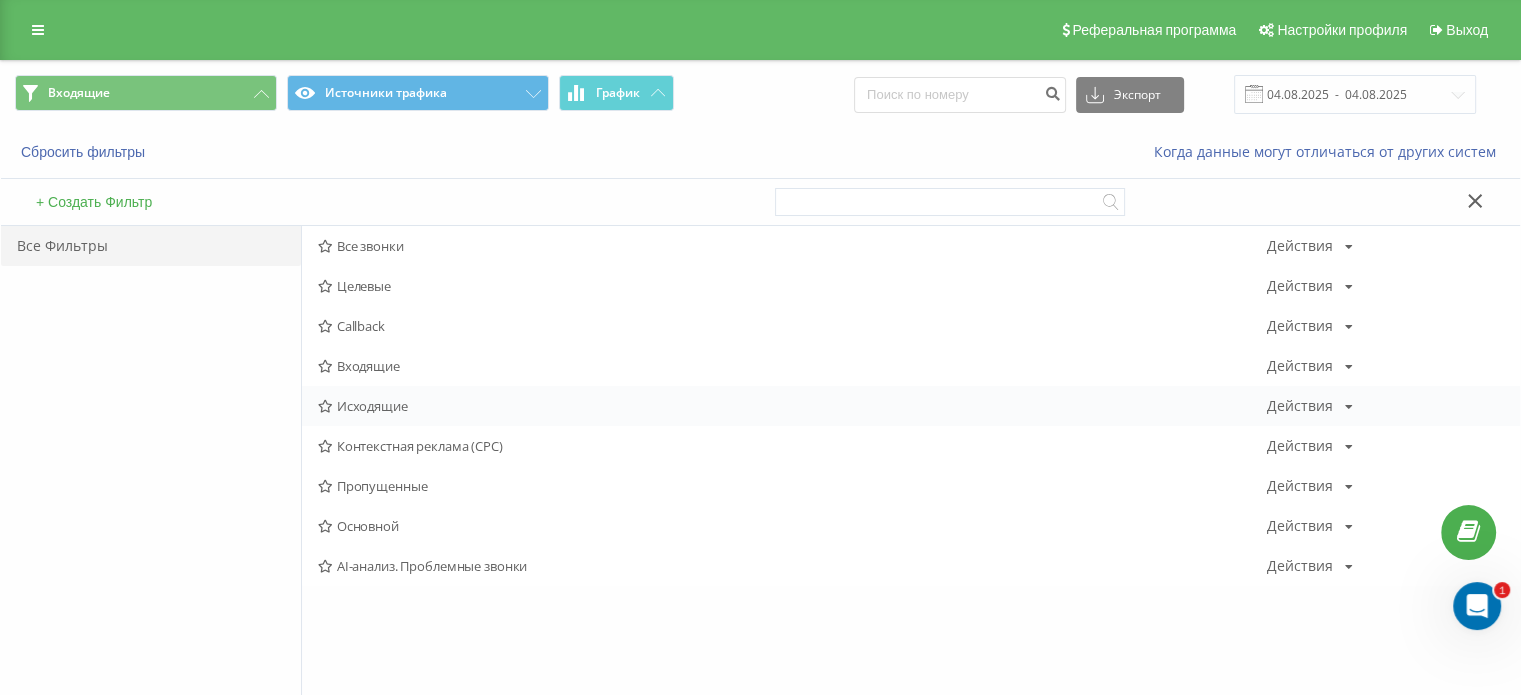 click on "Исходящие" at bounding box center (792, 406) 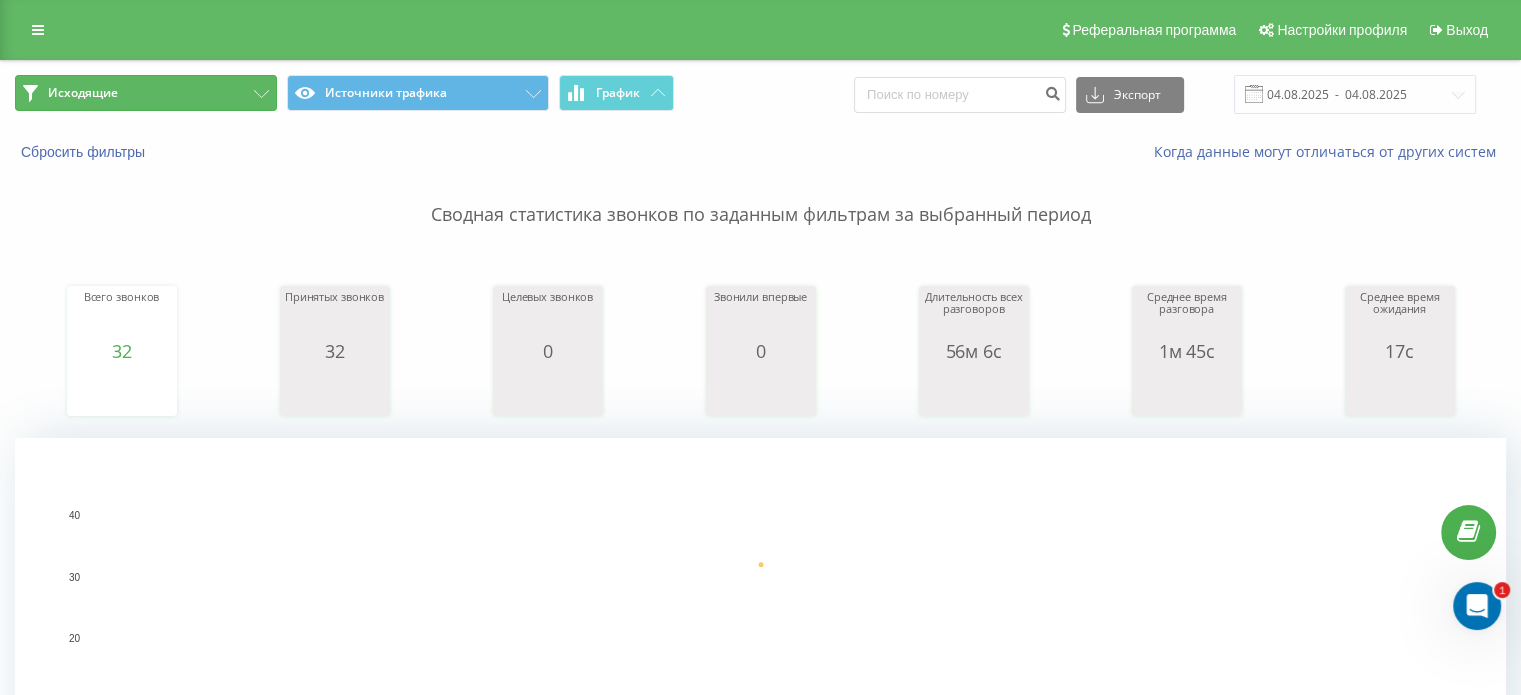 click on "Исходящие" at bounding box center (146, 93) 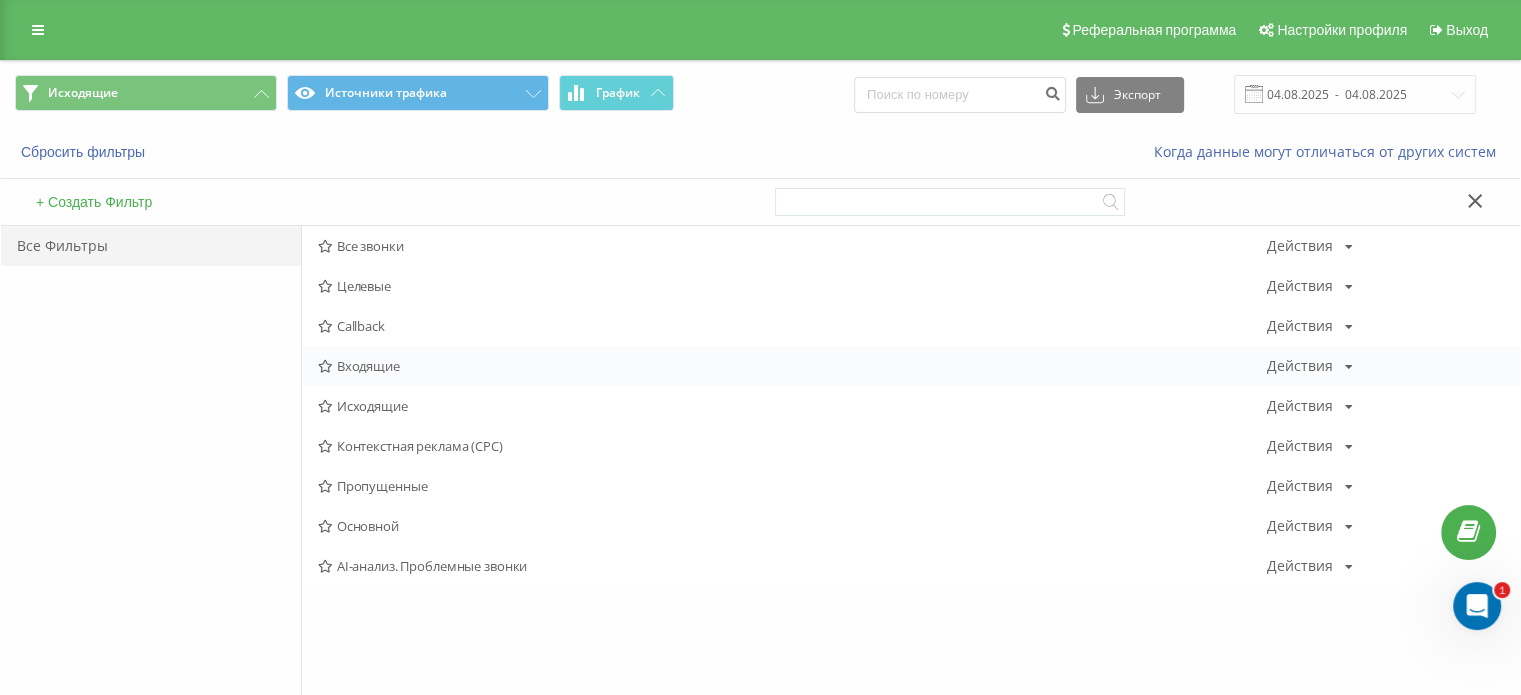 click on "Входящие Действия Редактировать Копировать Удалить По умолчанию Поделиться" at bounding box center [911, 366] 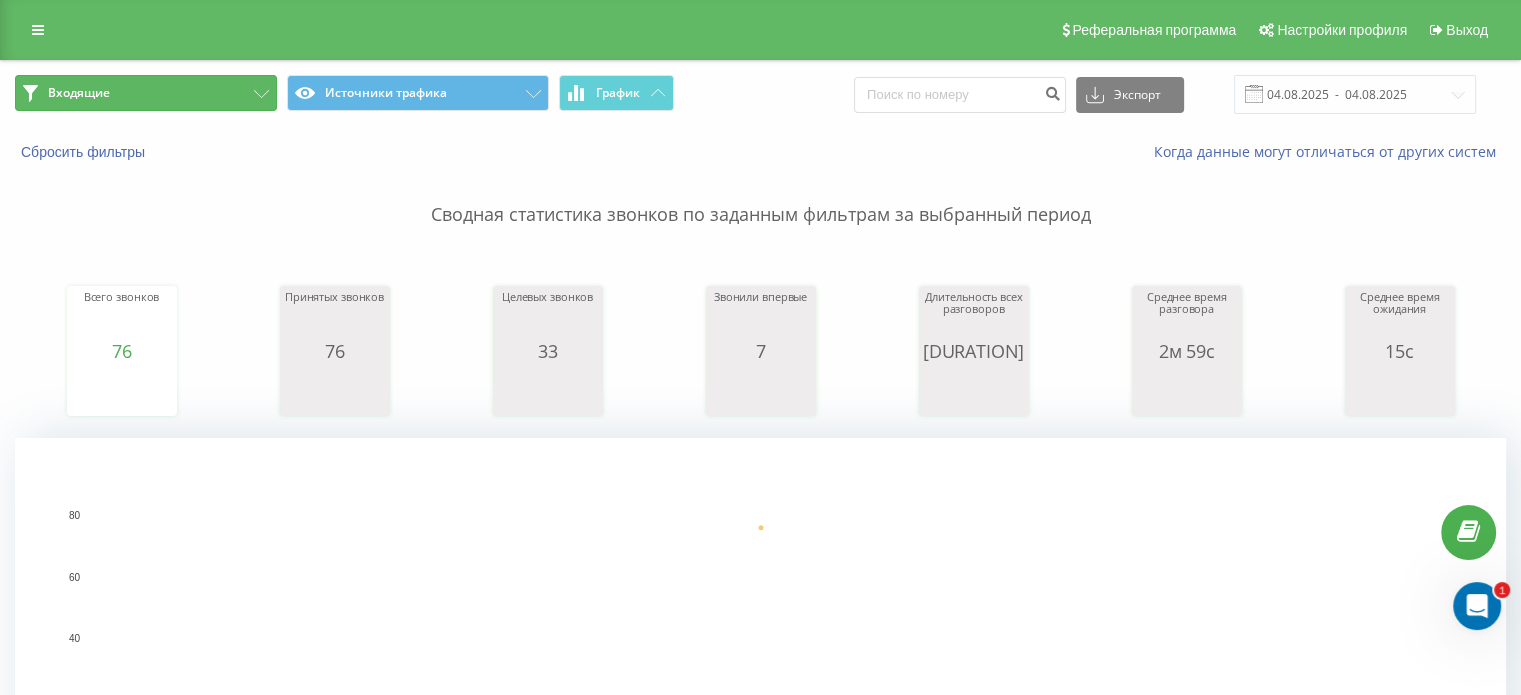 click on "Входящие" at bounding box center (146, 93) 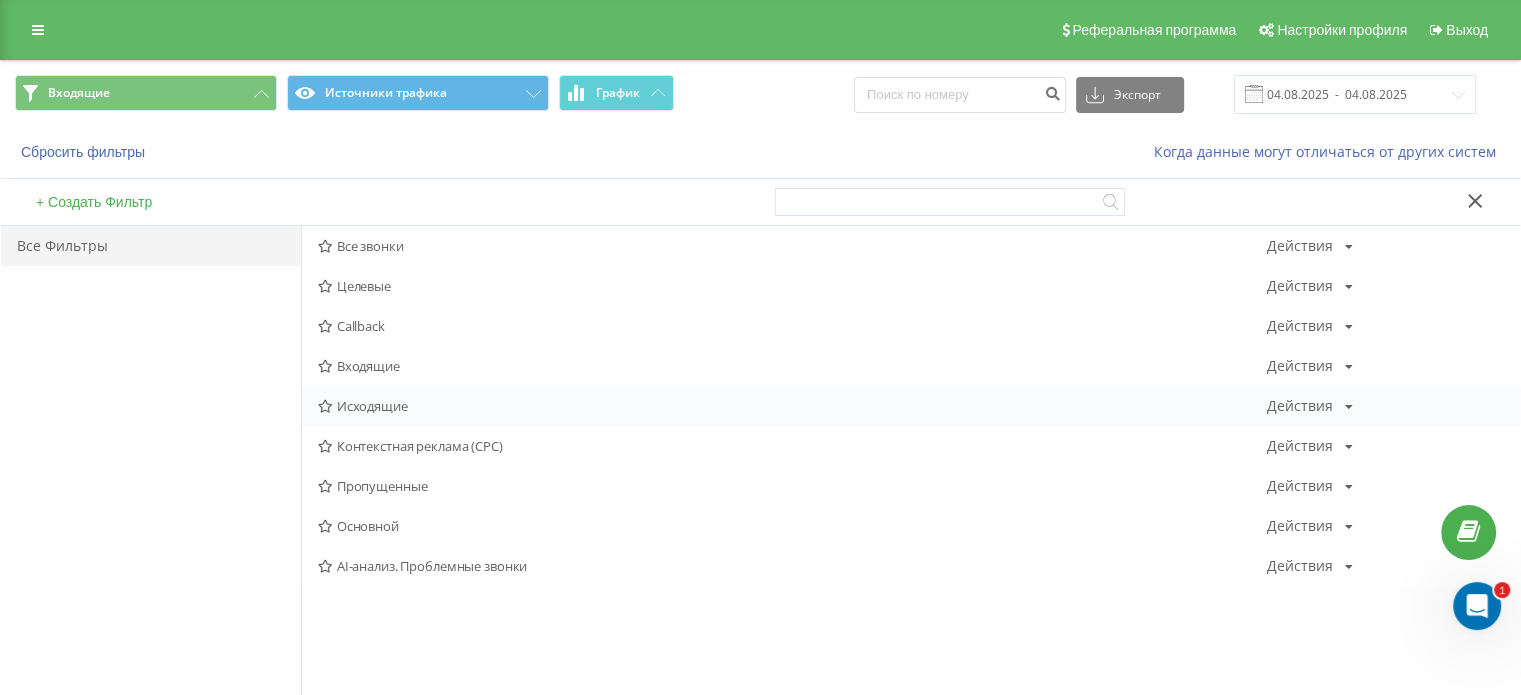 click on "Исходящие" at bounding box center [792, 406] 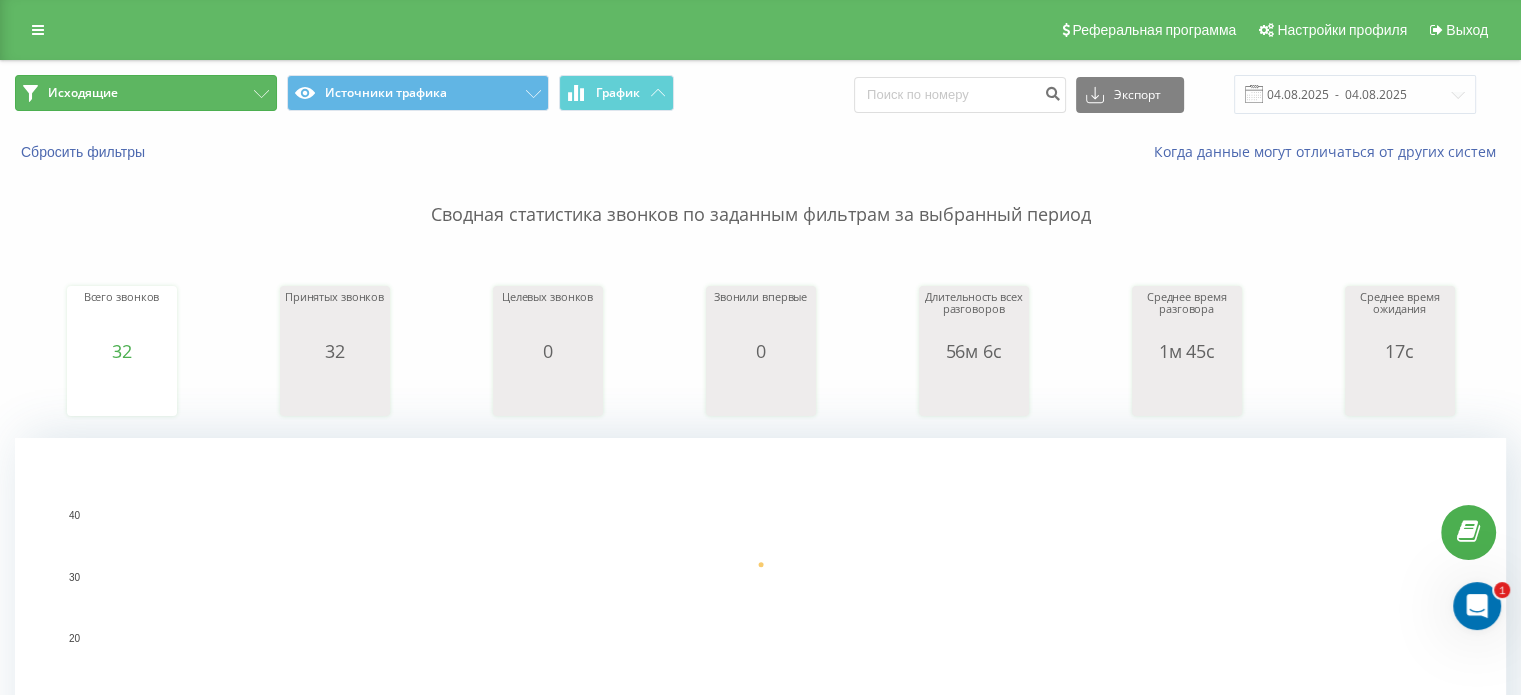 drag, startPoint x: 152, startPoint y: 98, endPoint x: 172, endPoint y: 154, distance: 59.464275 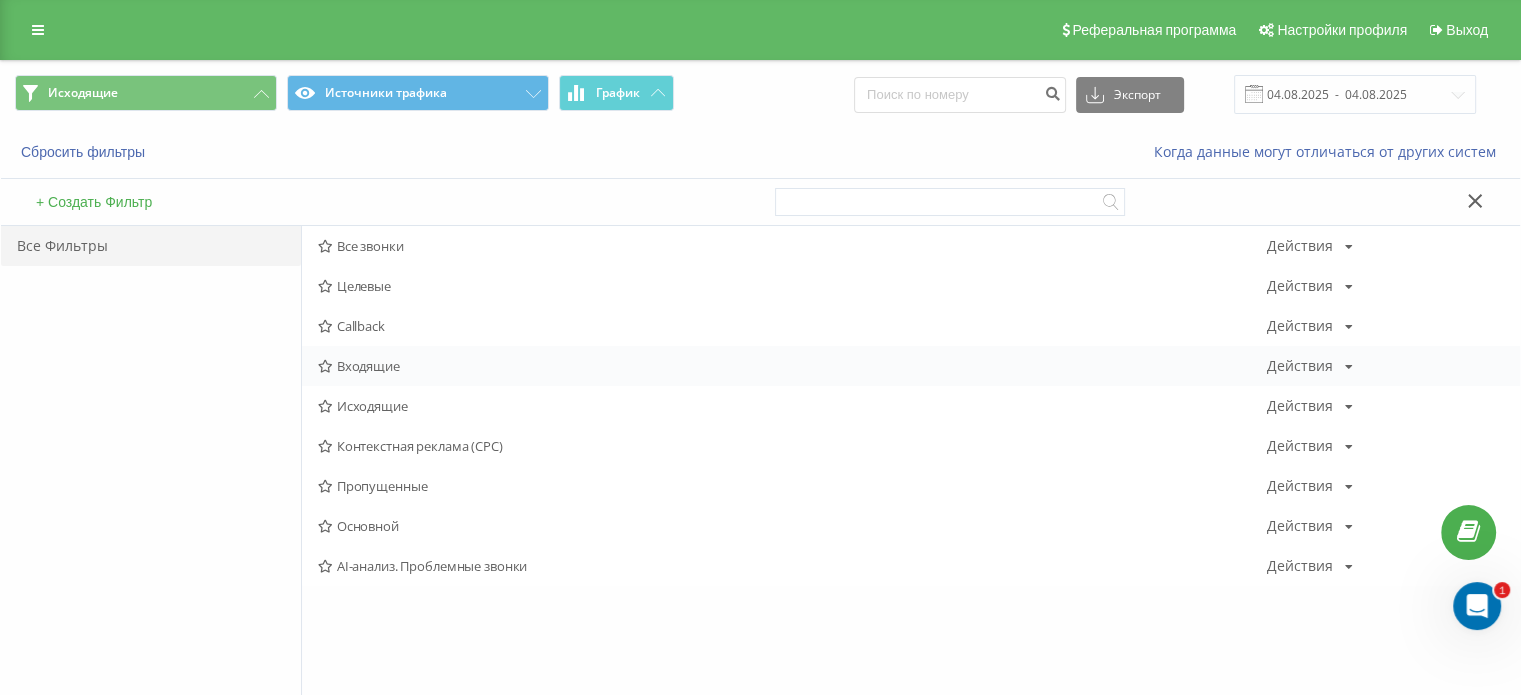 click on "Входящие" at bounding box center [792, 366] 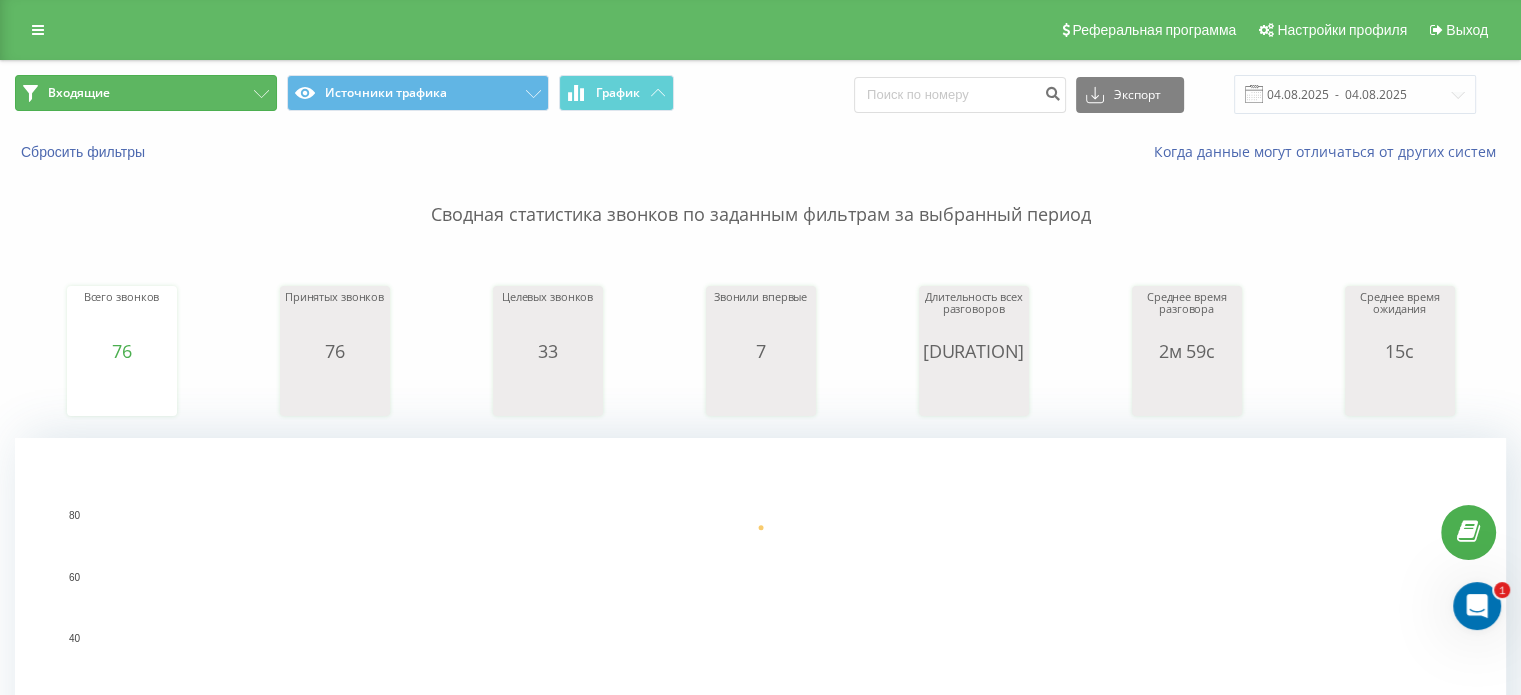 click on "Входящие" at bounding box center (146, 93) 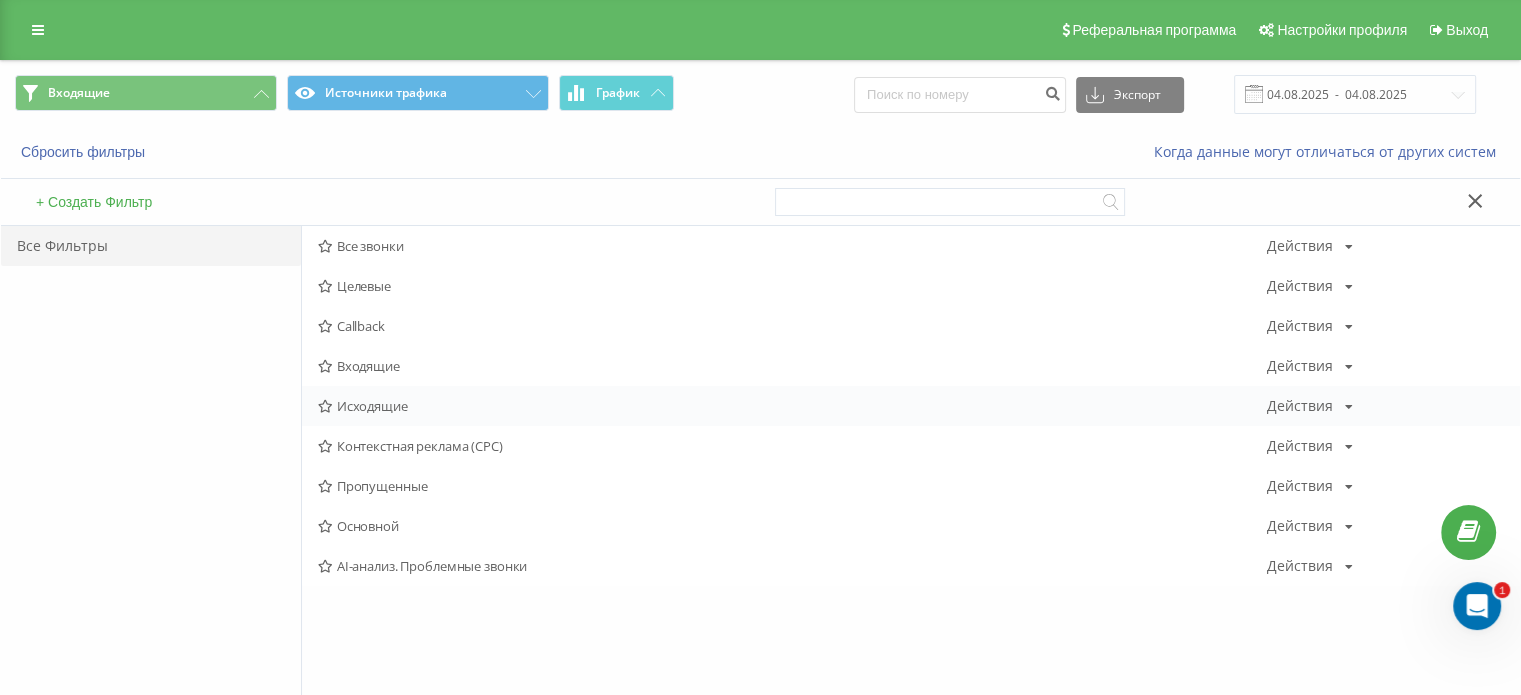 click on "Исходящие" at bounding box center (792, 406) 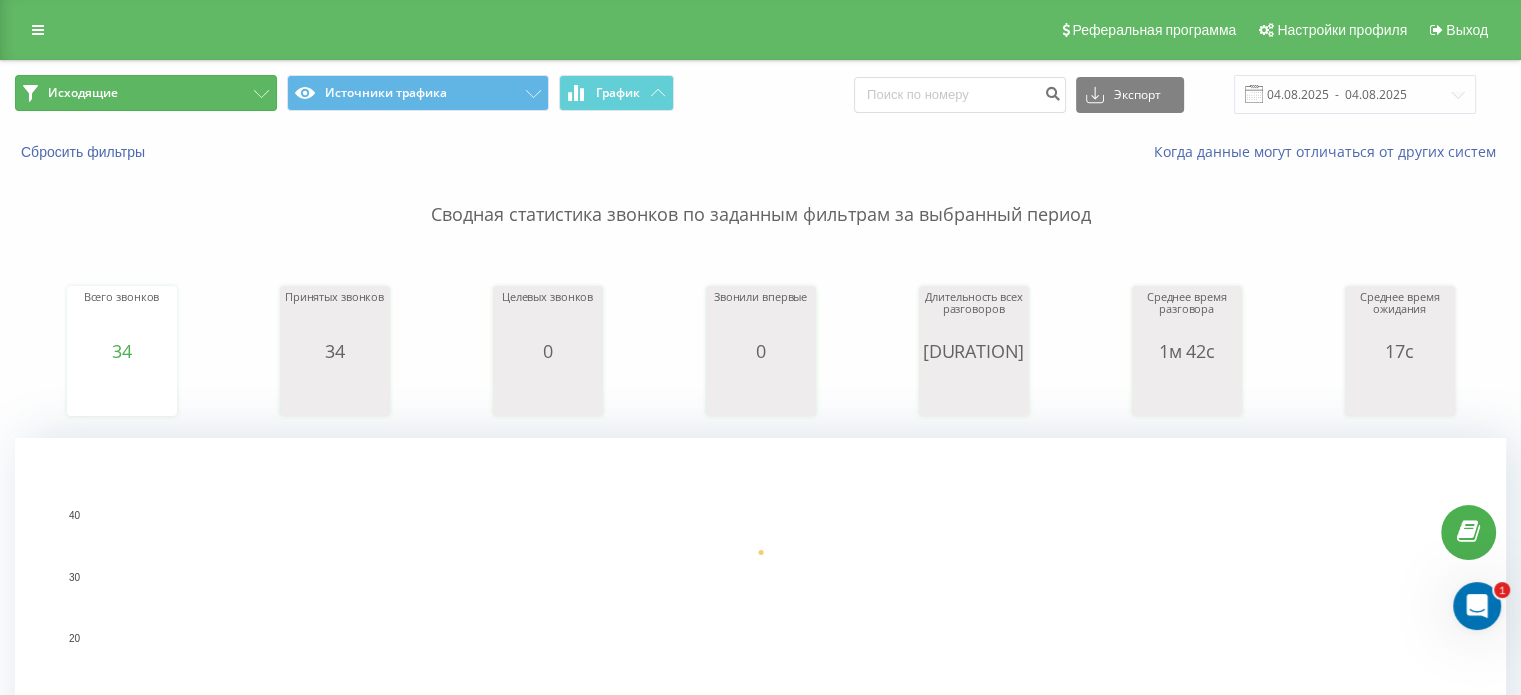 click on "Исходящие" at bounding box center (146, 93) 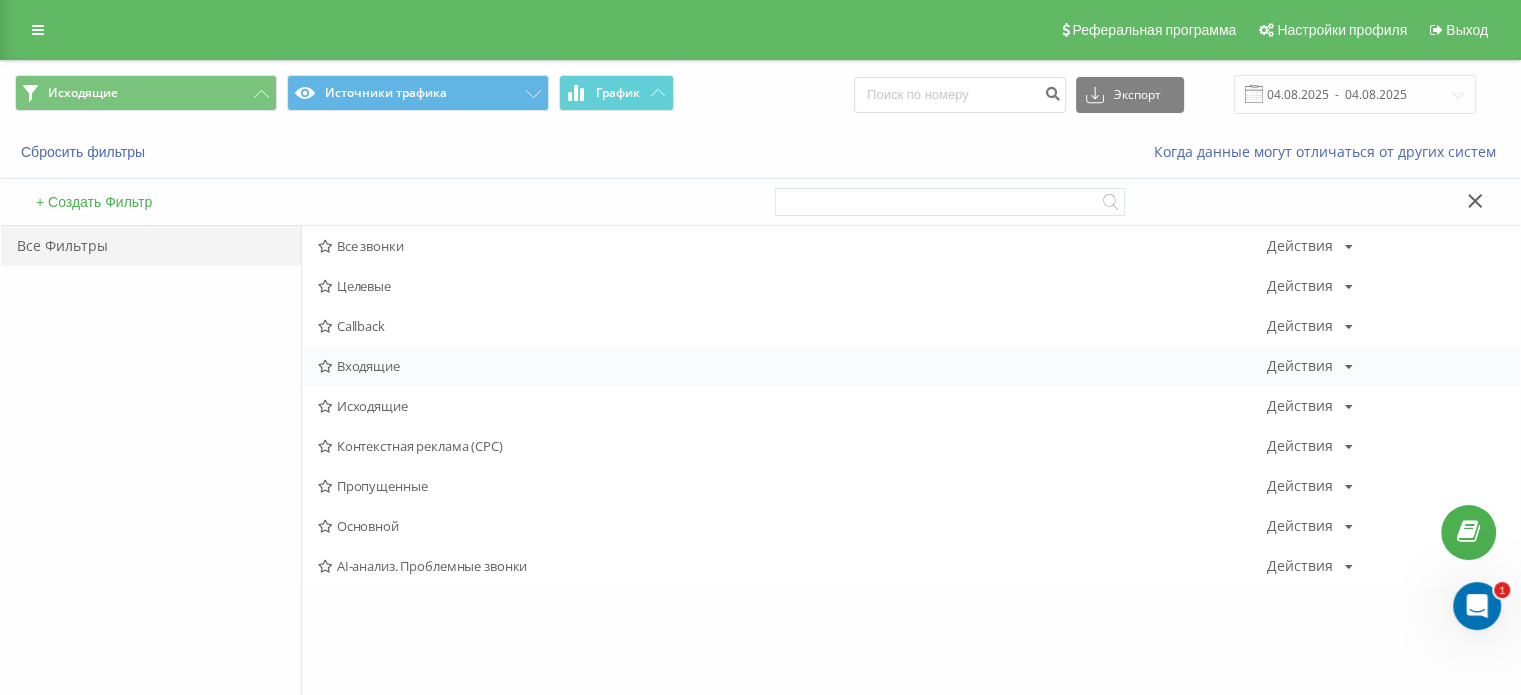 click on "Входящие" at bounding box center [792, 366] 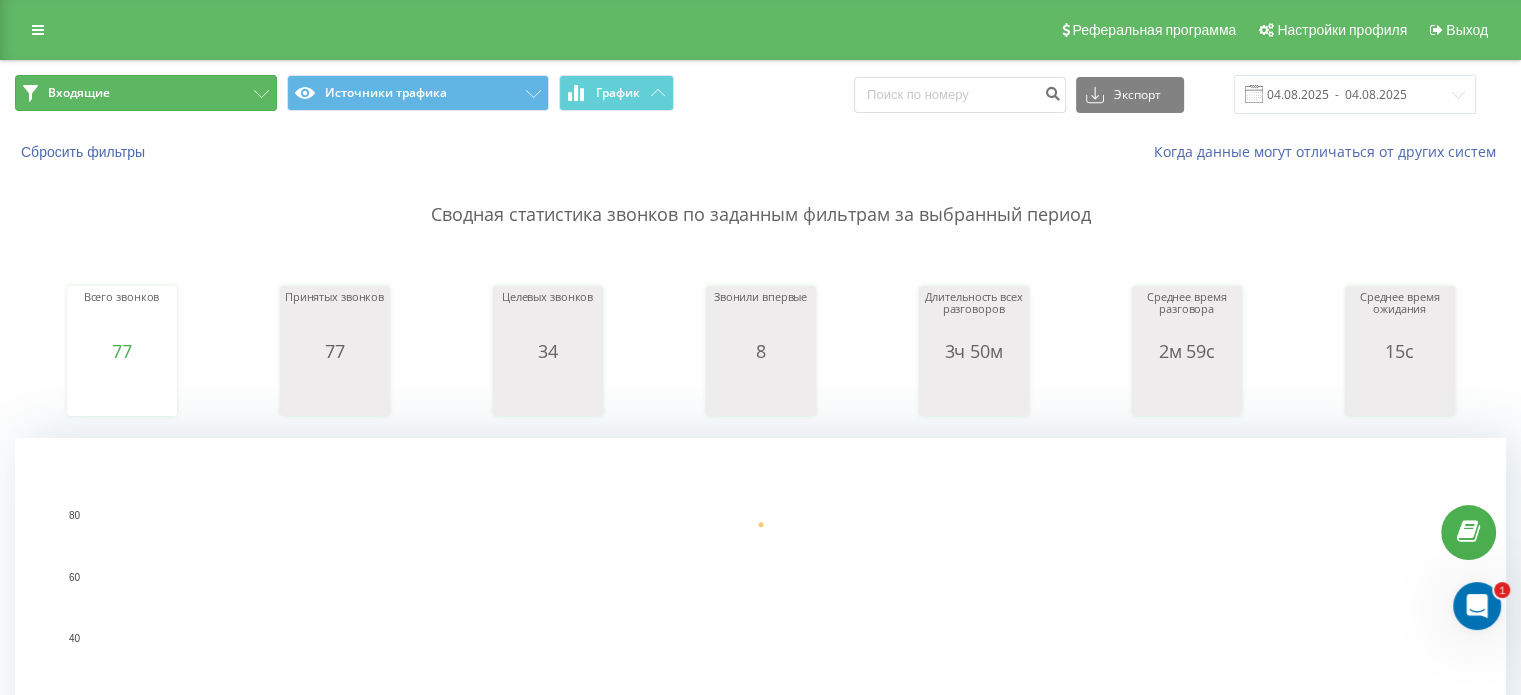 click on "Входящие" at bounding box center [146, 93] 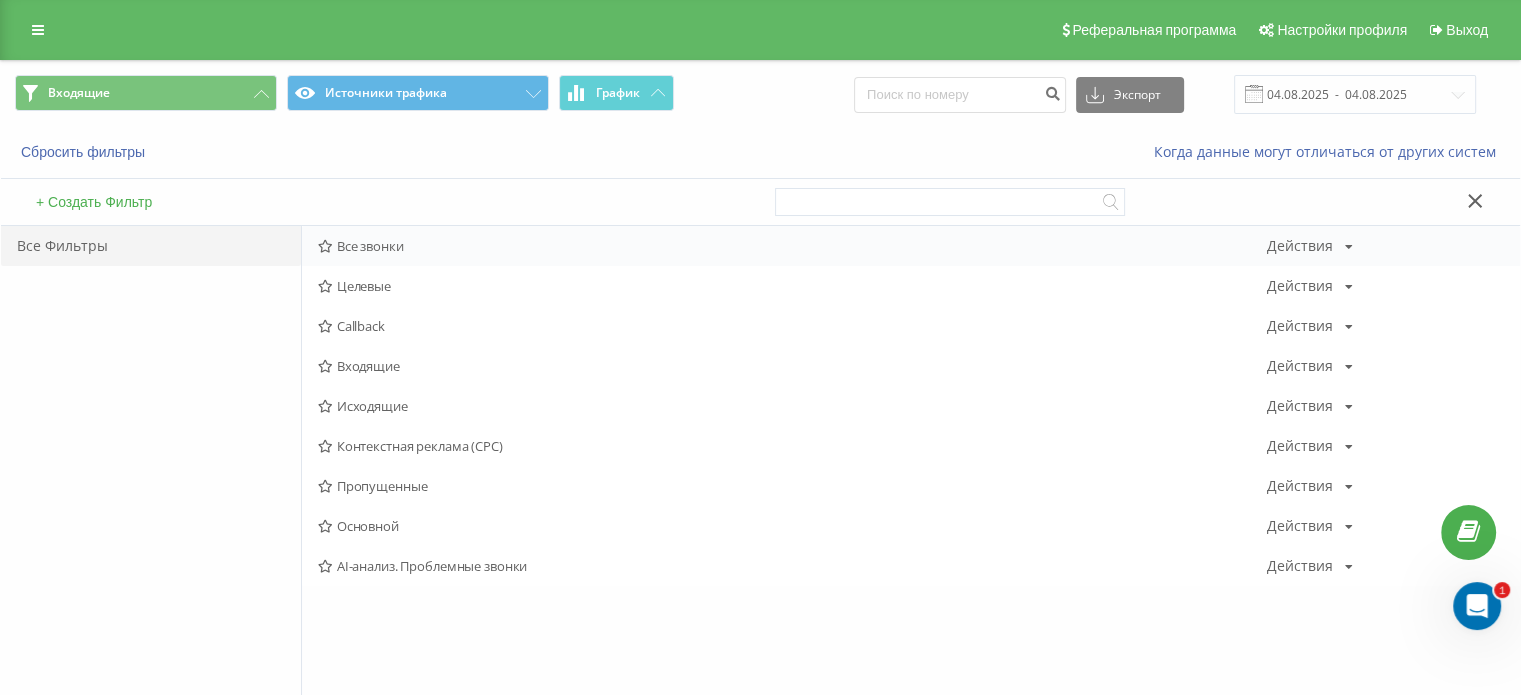 click on "Все звонки" at bounding box center (792, 246) 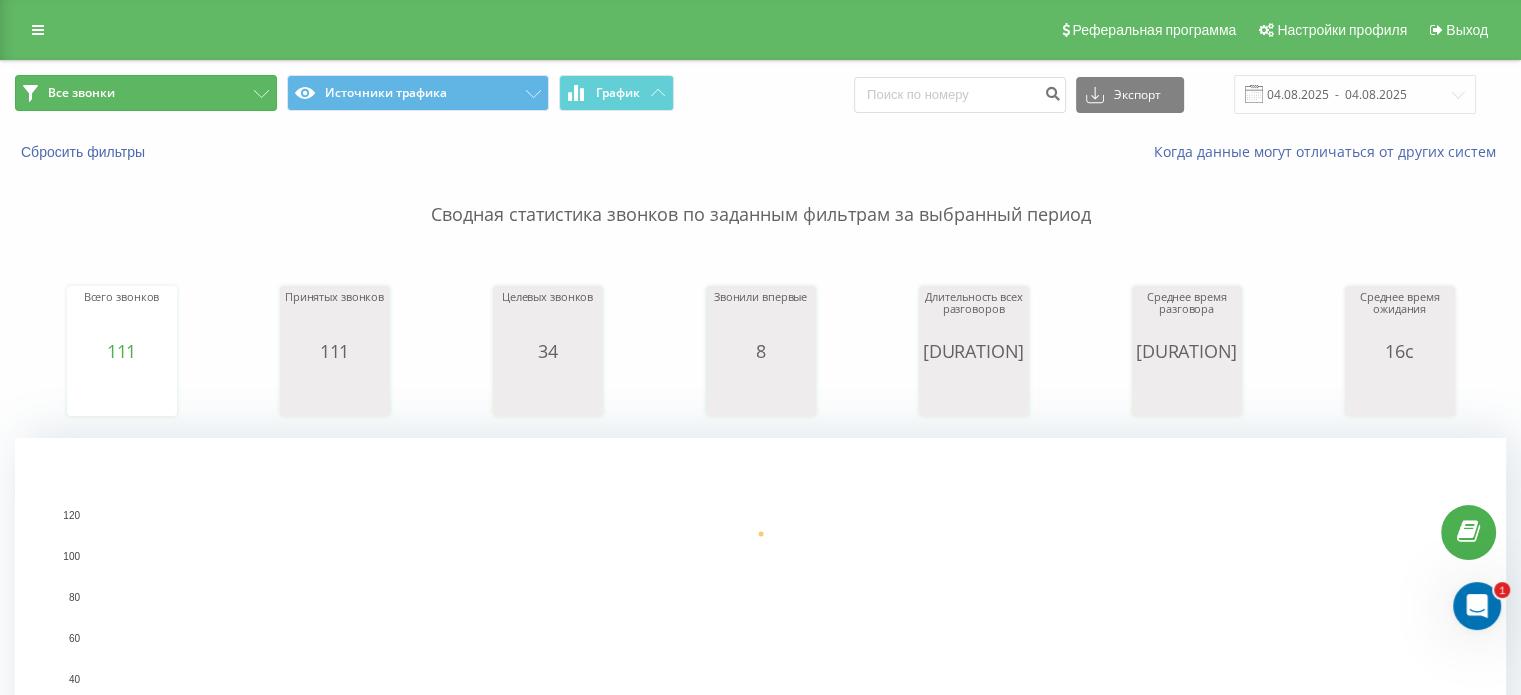 drag, startPoint x: 216, startPoint y: 95, endPoint x: 248, endPoint y: 123, distance: 42.520584 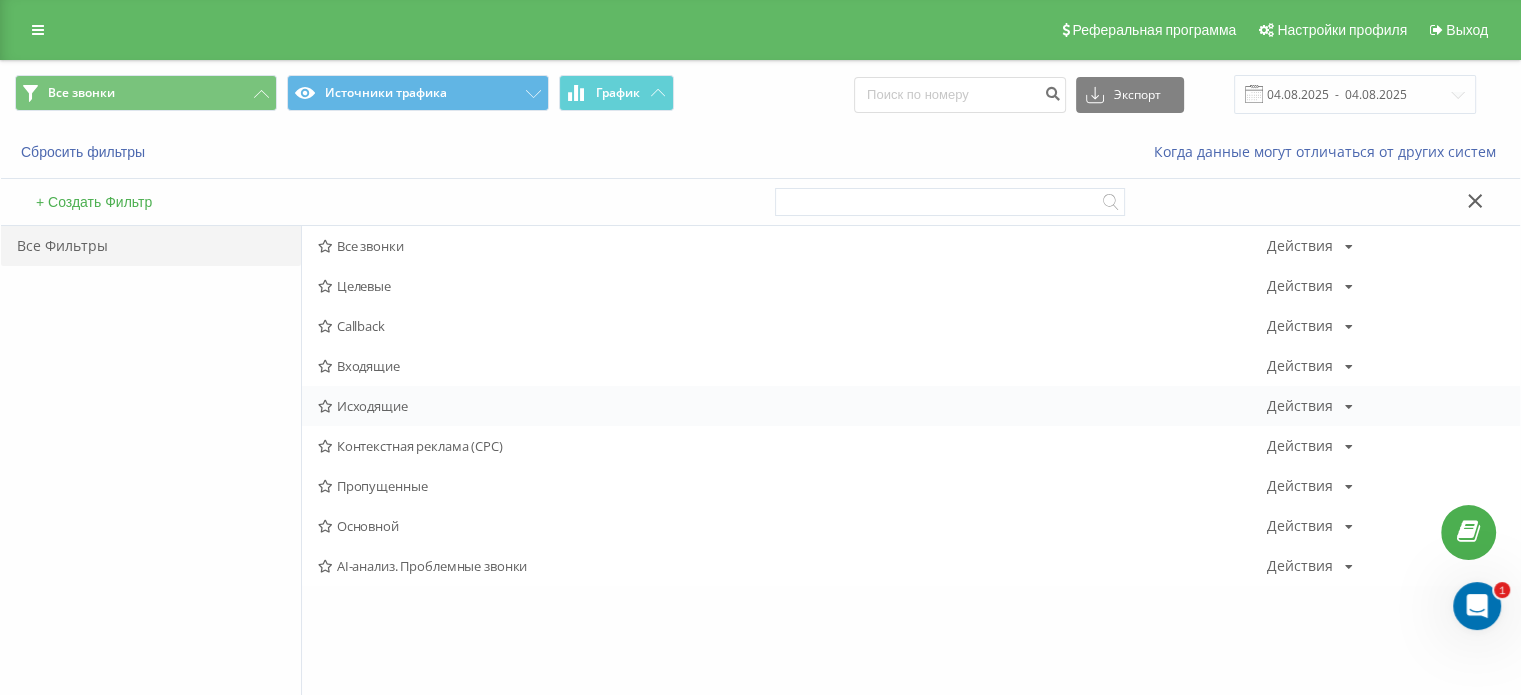 click on "Исходящие" at bounding box center (792, 406) 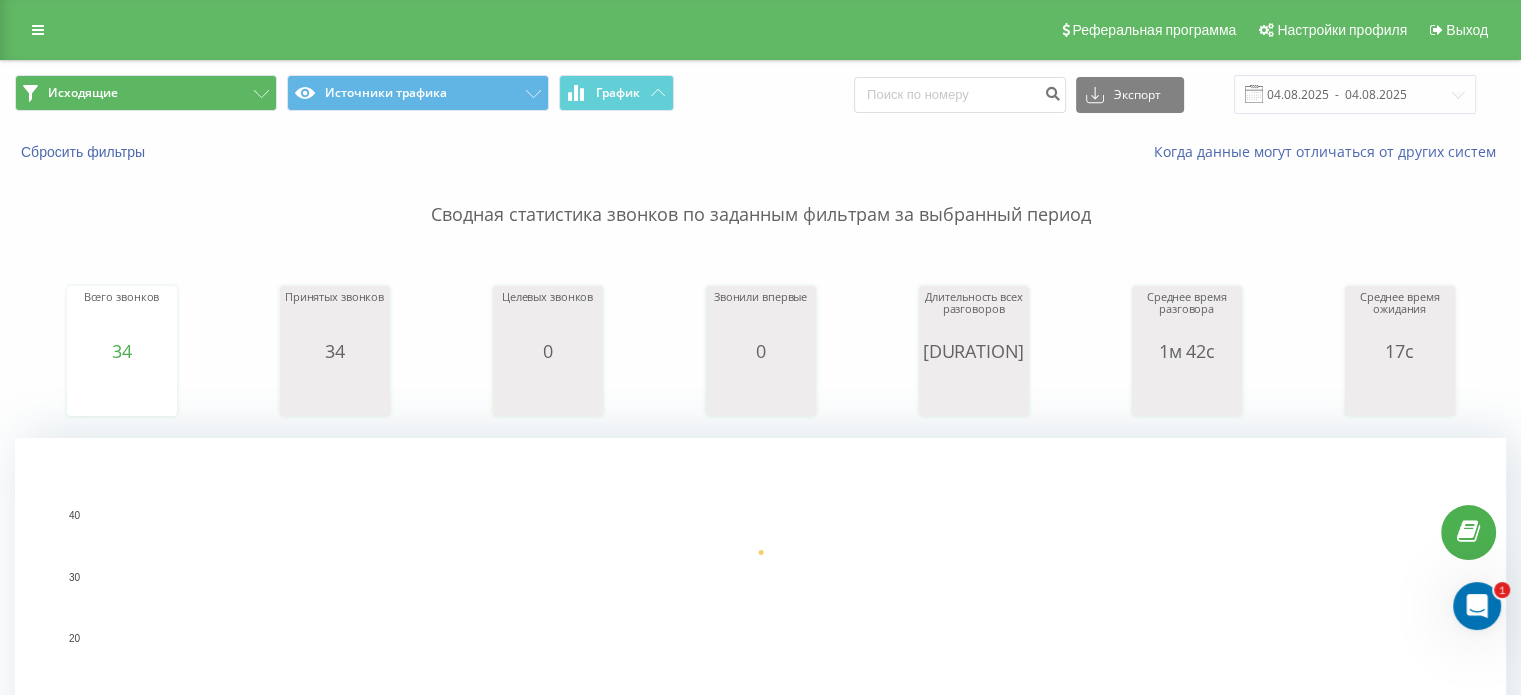 click on "Исходящие Источники трафика График Экспорт .csv .xls .xlsx 04.08.2025  -  04.08.2025" at bounding box center [760, 94] 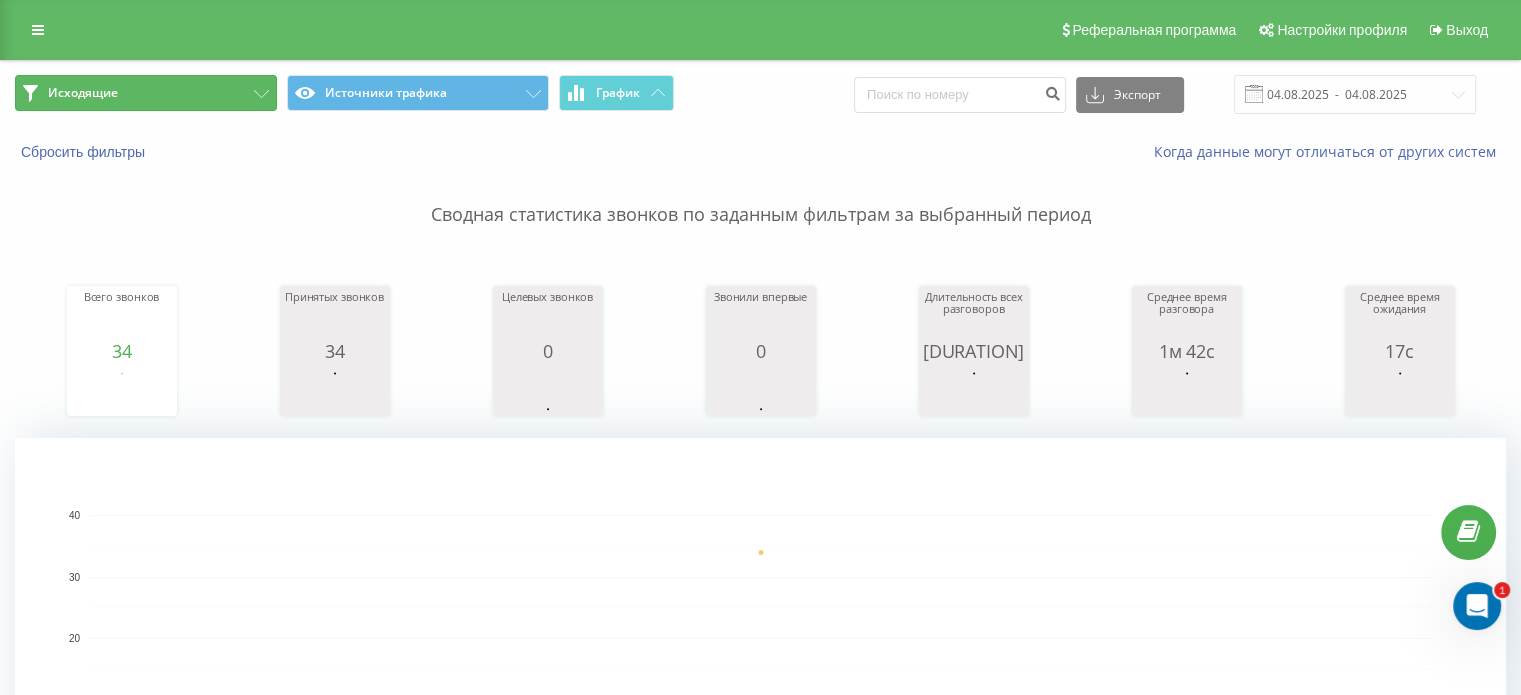 click on "Исходящие" at bounding box center (83, 93) 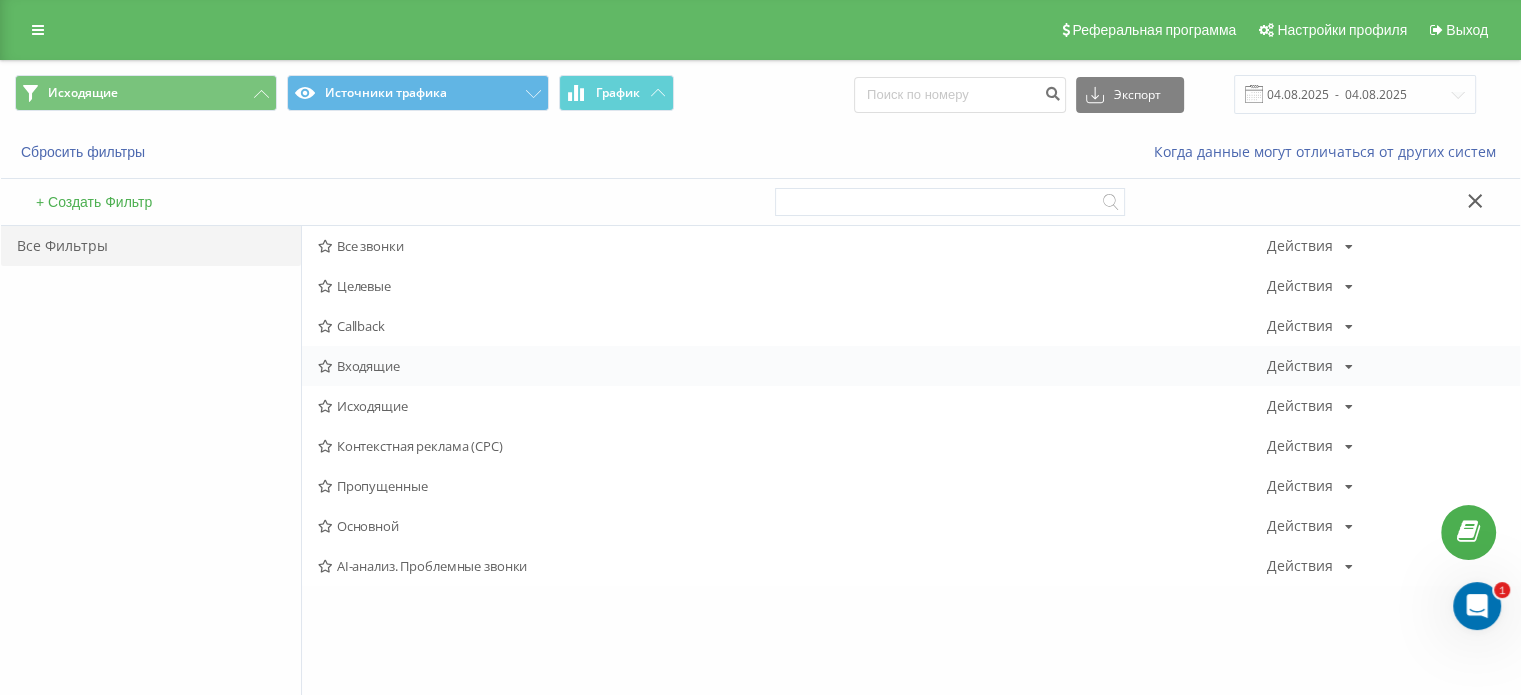 click on "Входящие" at bounding box center [792, 366] 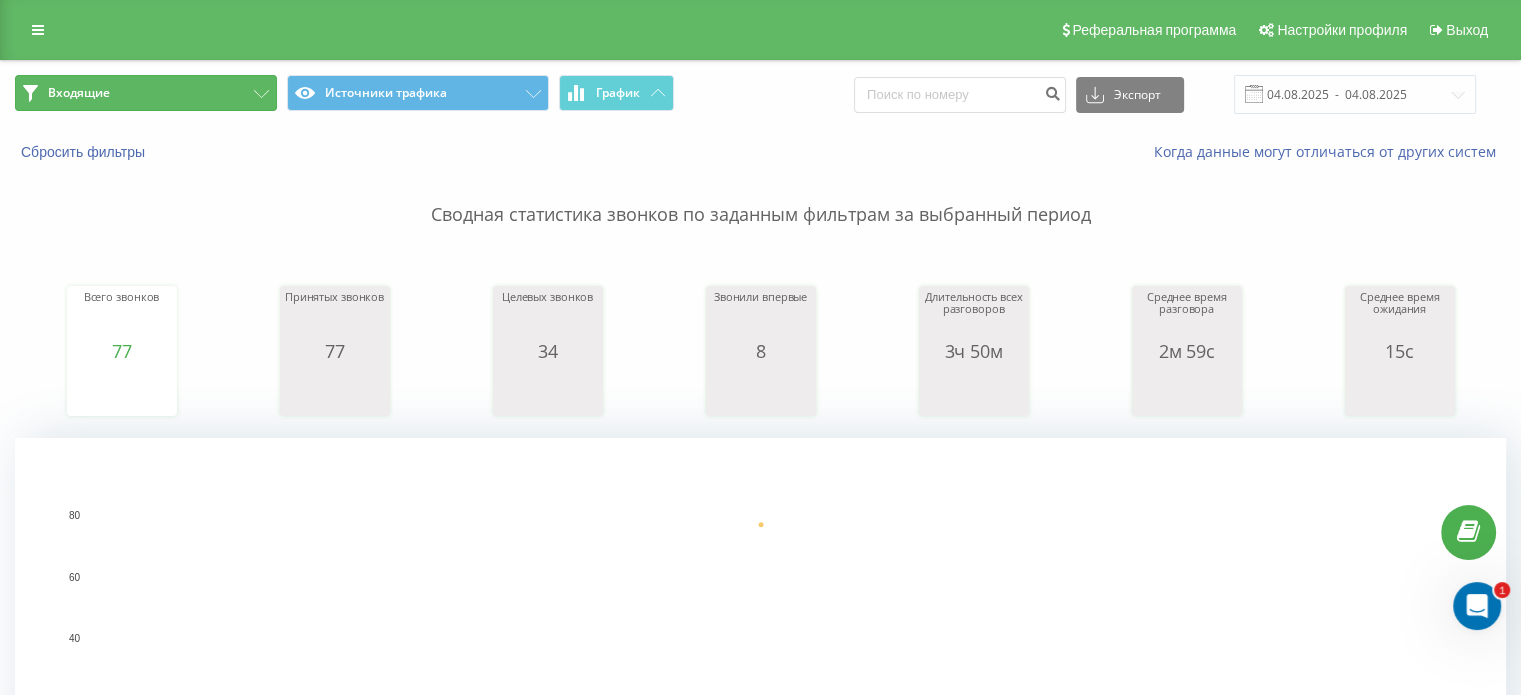 click on "Входящие" at bounding box center [146, 93] 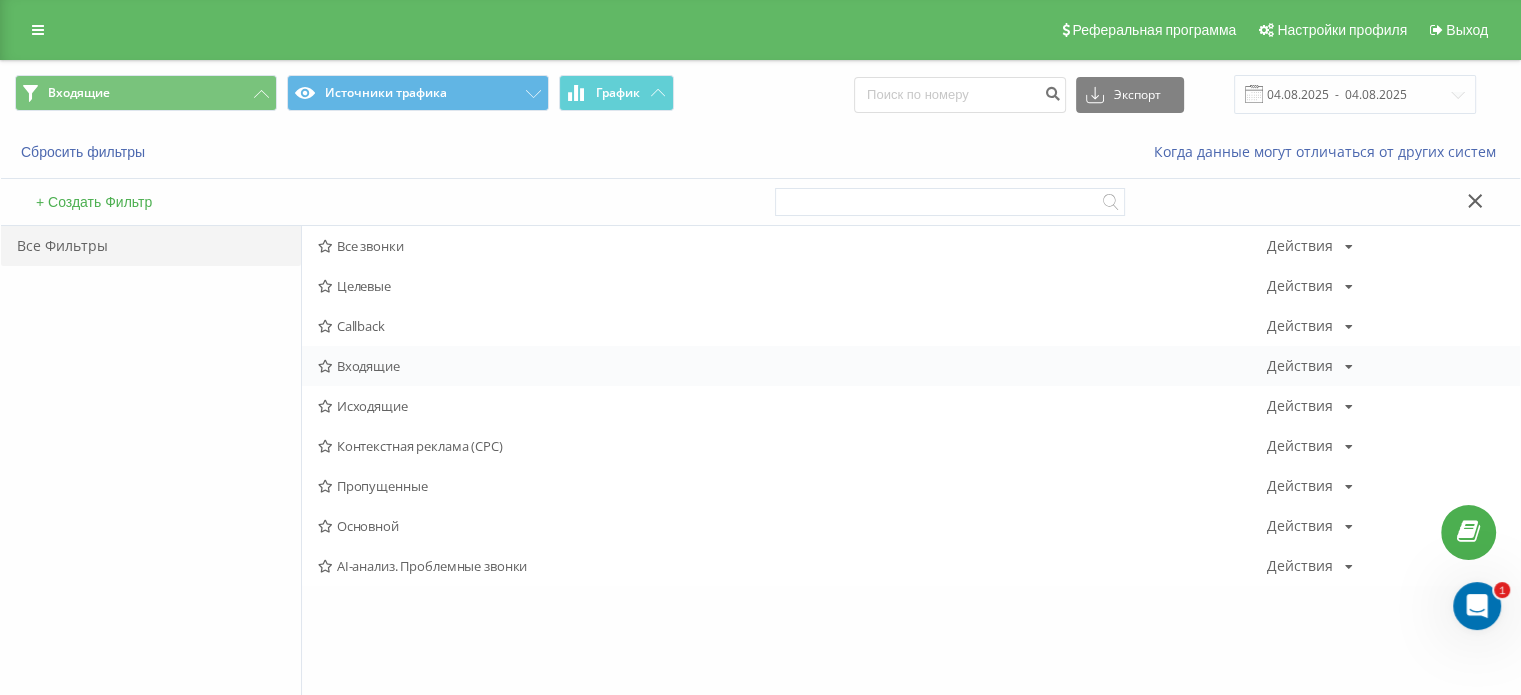 click on "Входящие" at bounding box center [792, 366] 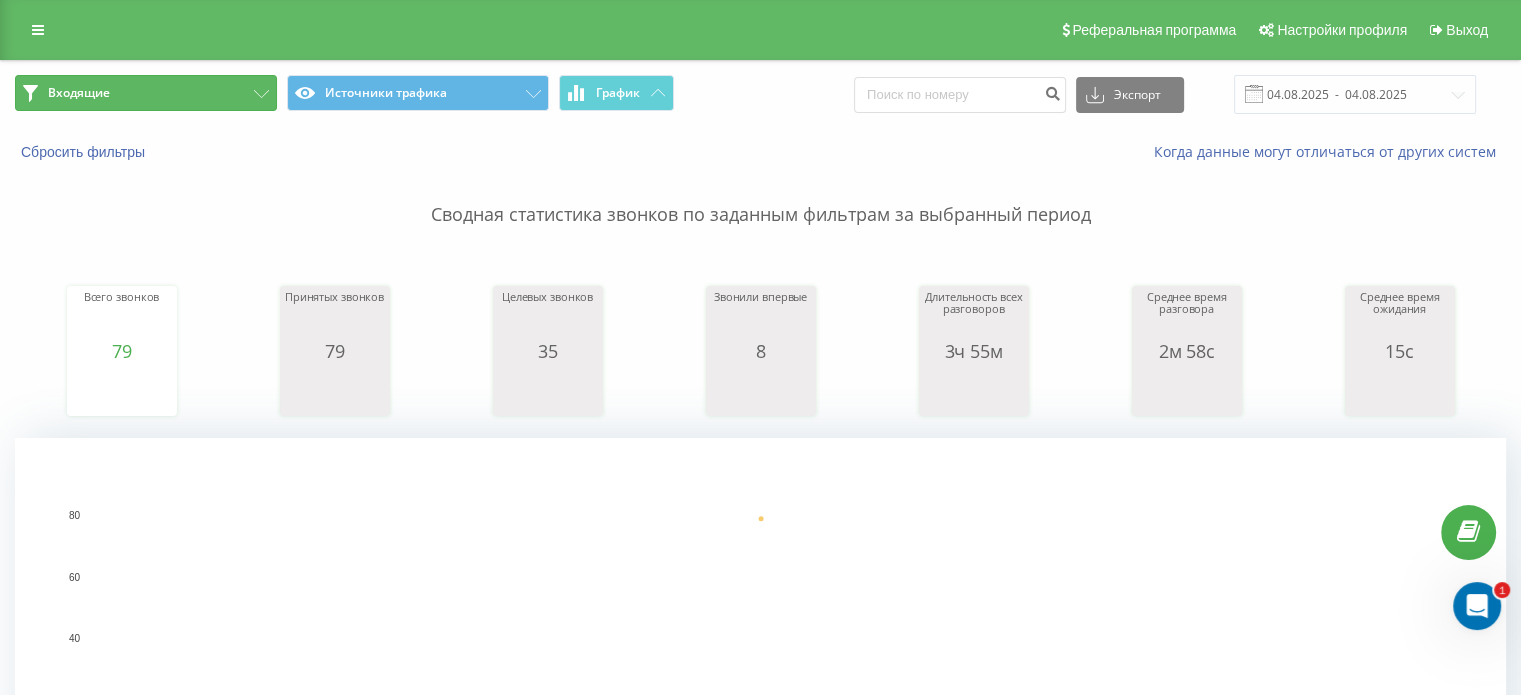 click on "Входящие" at bounding box center [146, 93] 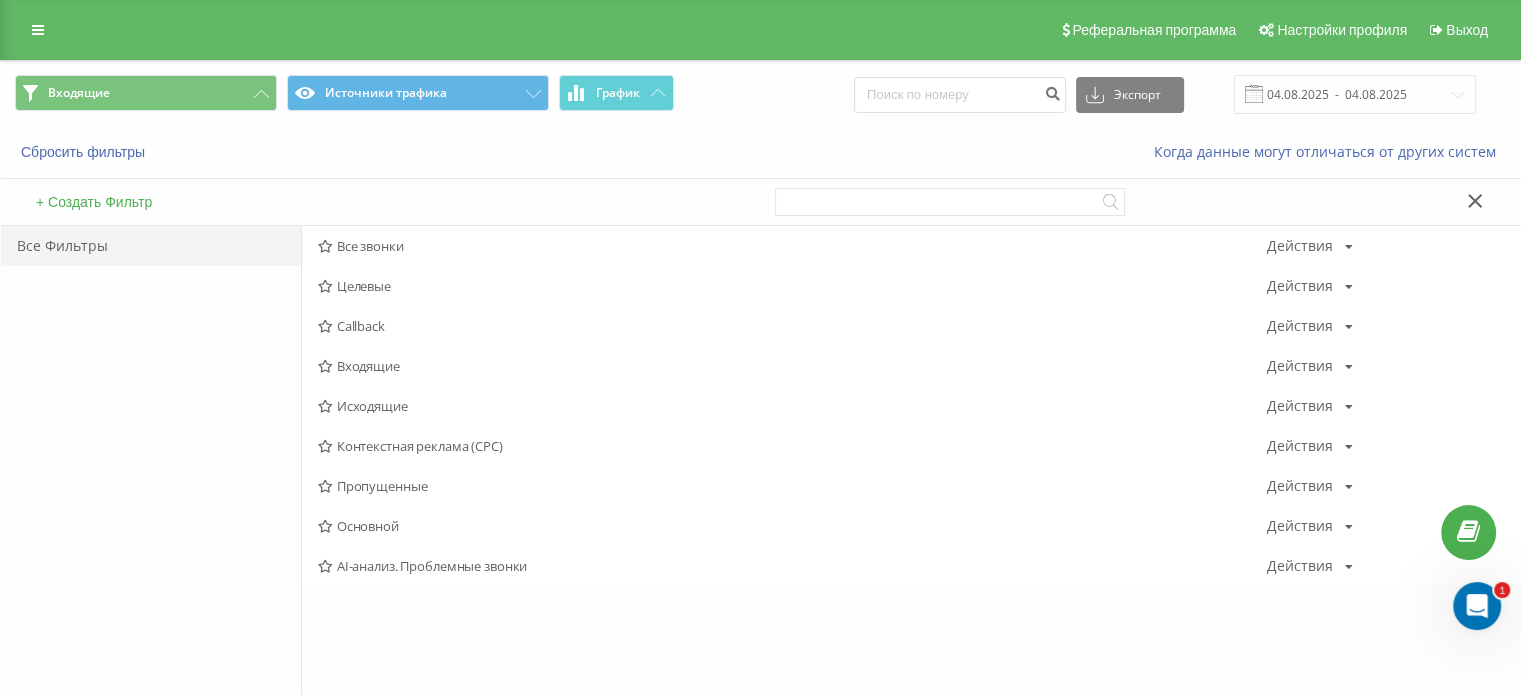 click on "Входящие" at bounding box center (792, 366) 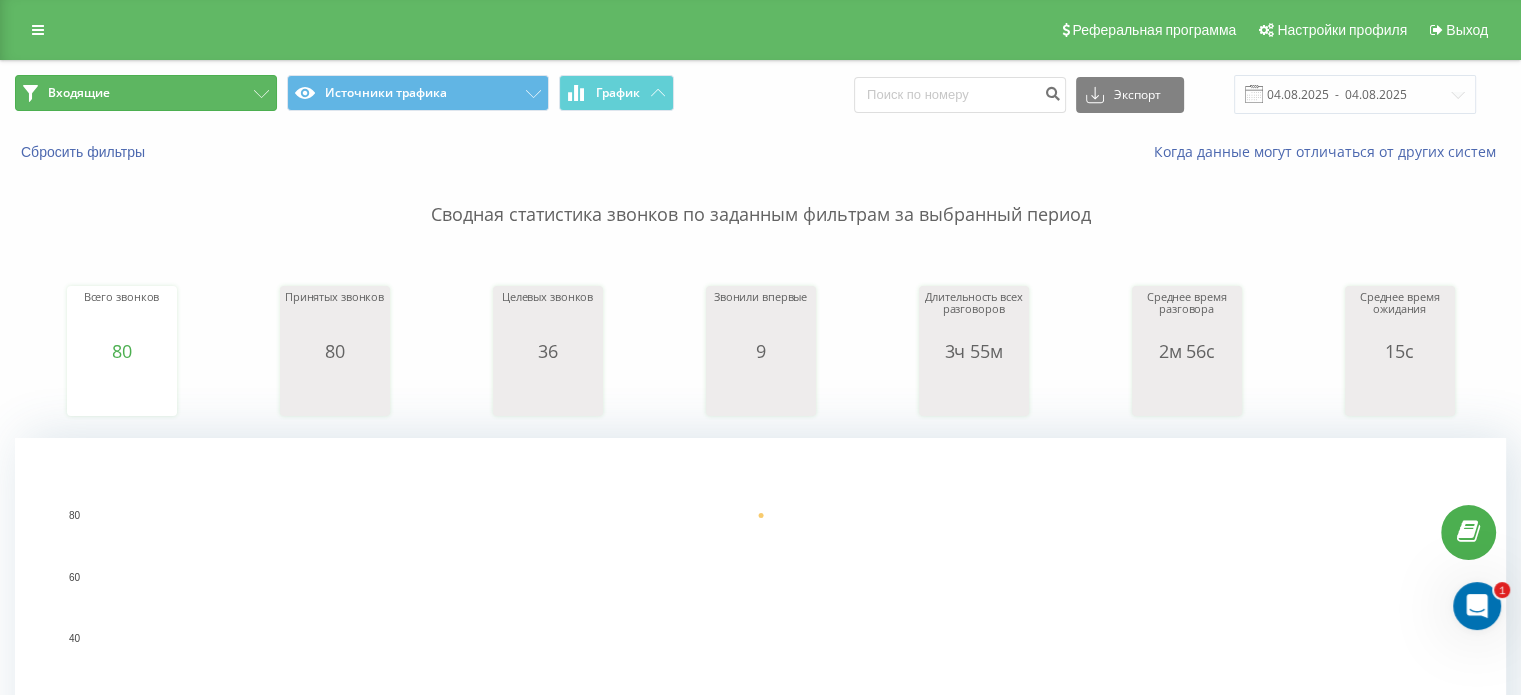 click on "Входящие" at bounding box center [146, 93] 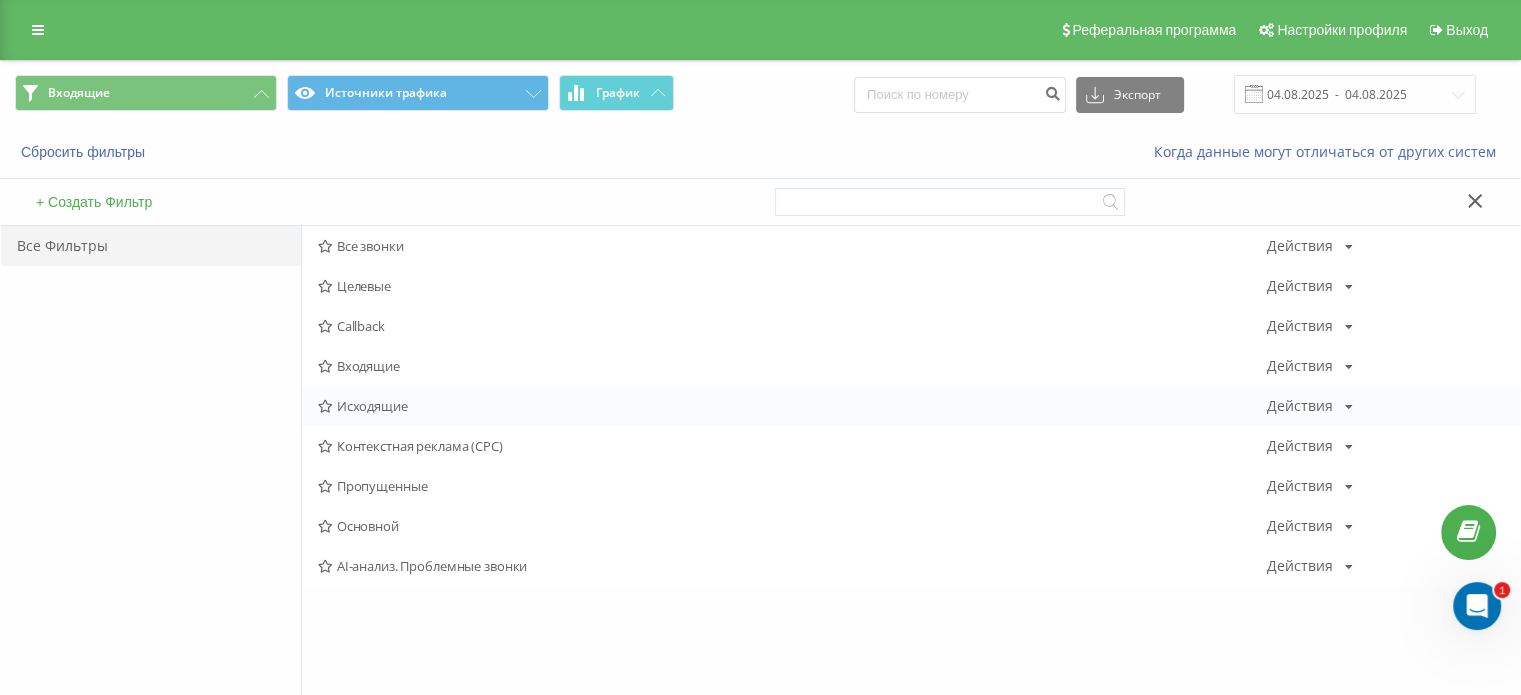click on "Исходящие" at bounding box center (792, 406) 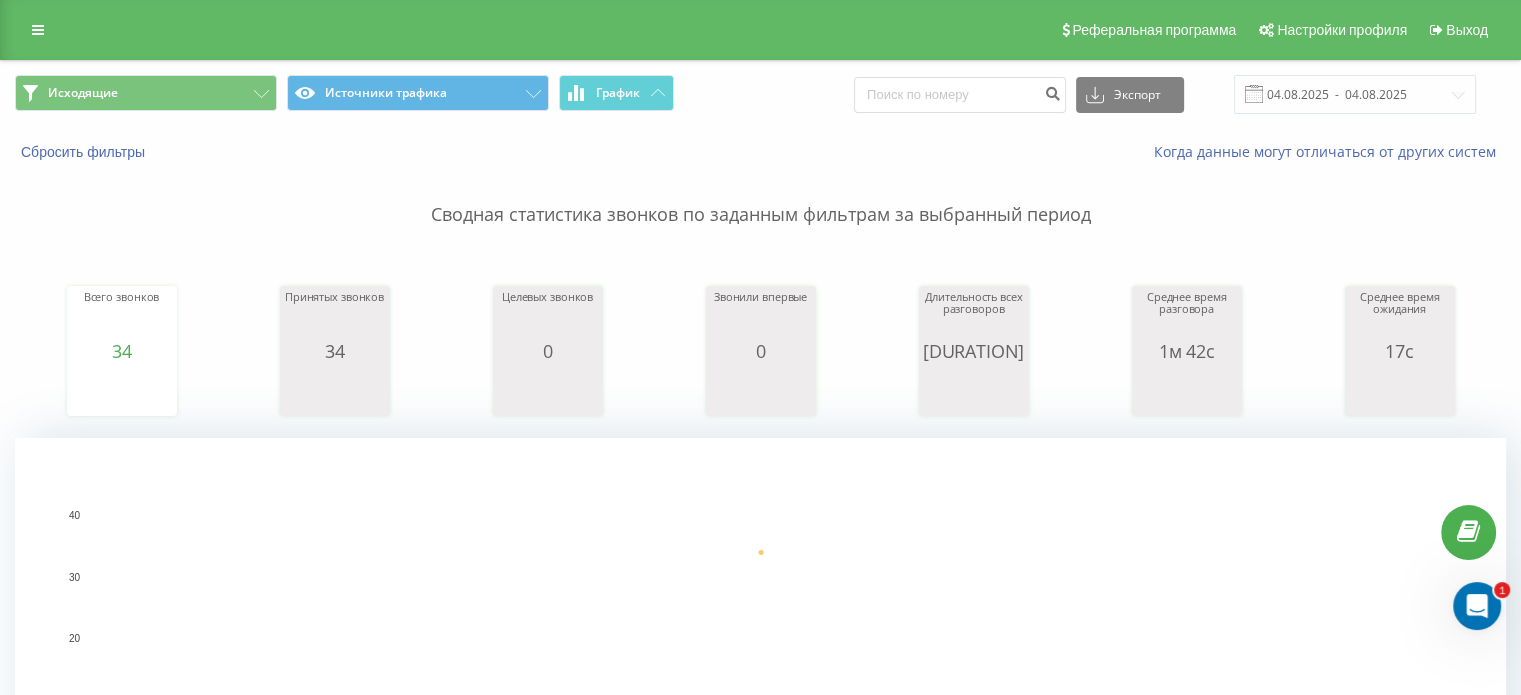click at bounding box center (1254, 94) 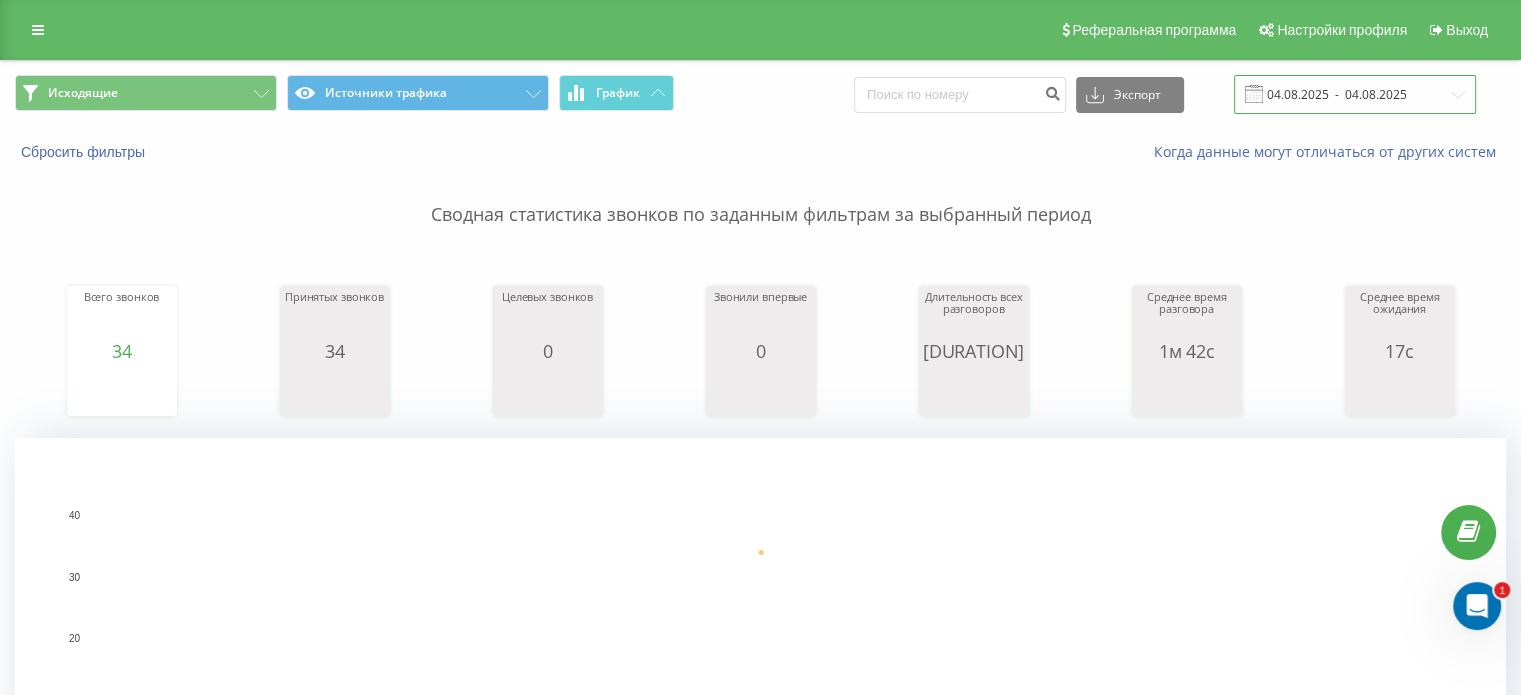 click on "04.08.2025  -  04.08.2025" at bounding box center (1355, 94) 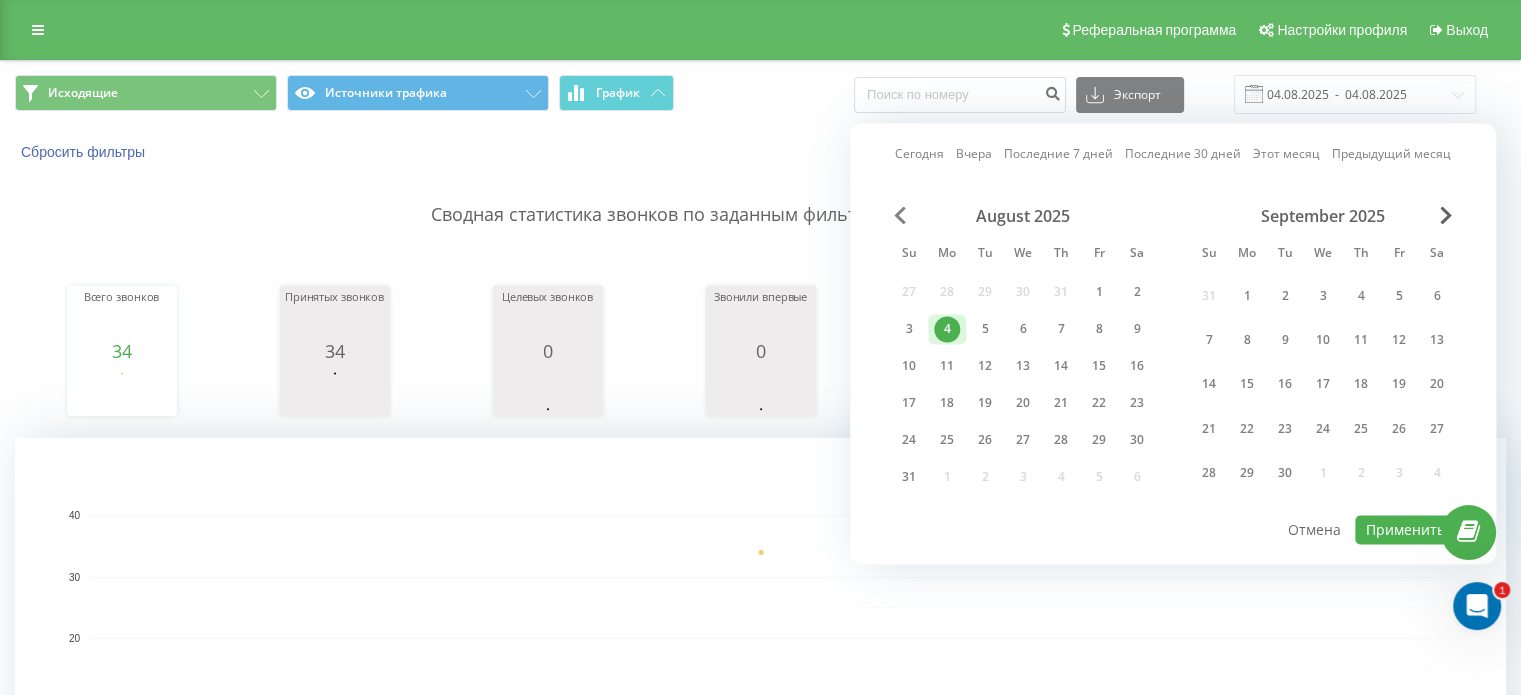click at bounding box center (900, 215) 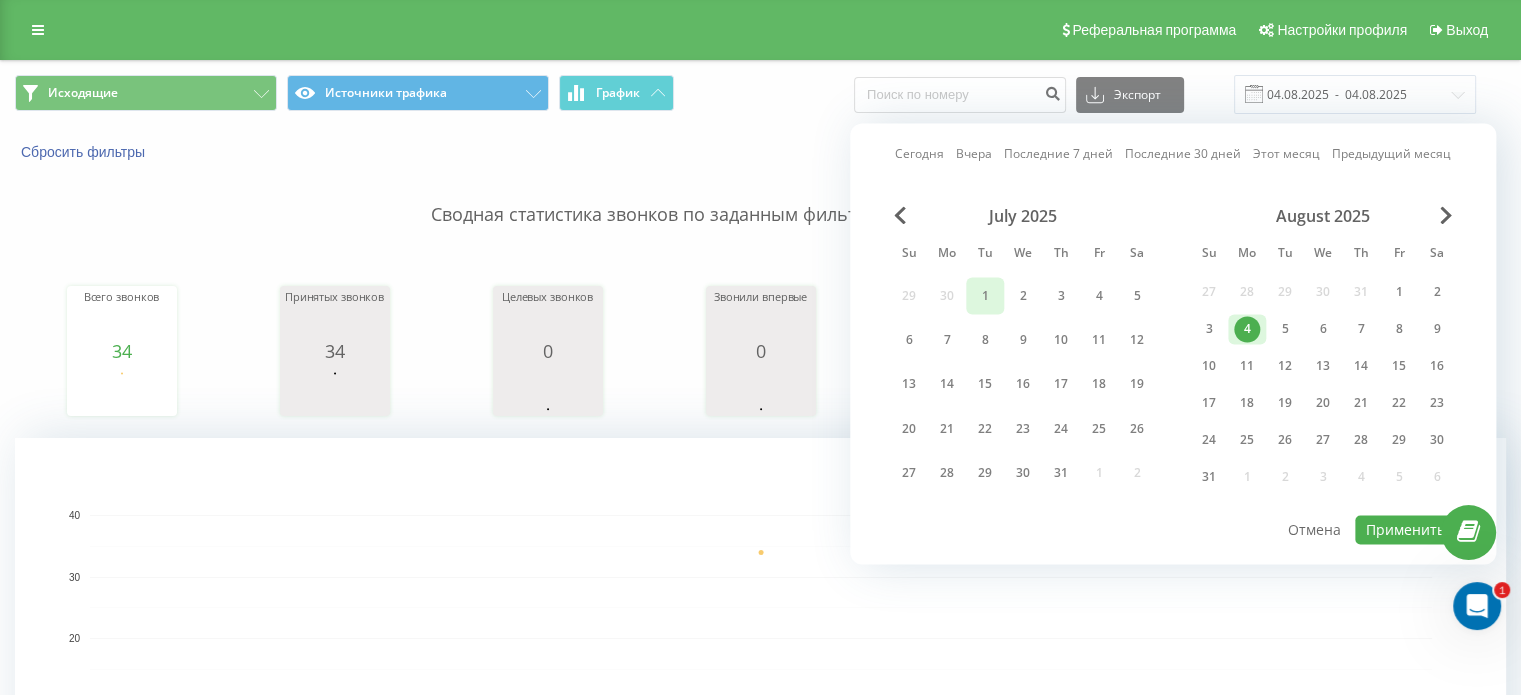click on "1" at bounding box center [985, 296] 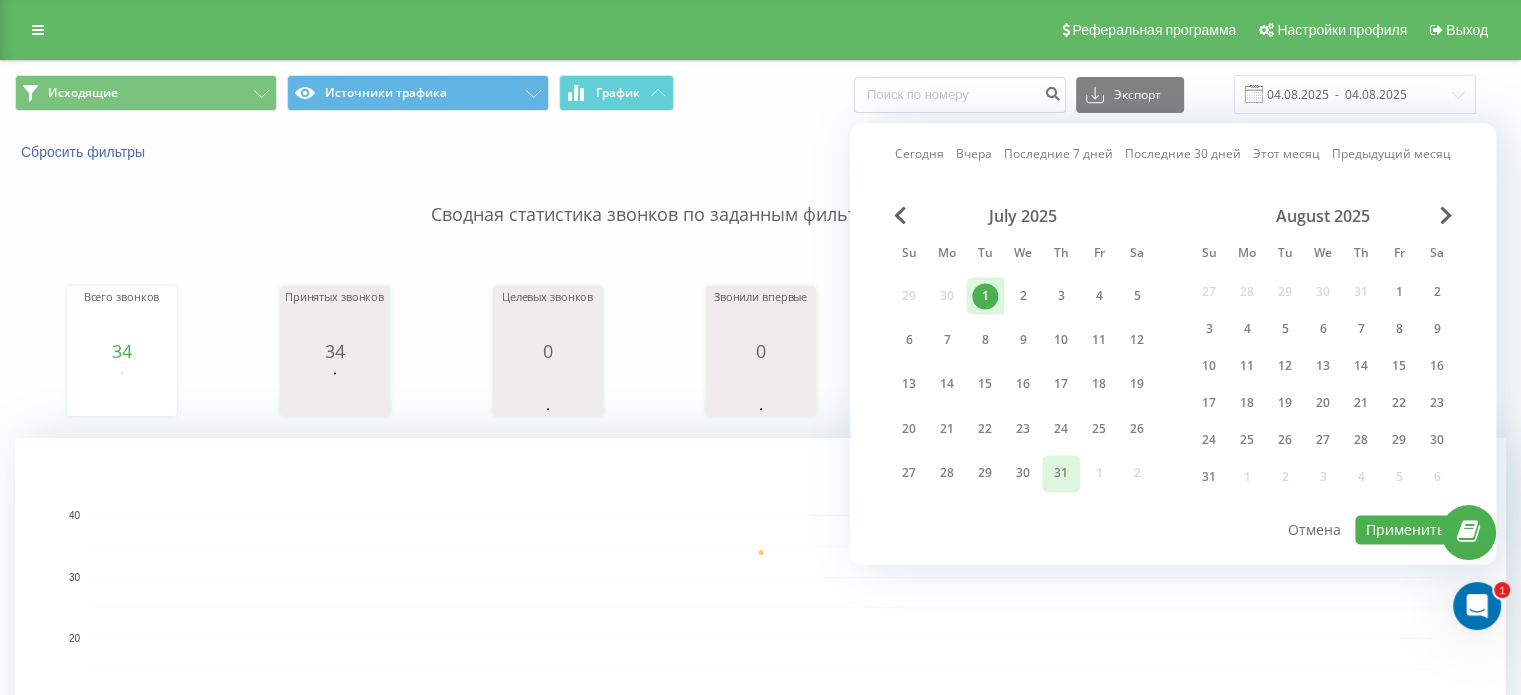 click on "31" at bounding box center [1061, 474] 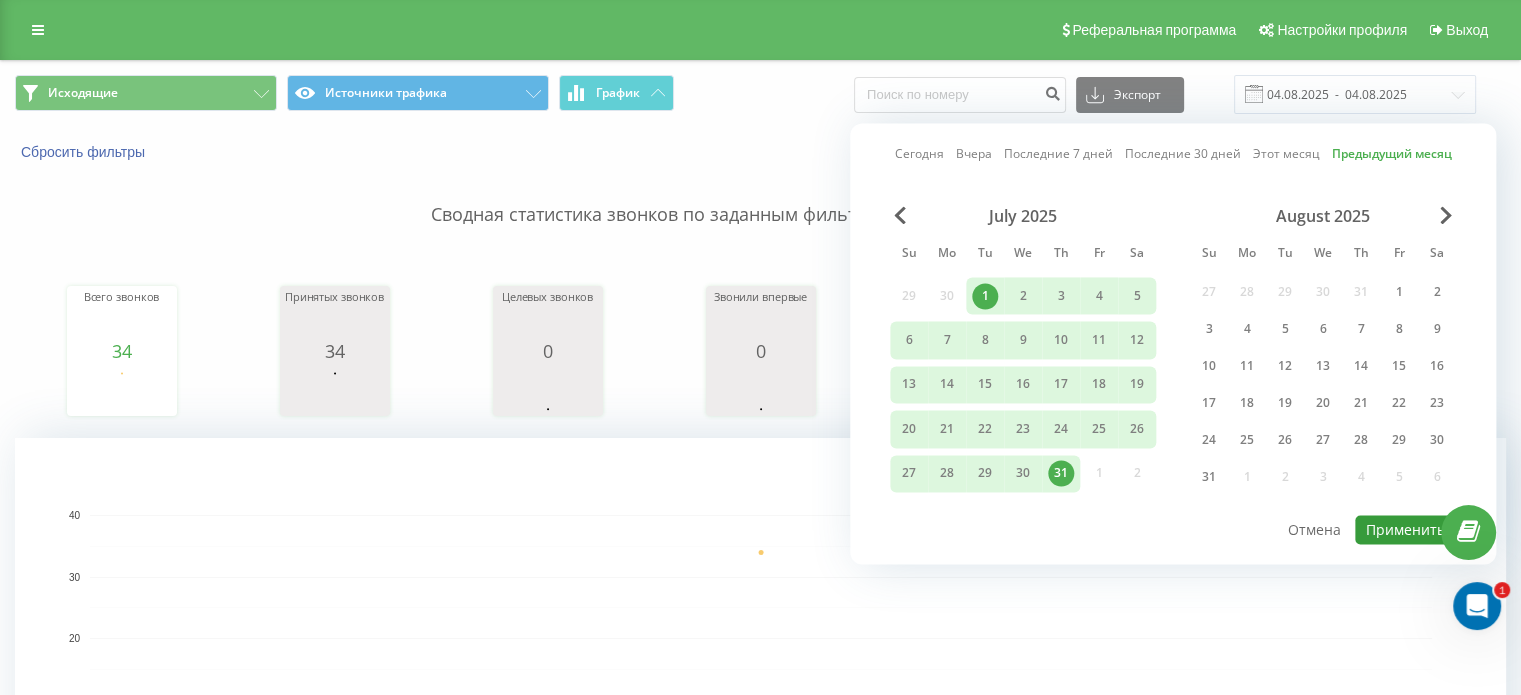 click on "Применить" at bounding box center (1405, 529) 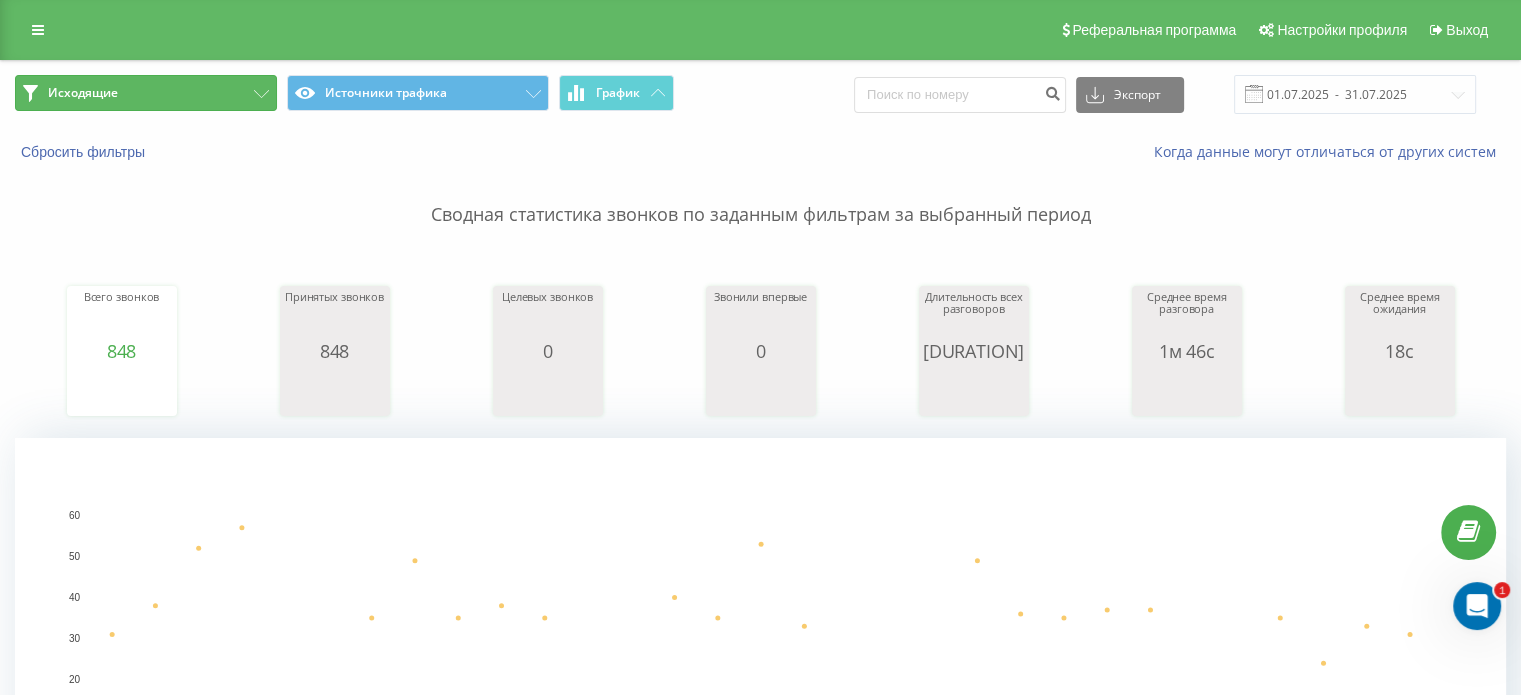 click on "Исходящие" at bounding box center (146, 93) 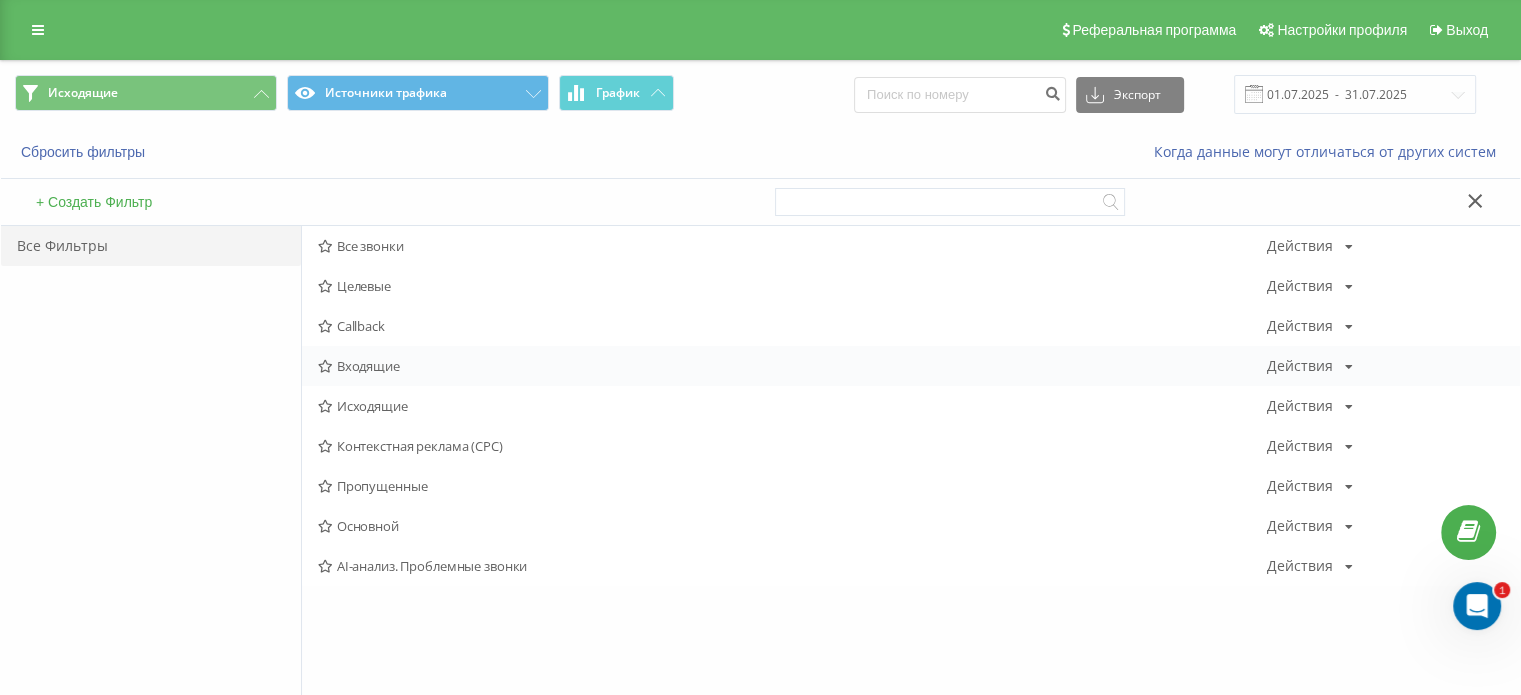 click on "Входящие" at bounding box center (792, 366) 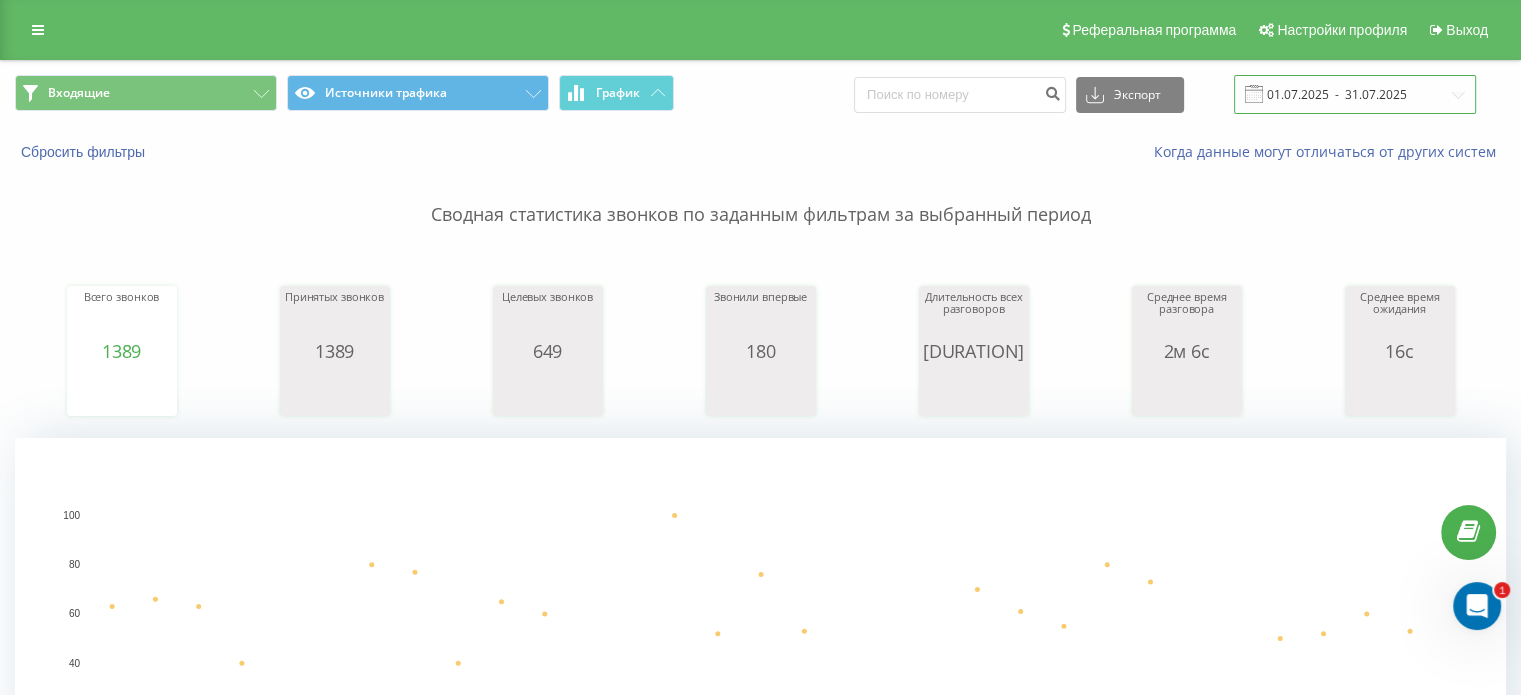 click on "01.07.2025  -  31.07.2025" at bounding box center (1355, 94) 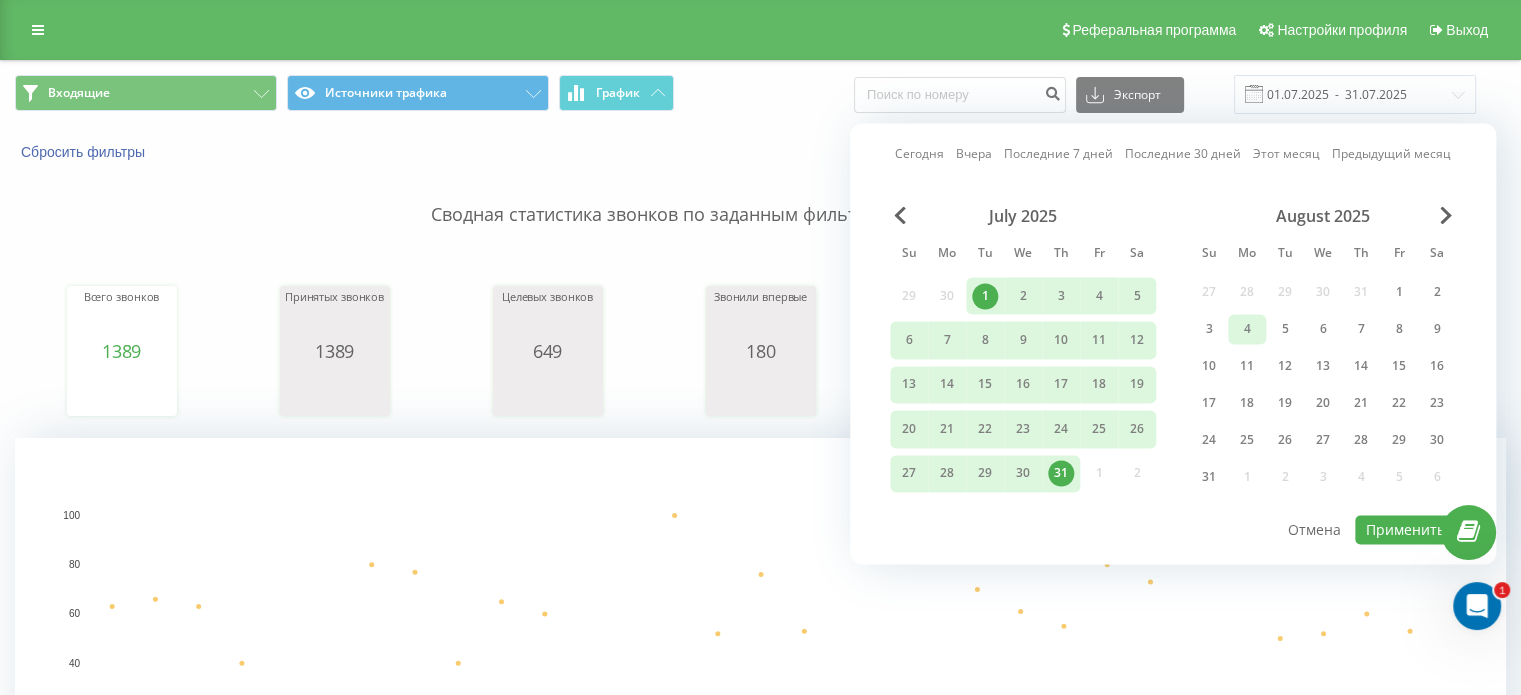 click on "4" at bounding box center [1247, 329] 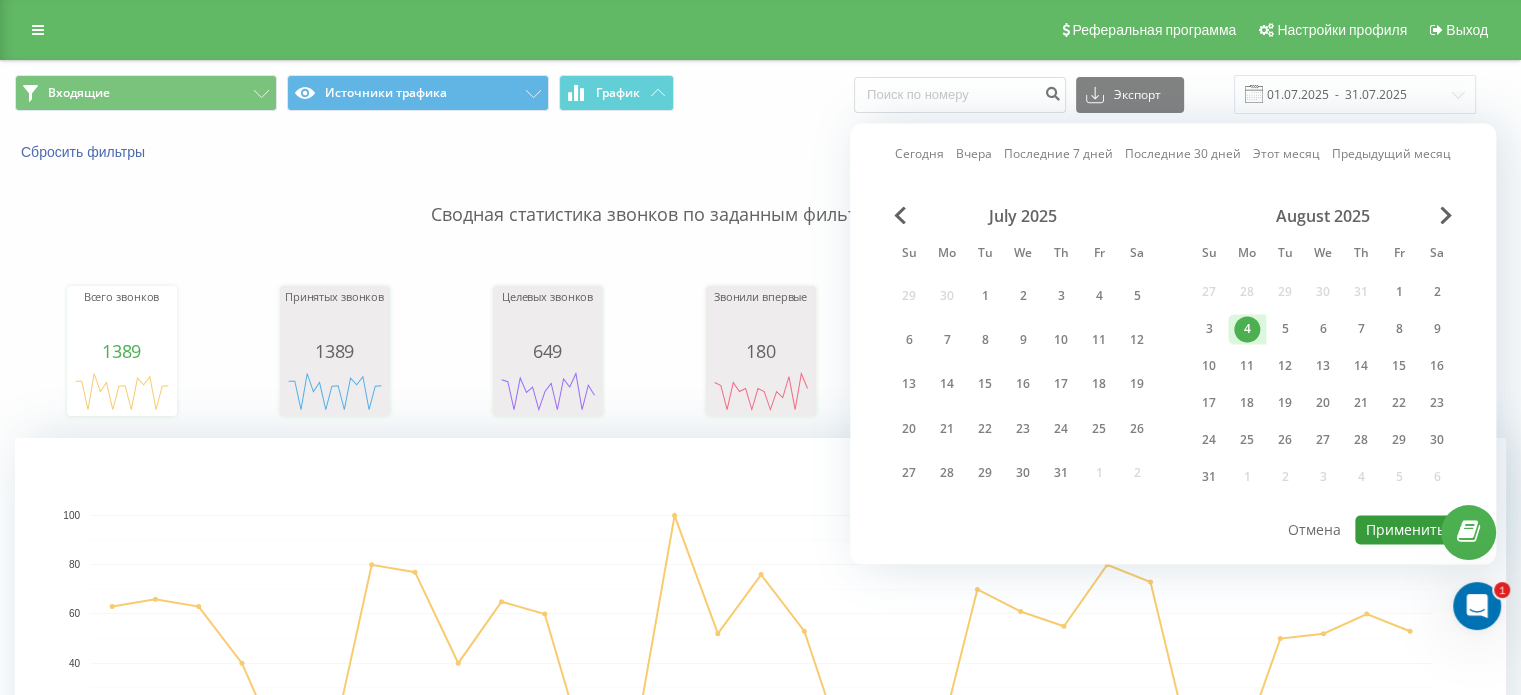 click on "Применить" at bounding box center [1405, 529] 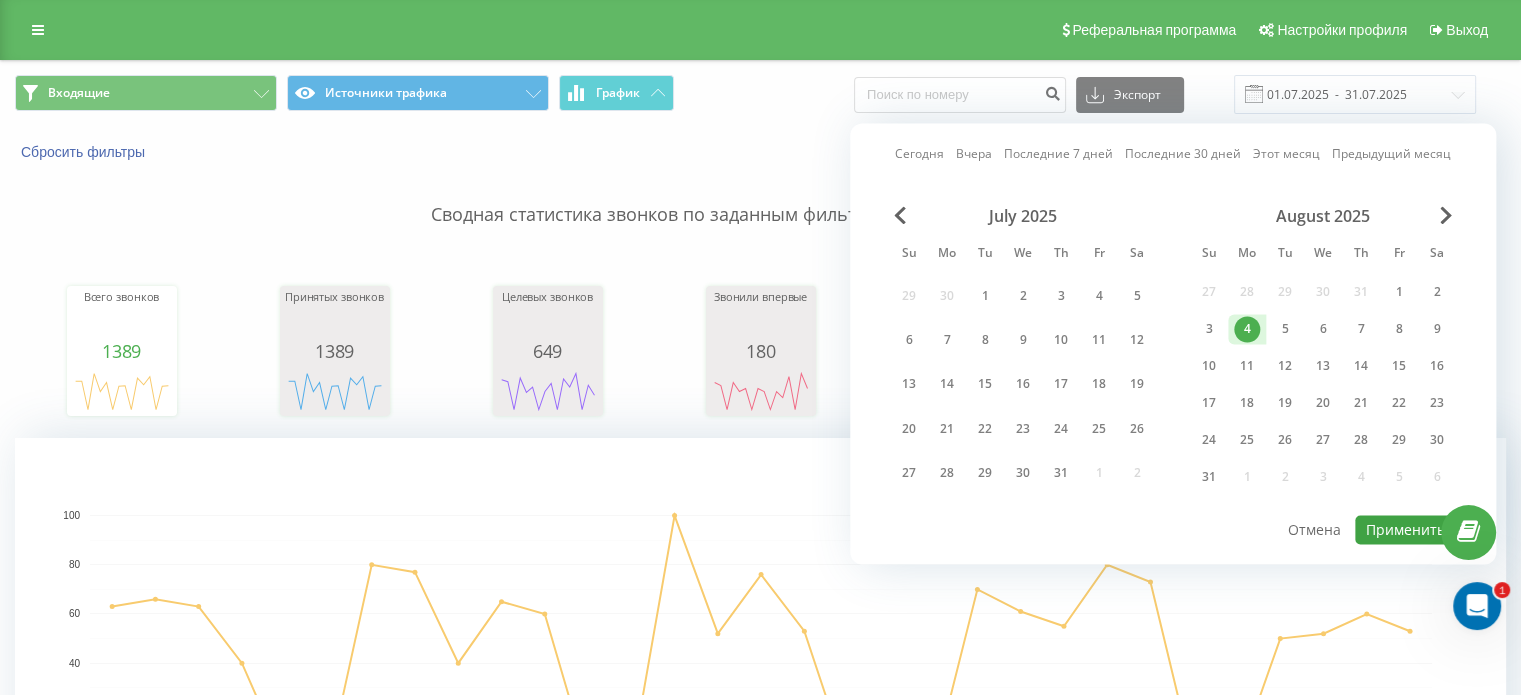 type on "04.08.2025  -  04.08.2025" 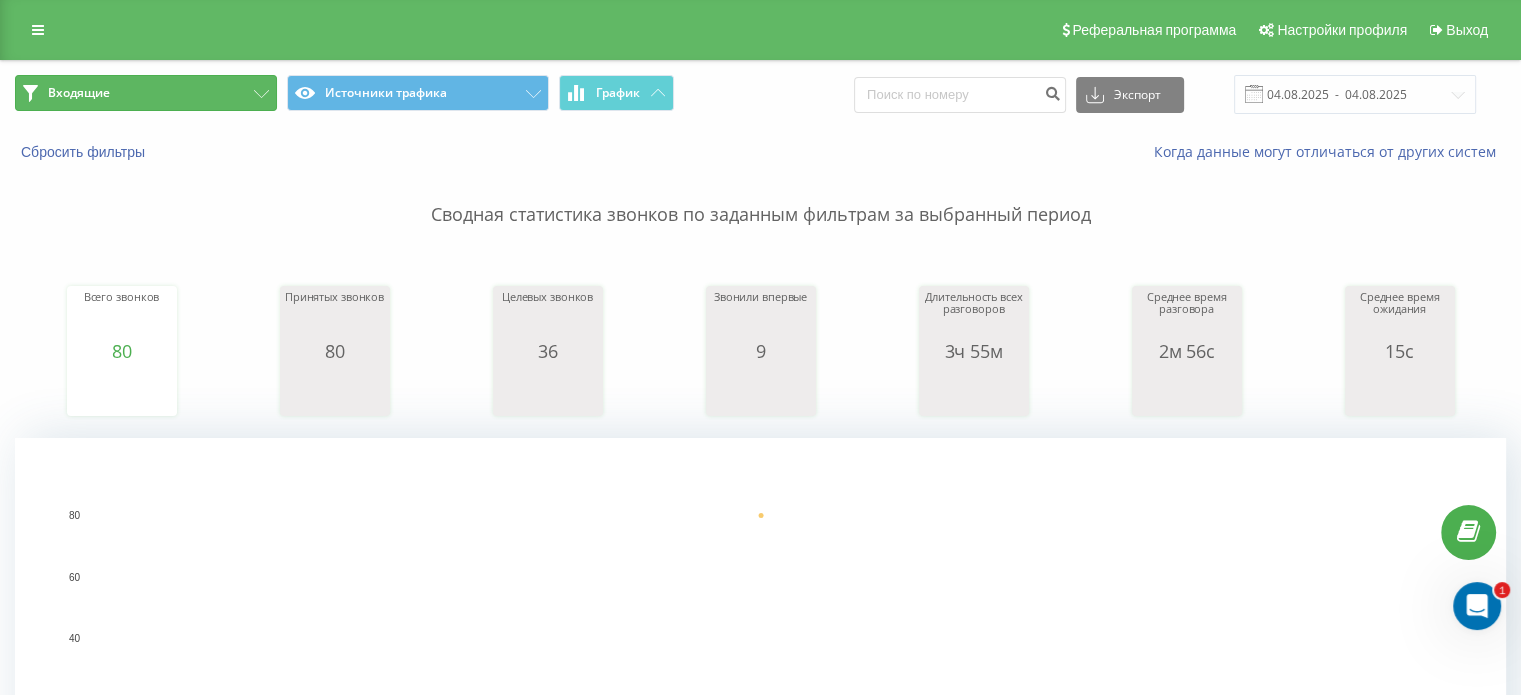 click on "Входящие" at bounding box center (146, 93) 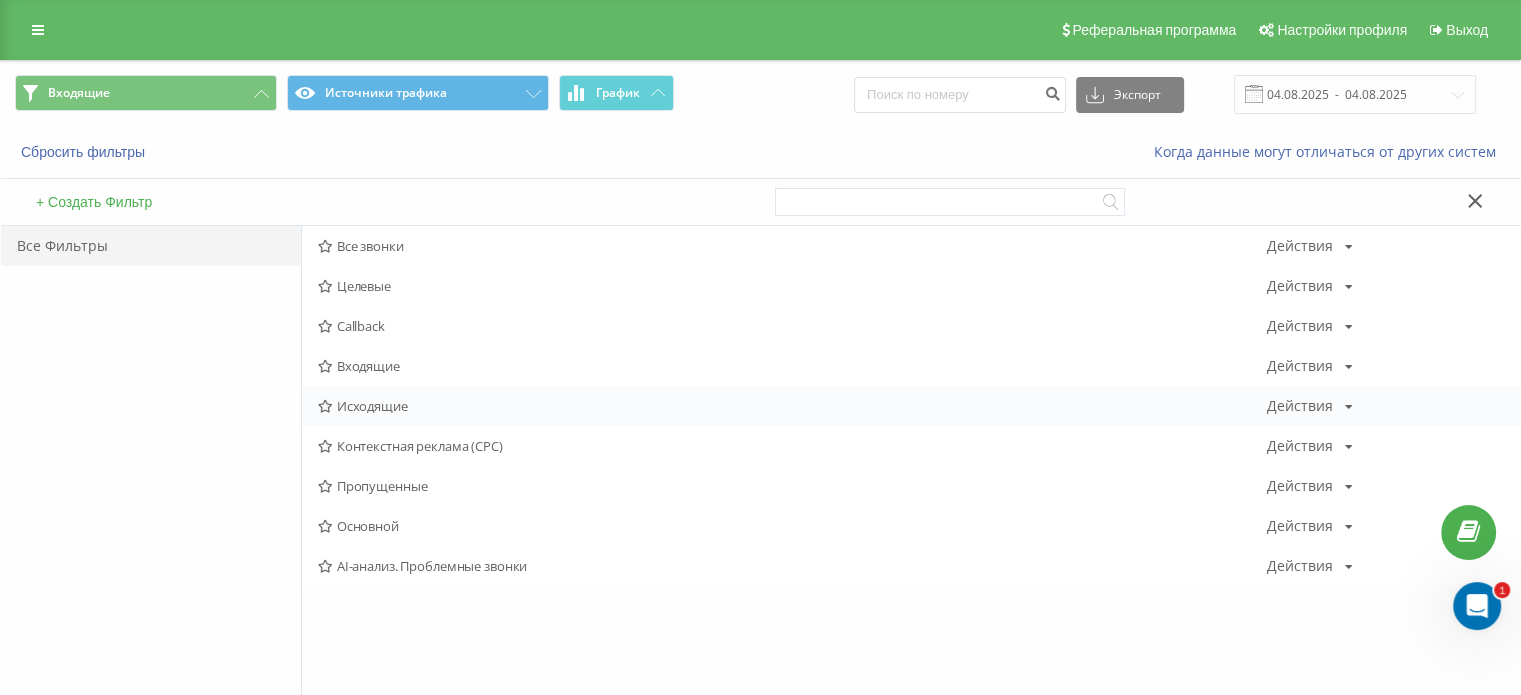 click on "Исходящие" at bounding box center (792, 406) 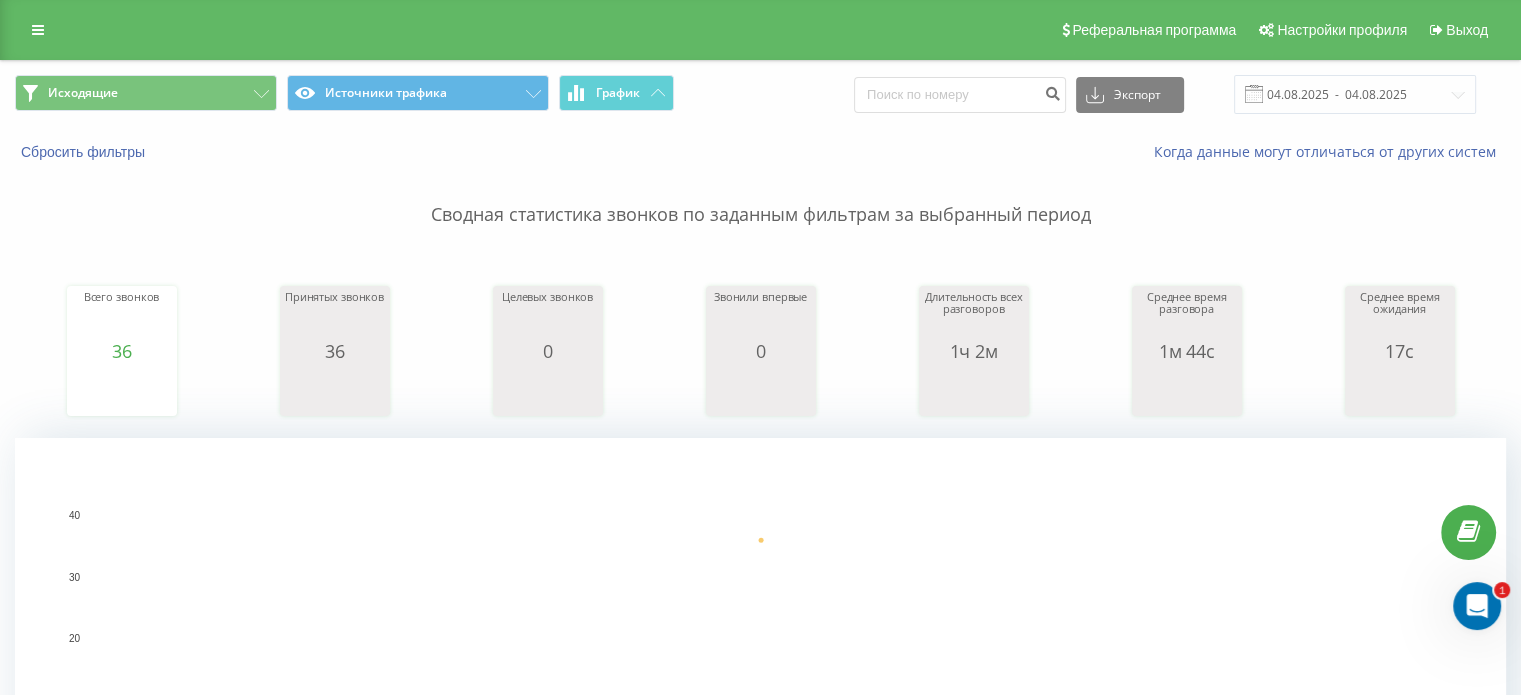 click on "Исходящие Источники трафика График" at bounding box center (380, 94) 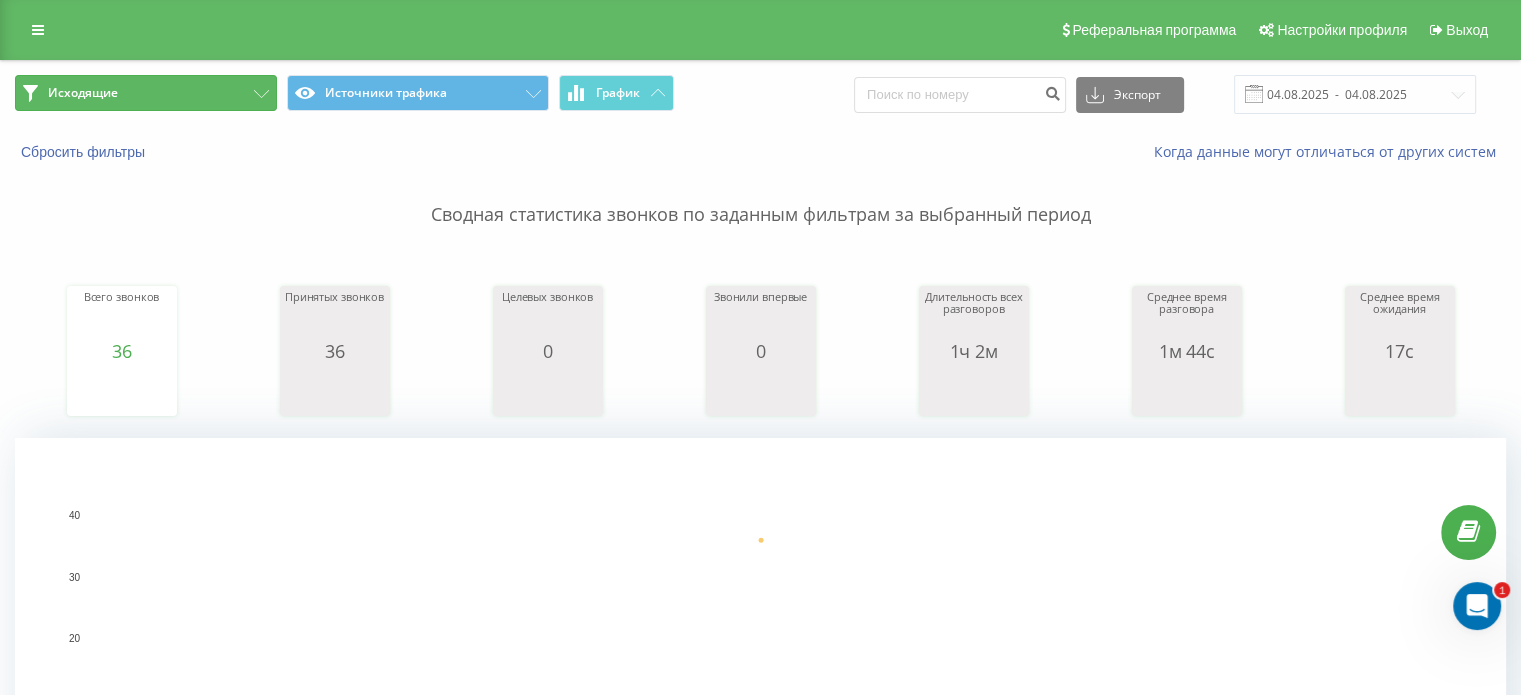 click on "Исходящие" at bounding box center [146, 93] 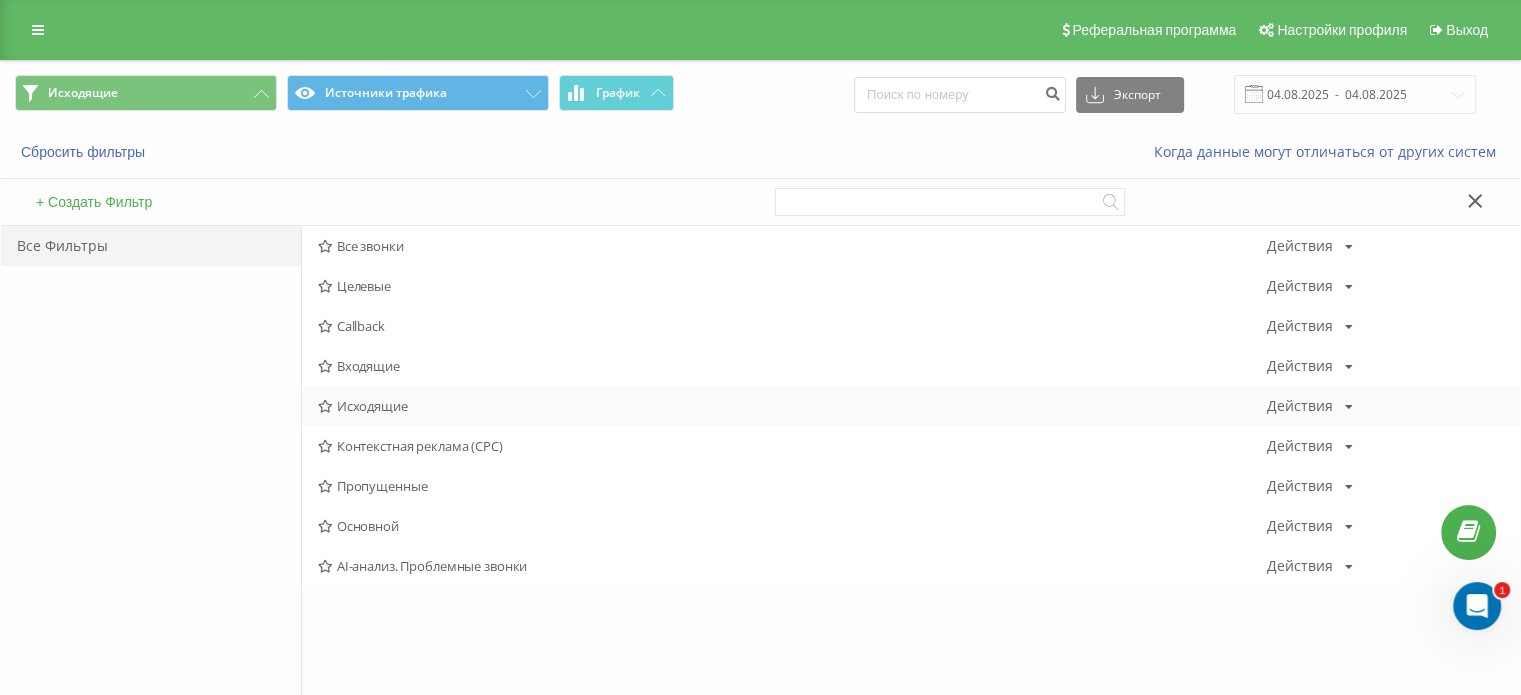 click on "Исходящие" at bounding box center [792, 406] 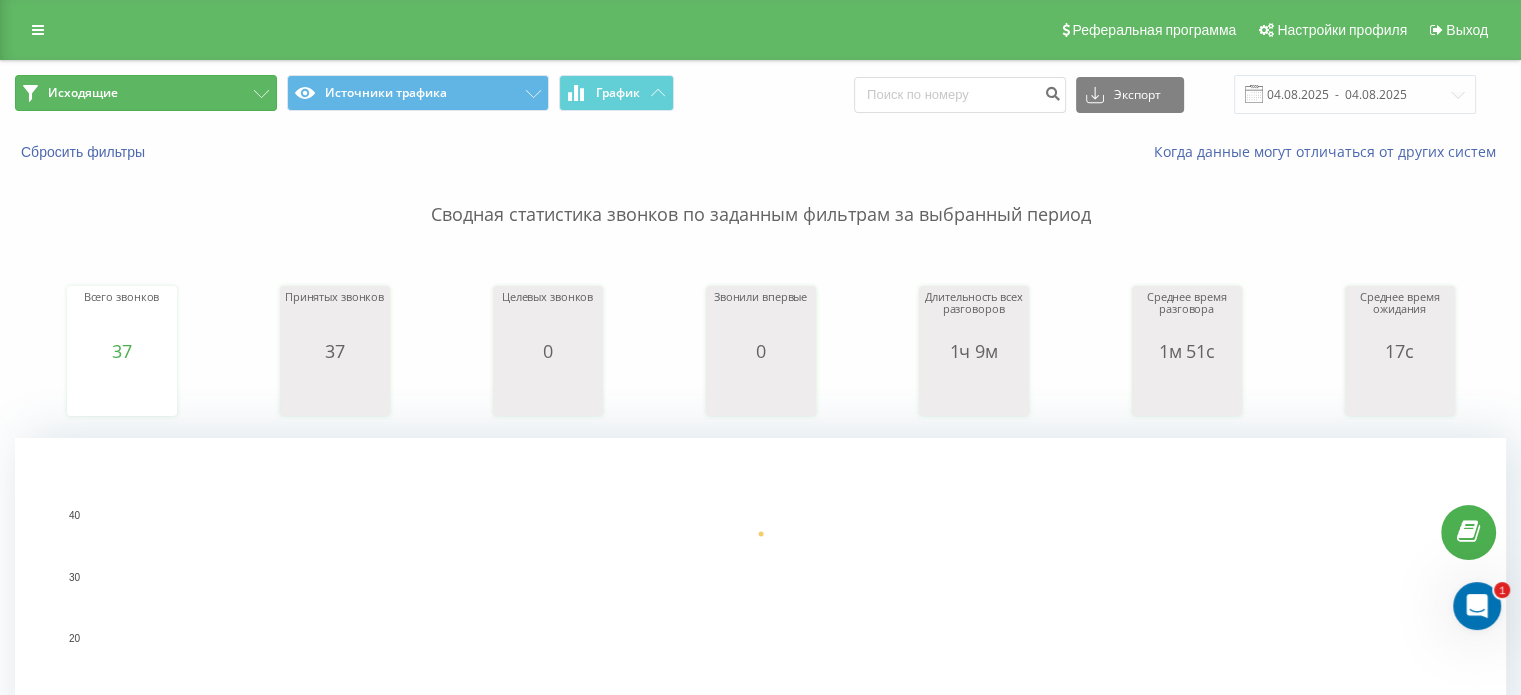 click on "Исходящие" at bounding box center [146, 93] 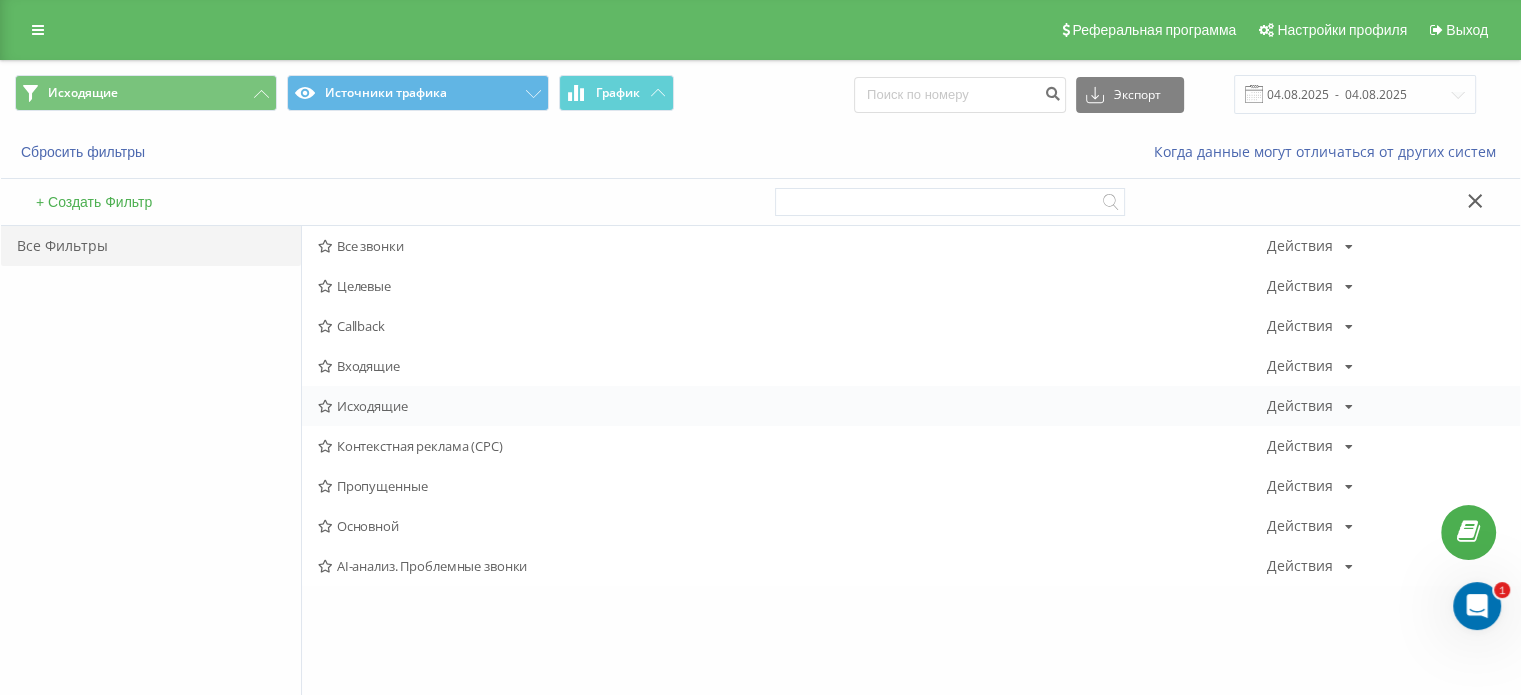 click on "Исходящие" at bounding box center (792, 406) 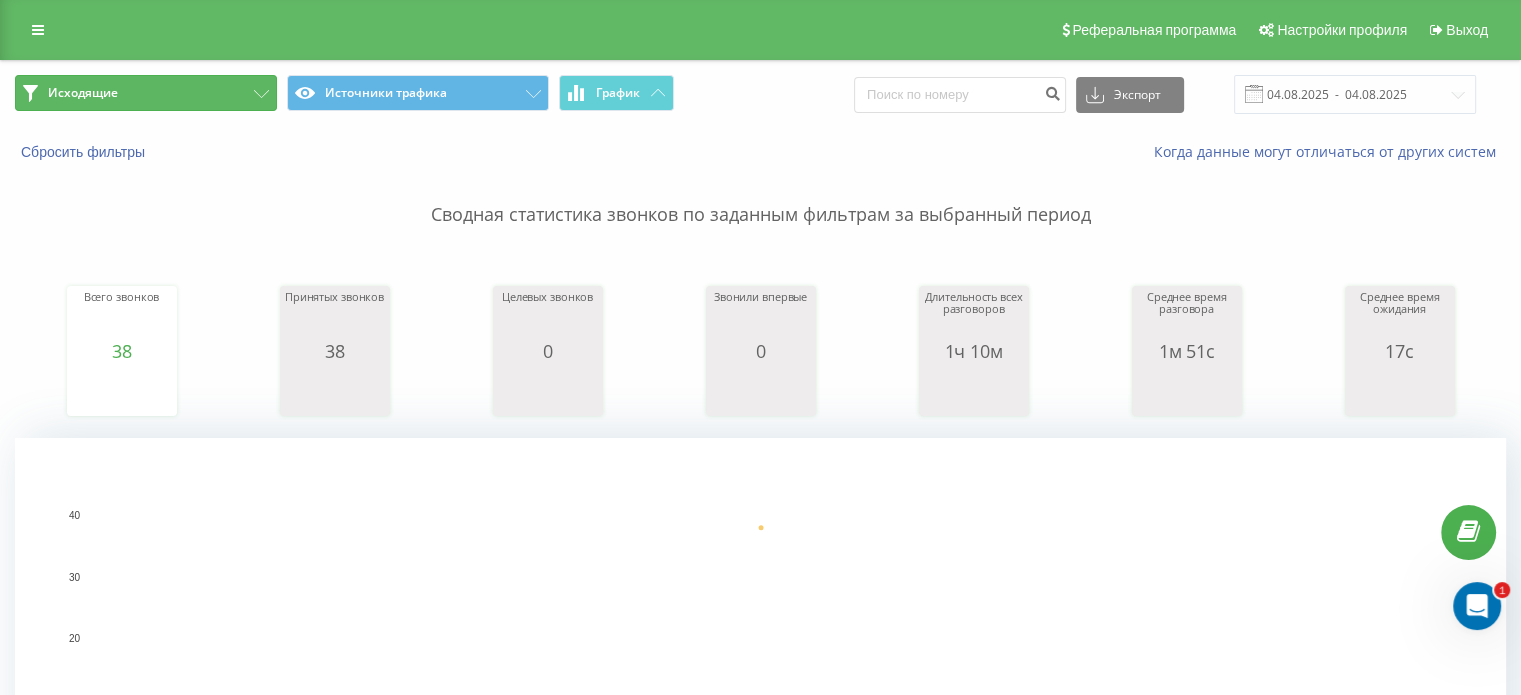 drag, startPoint x: 245, startPoint y: 87, endPoint x: 256, endPoint y: 105, distance: 21.095022 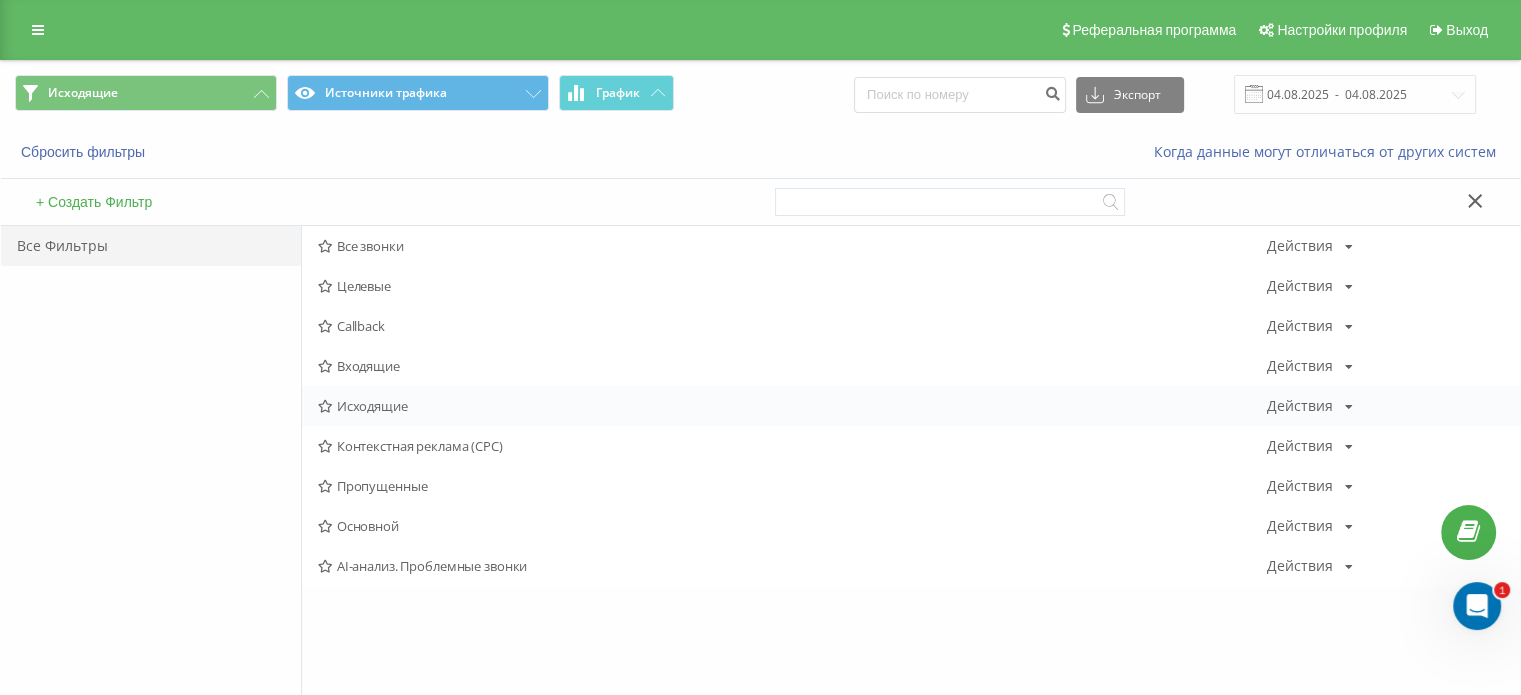 click on "Исходящие" at bounding box center [792, 406] 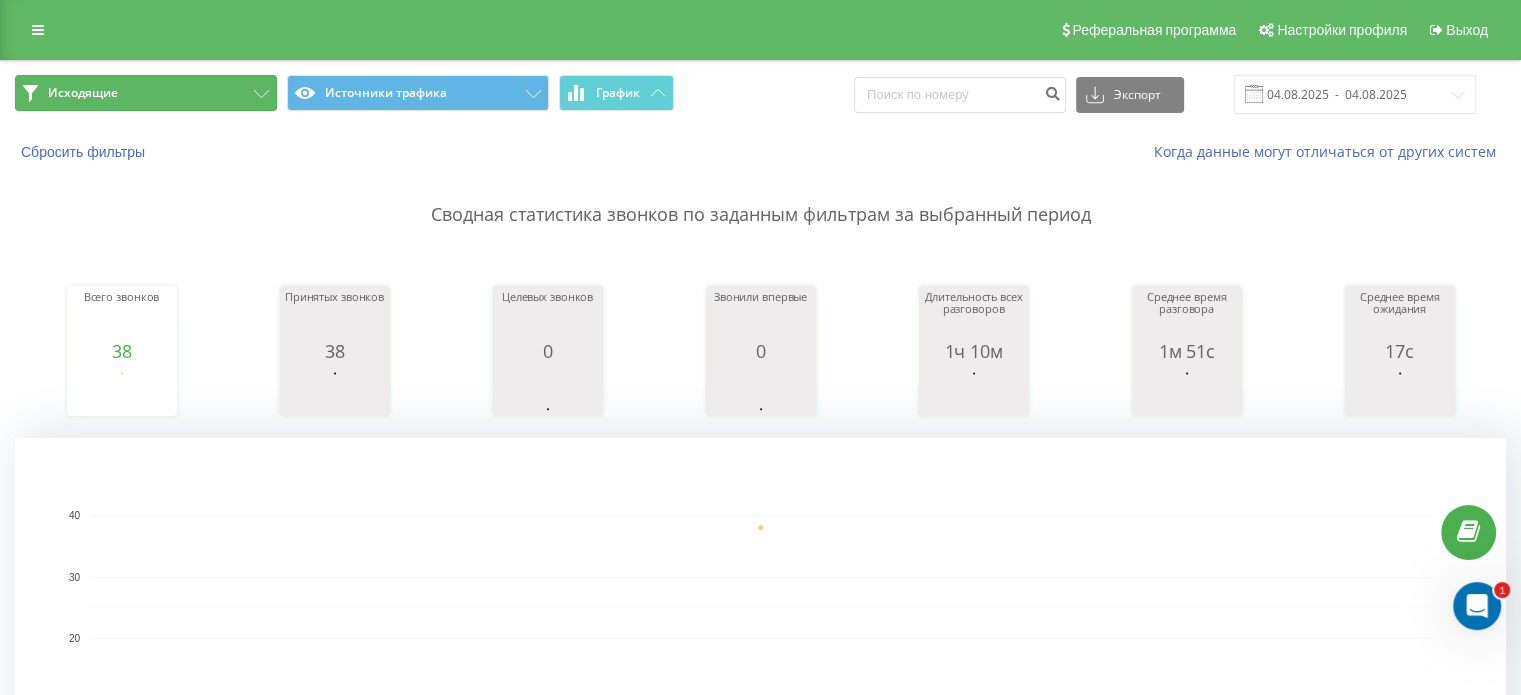 click on "Исходящие" at bounding box center [146, 93] 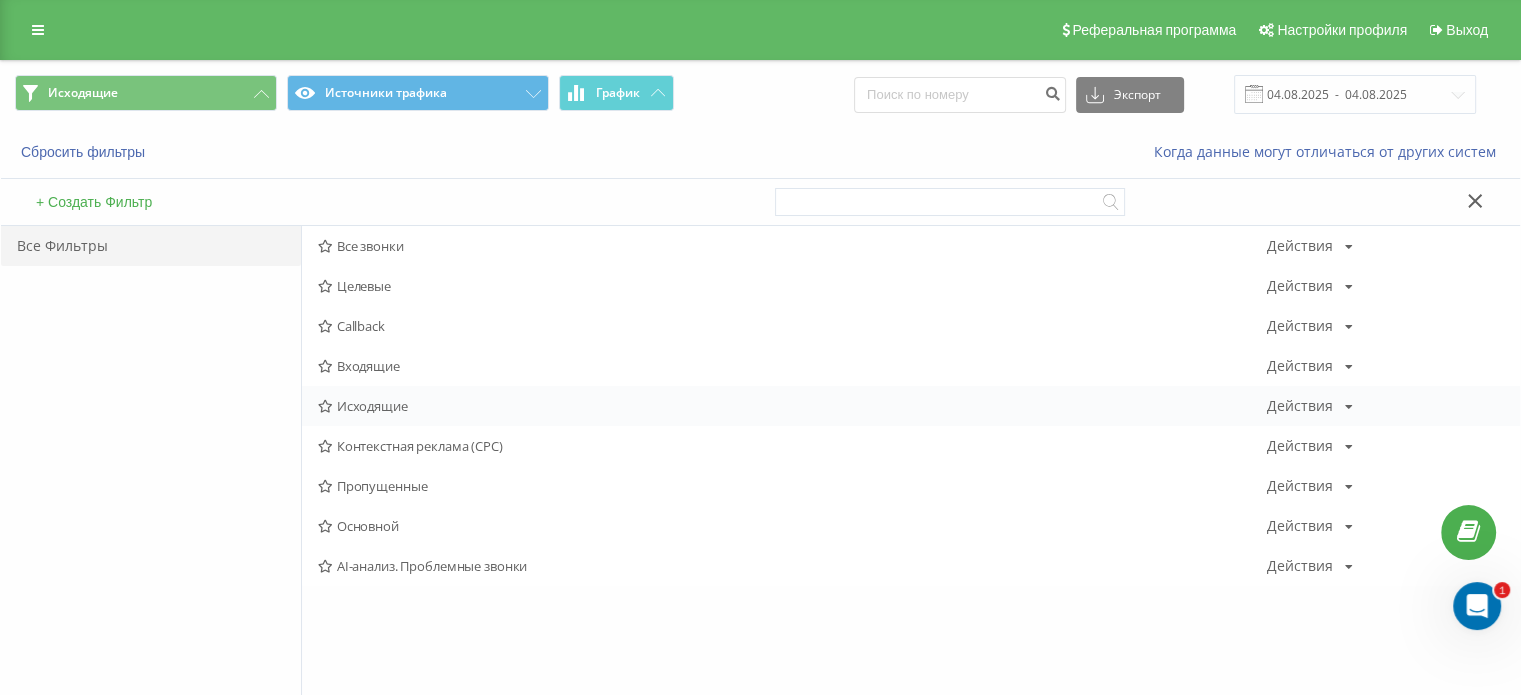 click on "Исходящие Действия Редактировать Копировать Удалить По умолчанию Поделиться" at bounding box center (911, 406) 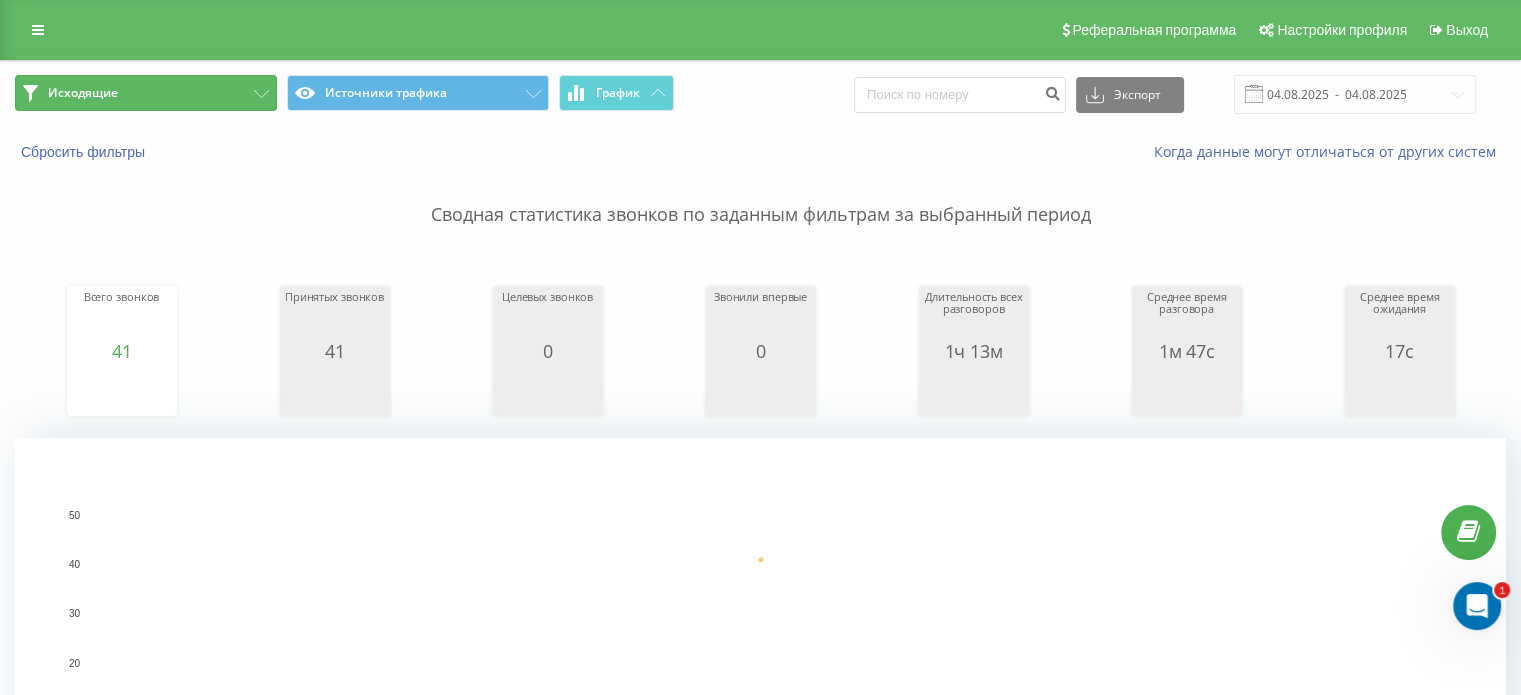 click on "Исходящие" at bounding box center (146, 93) 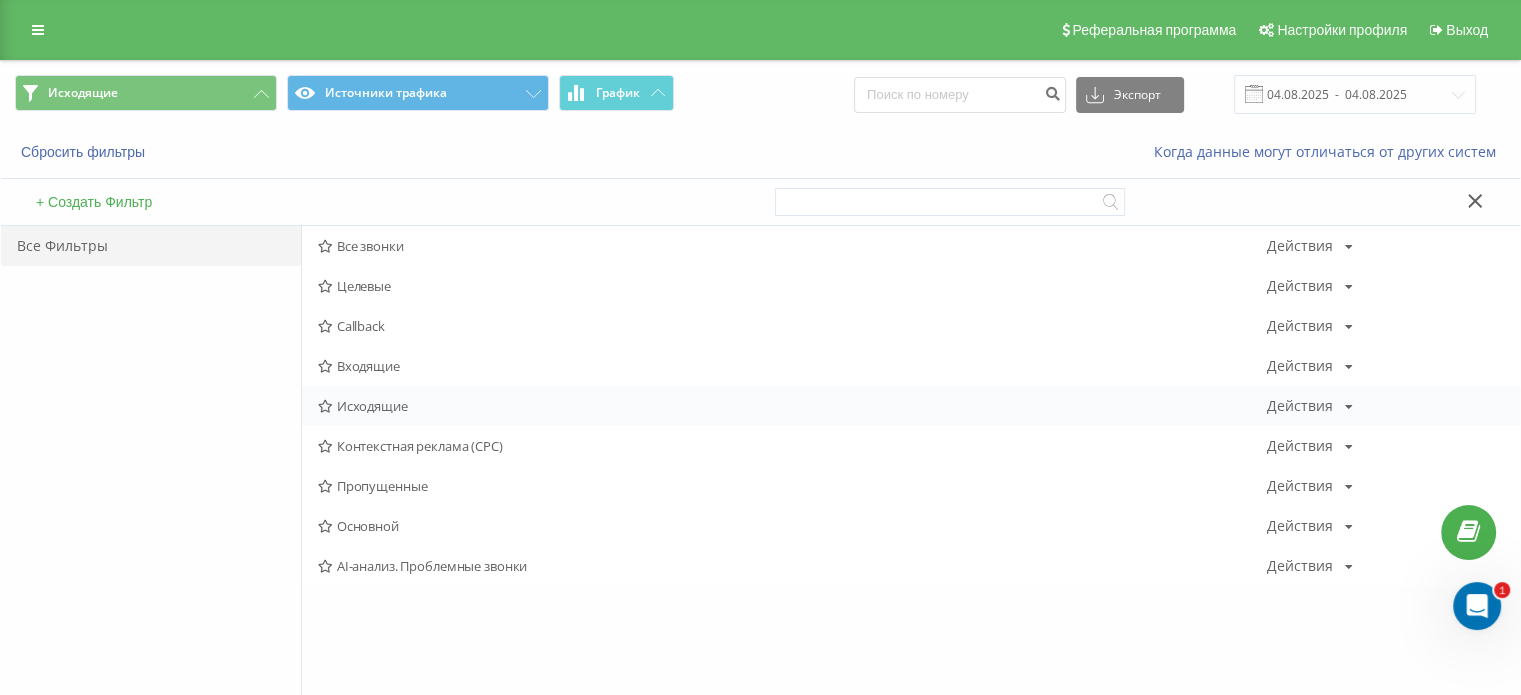 click on "Исходящие" at bounding box center (792, 406) 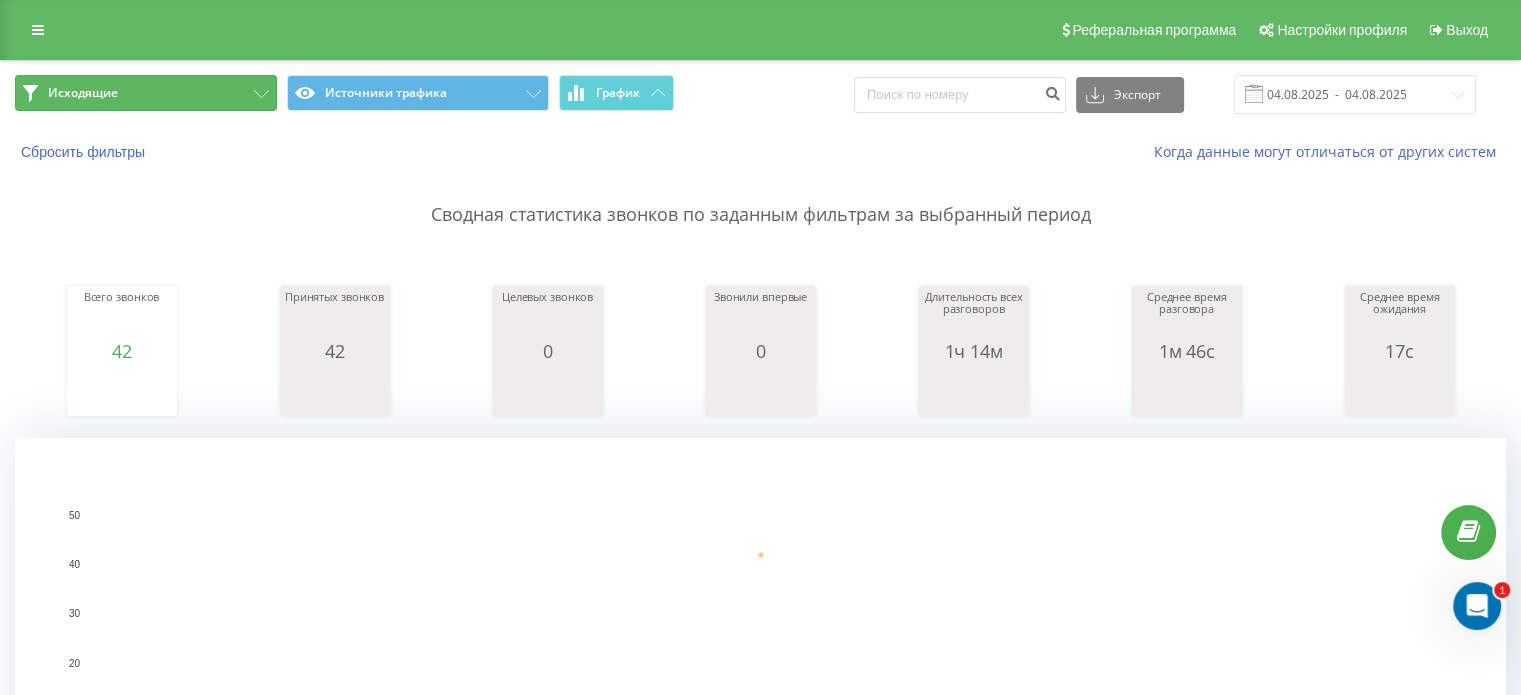 click on "Исходящие" at bounding box center [146, 93] 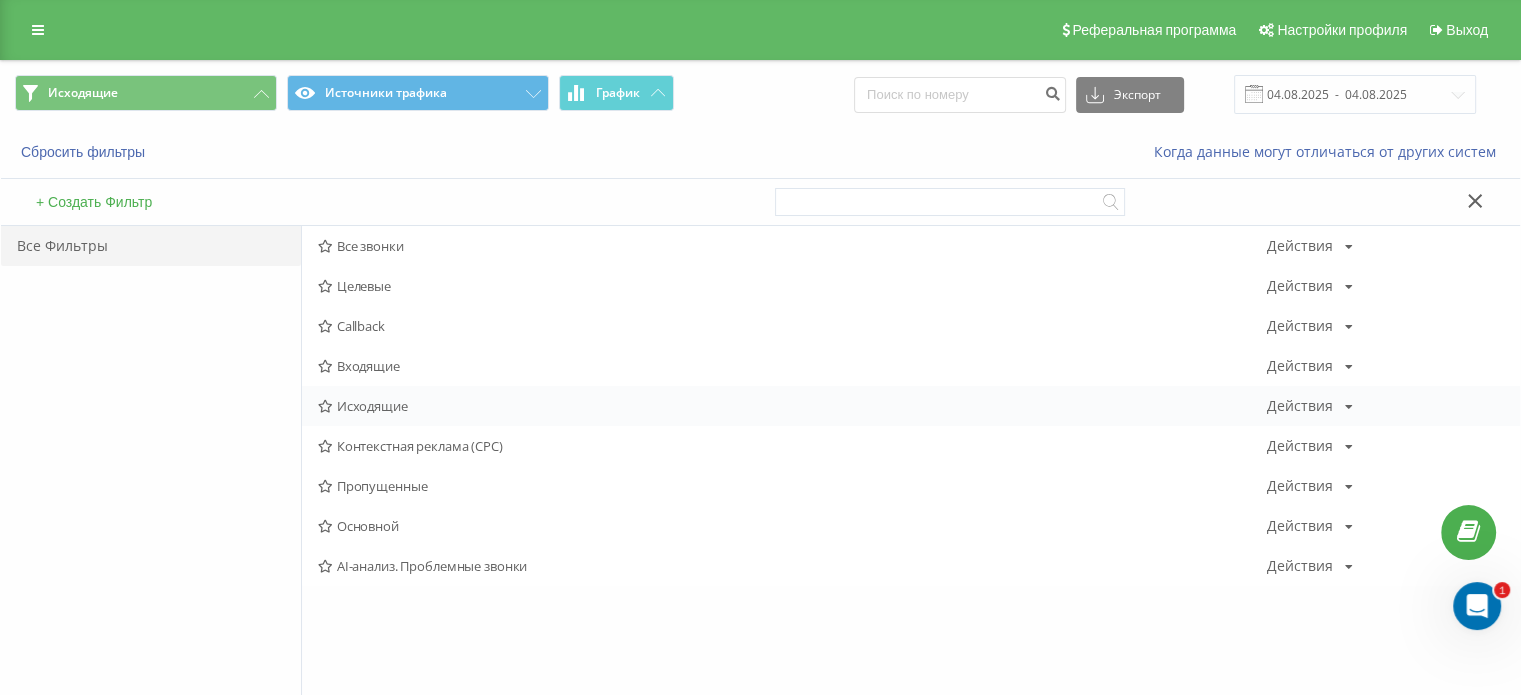 click on "Исходящие" at bounding box center [792, 406] 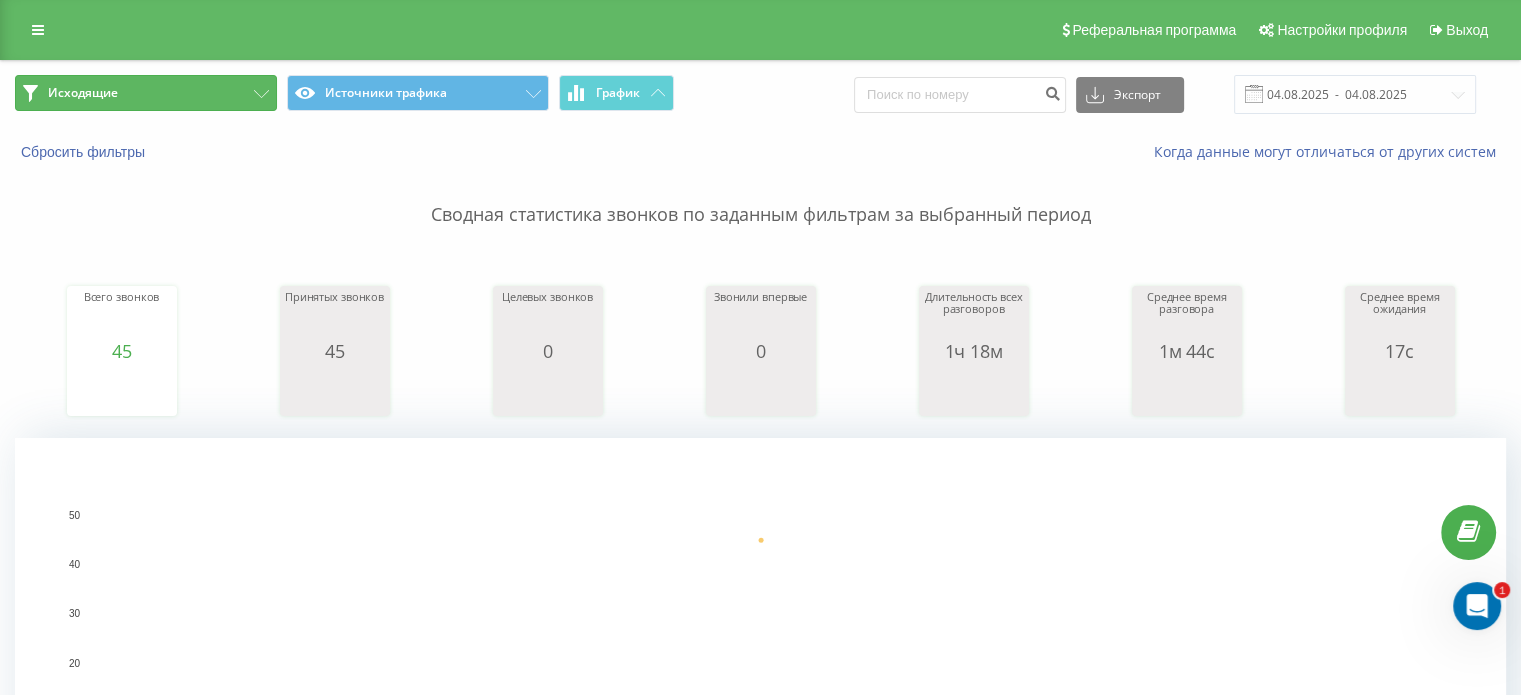 click on "Исходящие" at bounding box center [146, 93] 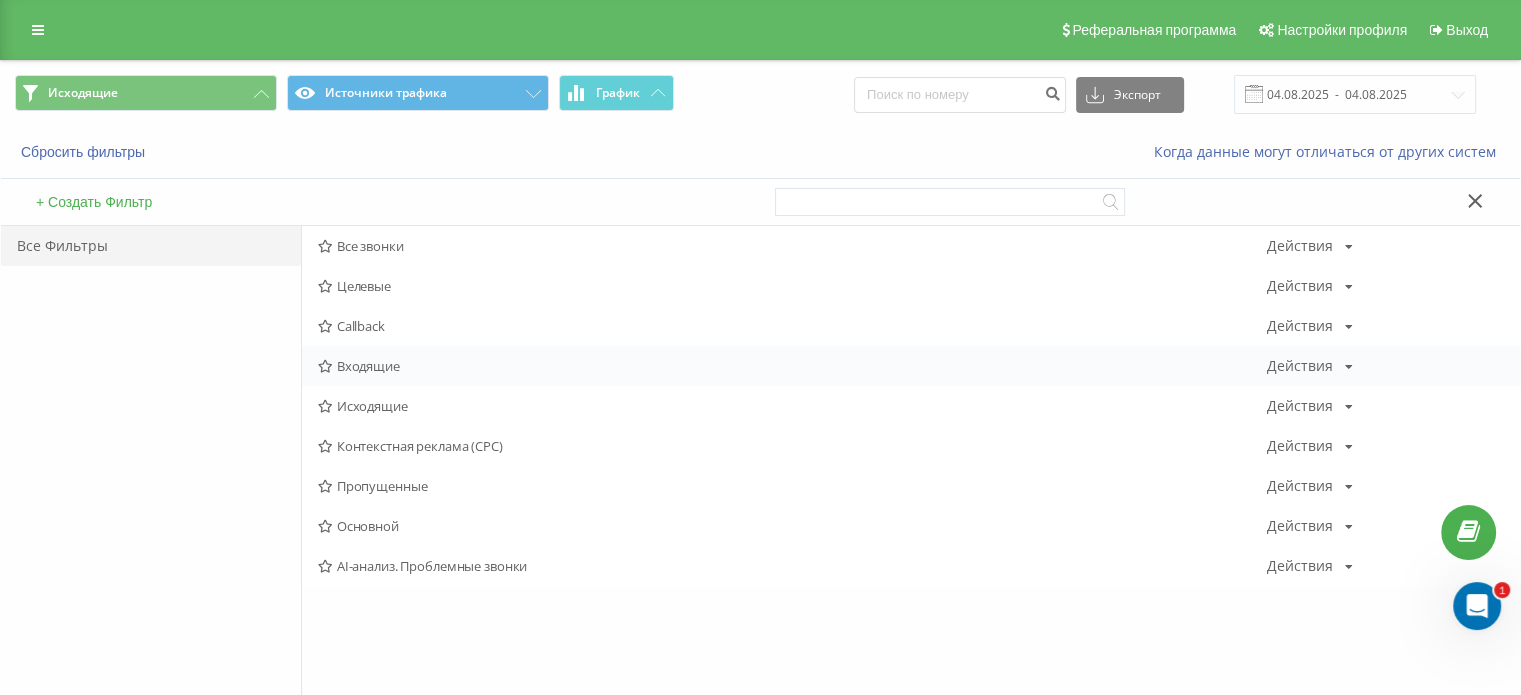 click on "Входящие" at bounding box center [792, 366] 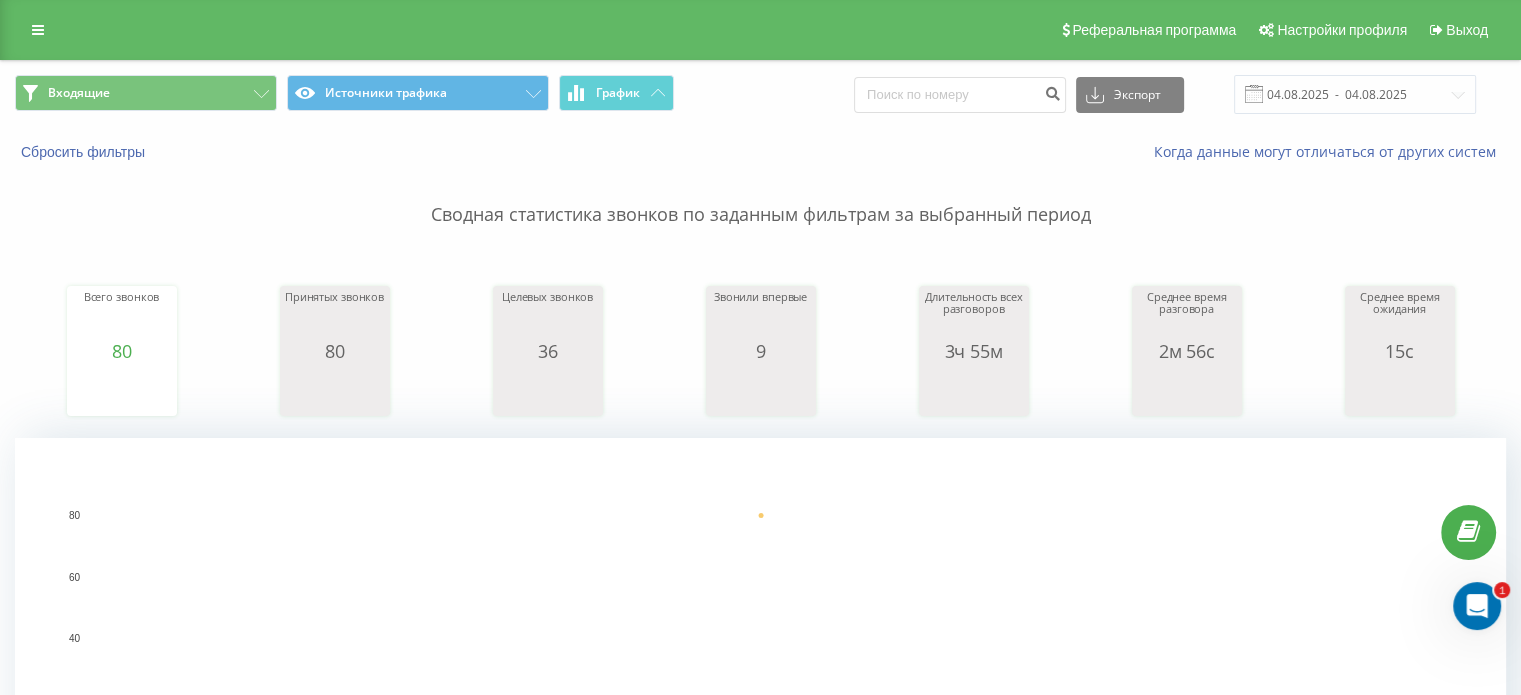 click on "Входящие Источники трафика График Экспорт .csv .xls .xlsx 04.08.2025  -  04.08.2025" at bounding box center (760, 94) 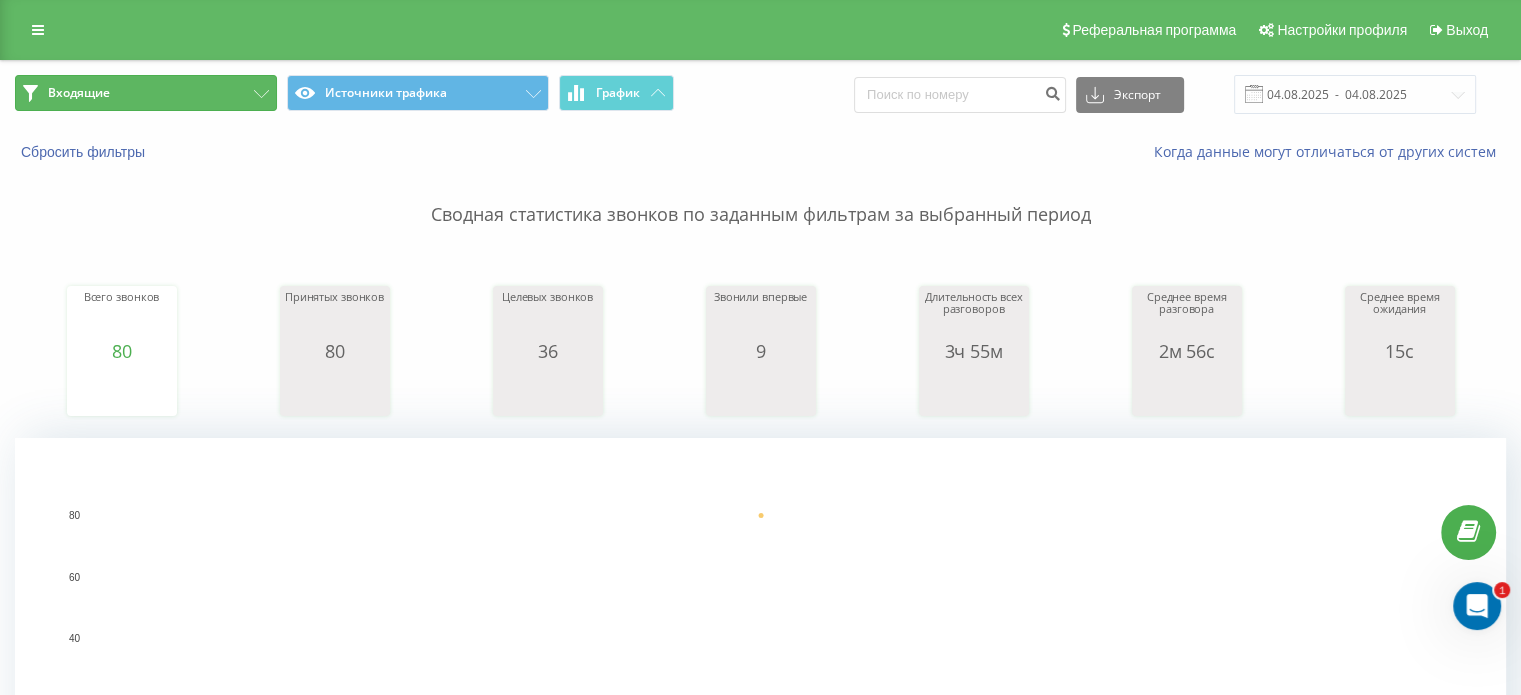 click on "Входящие" at bounding box center [146, 93] 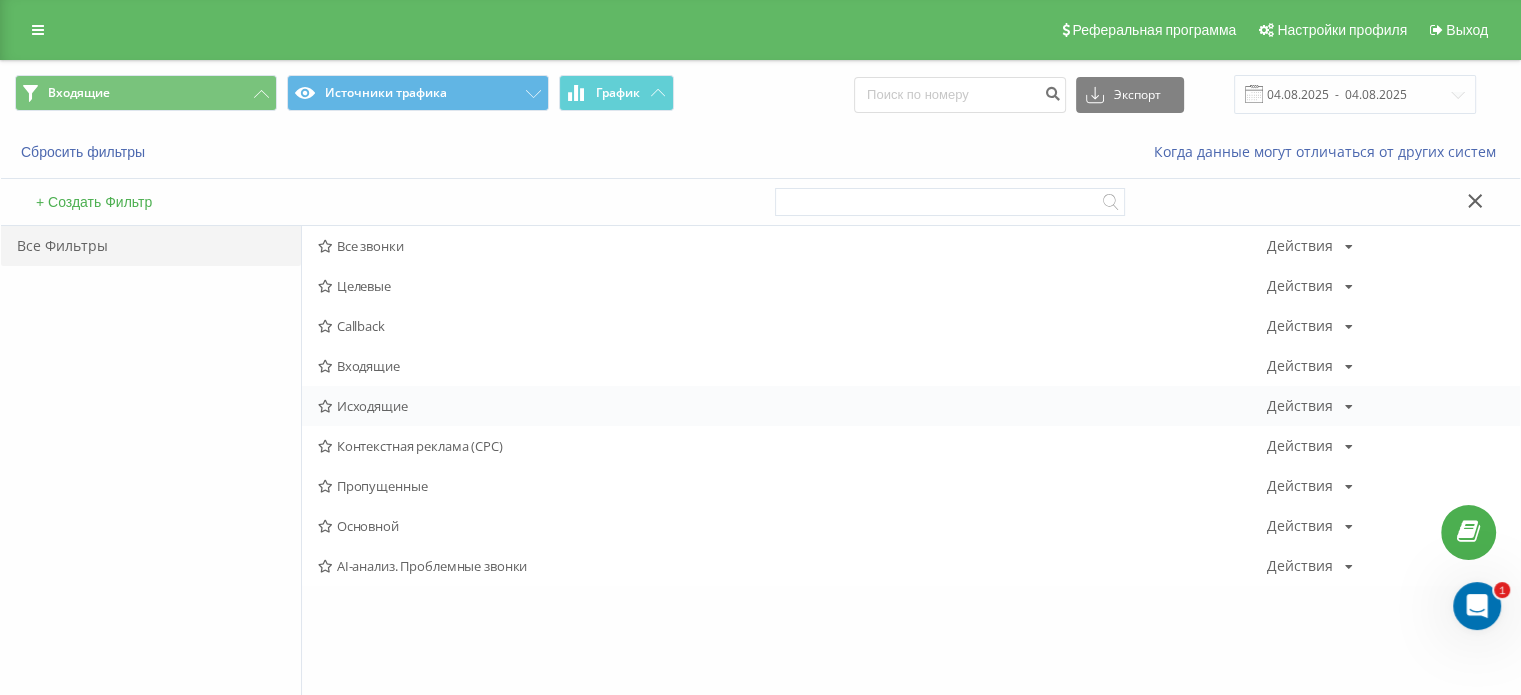 click on "Исходящие" at bounding box center [792, 406] 